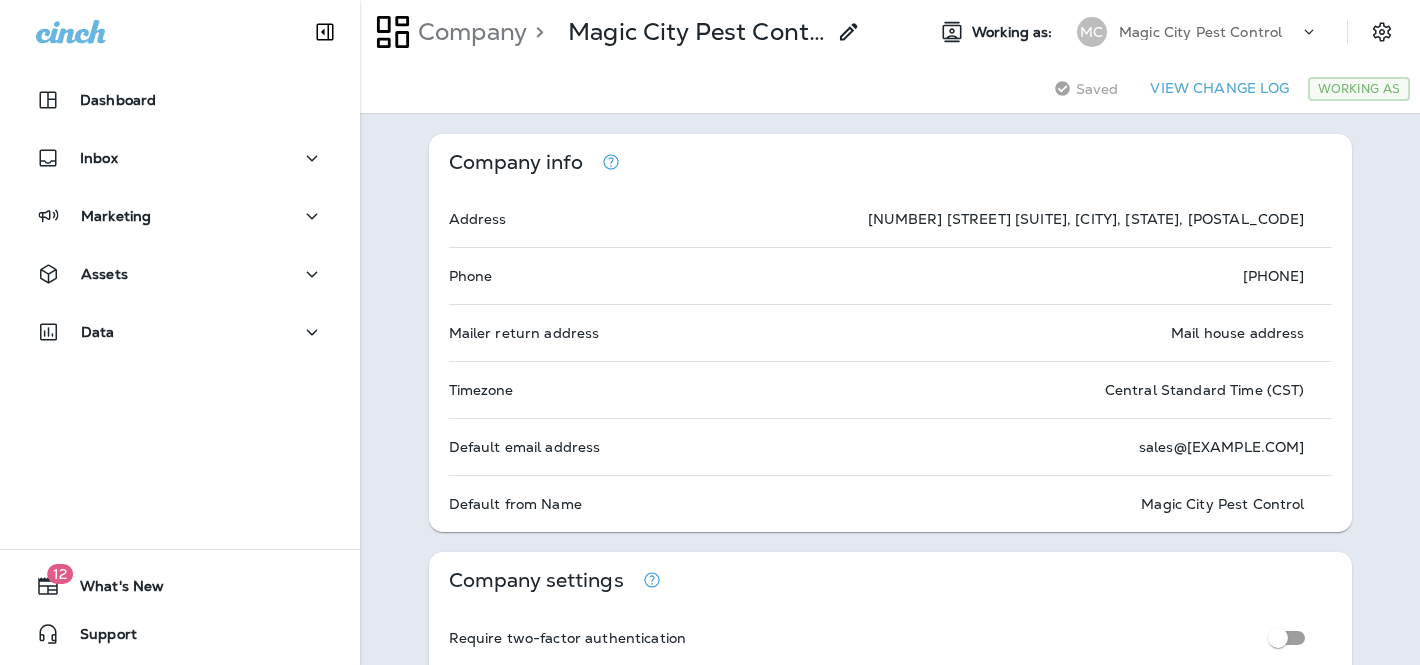 scroll, scrollTop: 0, scrollLeft: 0, axis: both 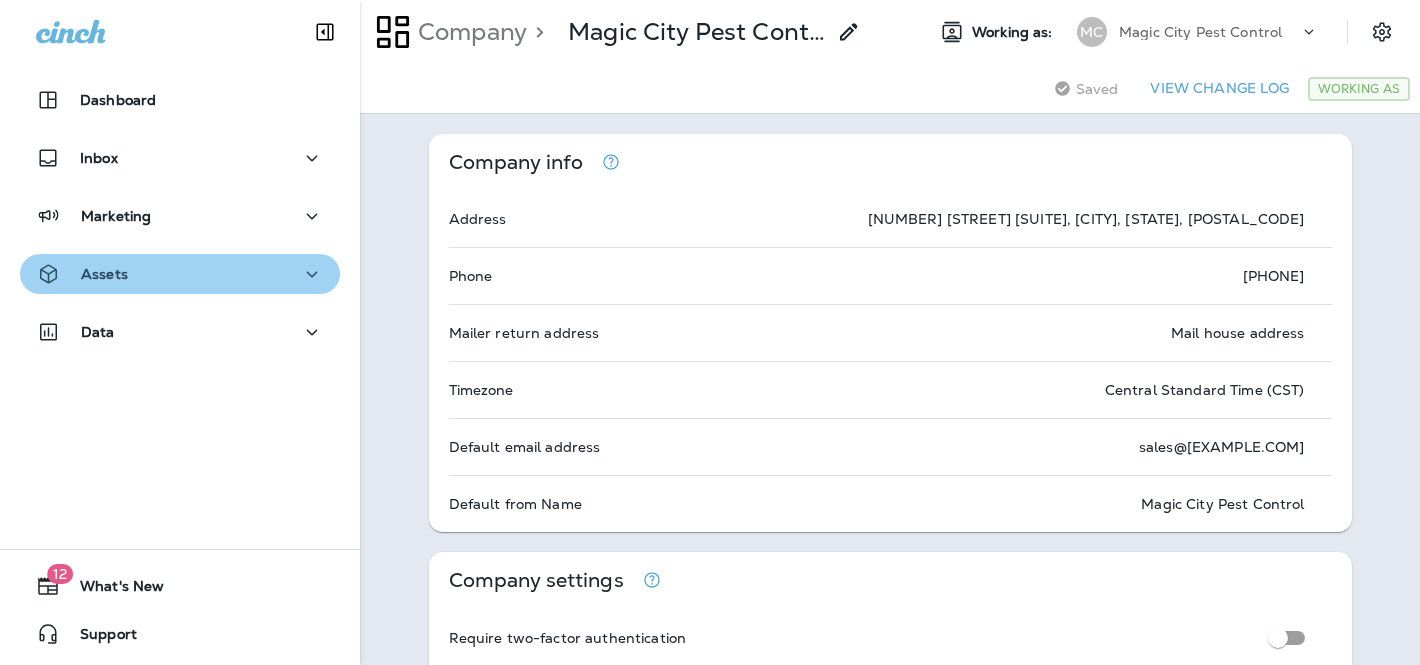 click on "Assets" at bounding box center [180, 274] 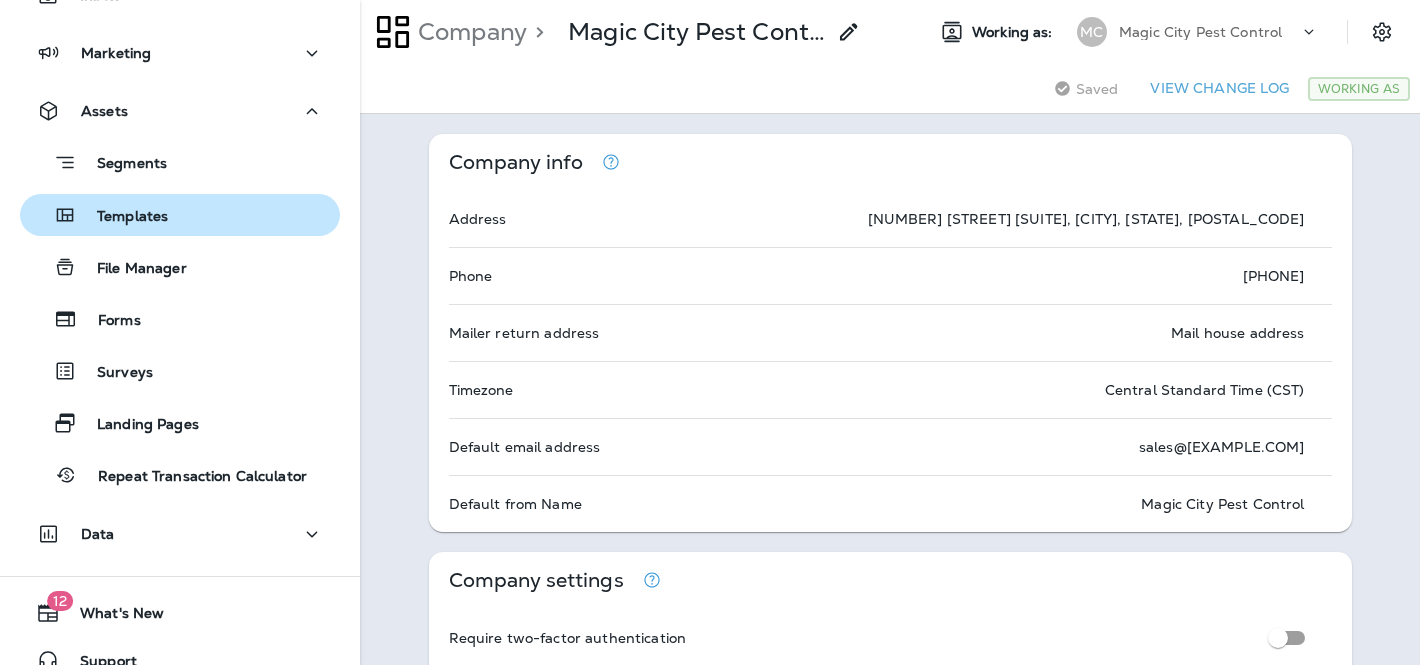 scroll, scrollTop: 190, scrollLeft: 0, axis: vertical 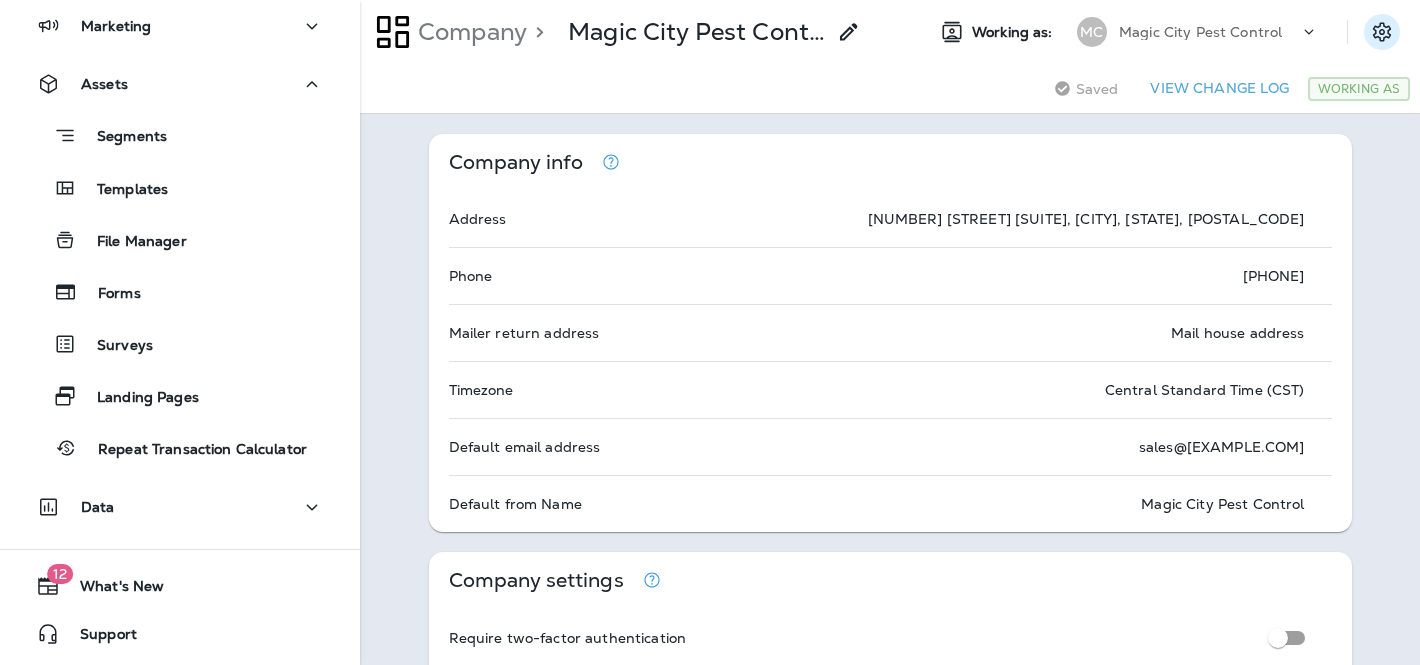 click 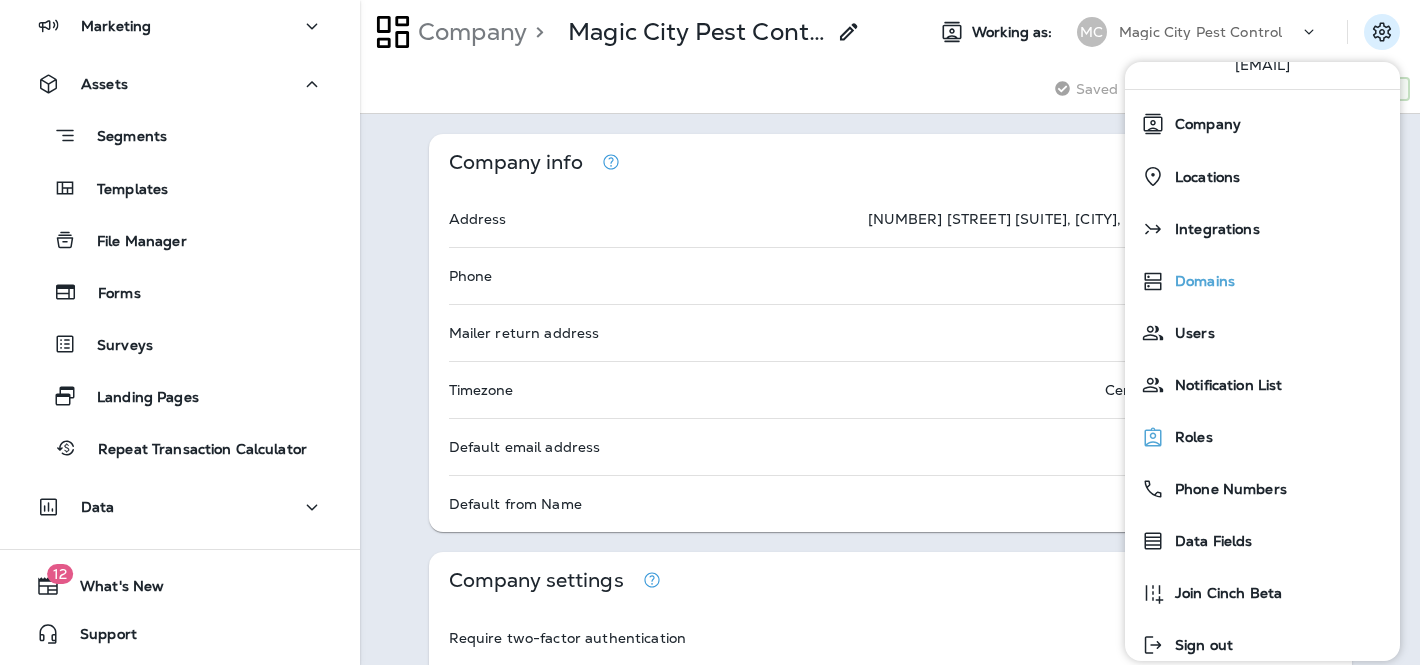 scroll, scrollTop: 184, scrollLeft: 0, axis: vertical 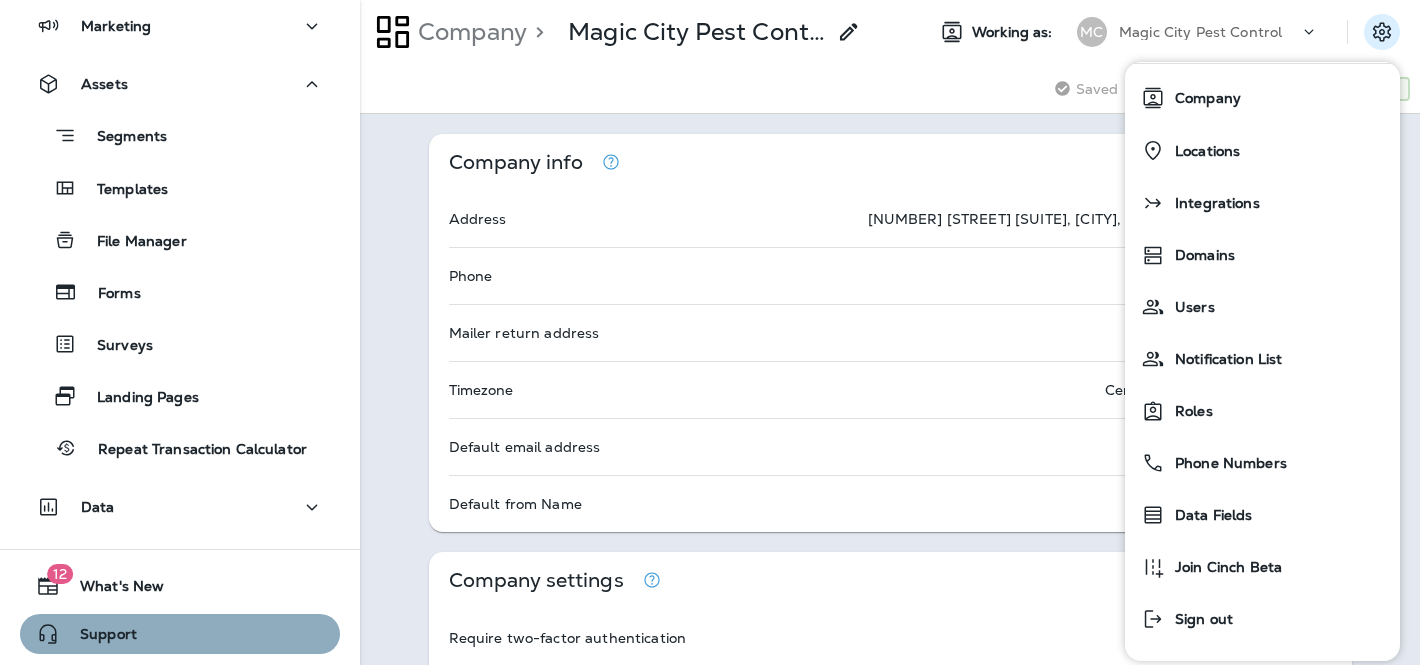 click on "Support" at bounding box center (98, 638) 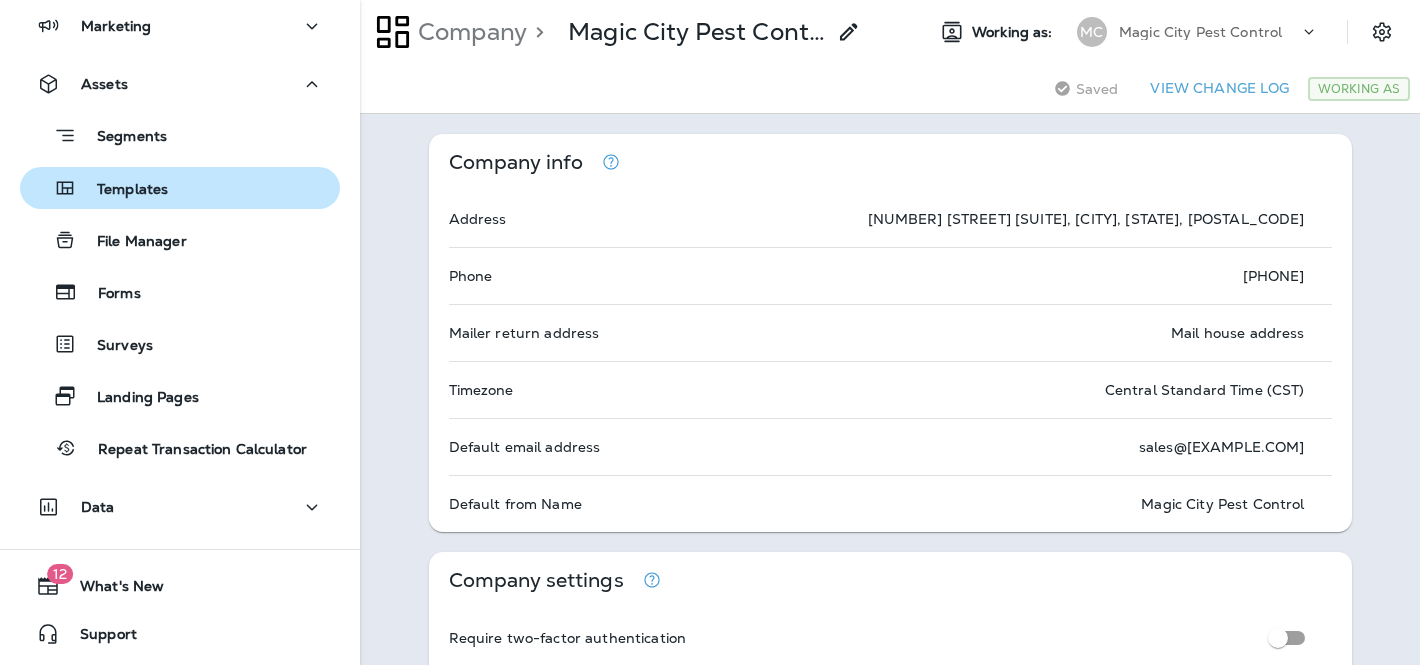 click on "Templates" at bounding box center (180, 188) 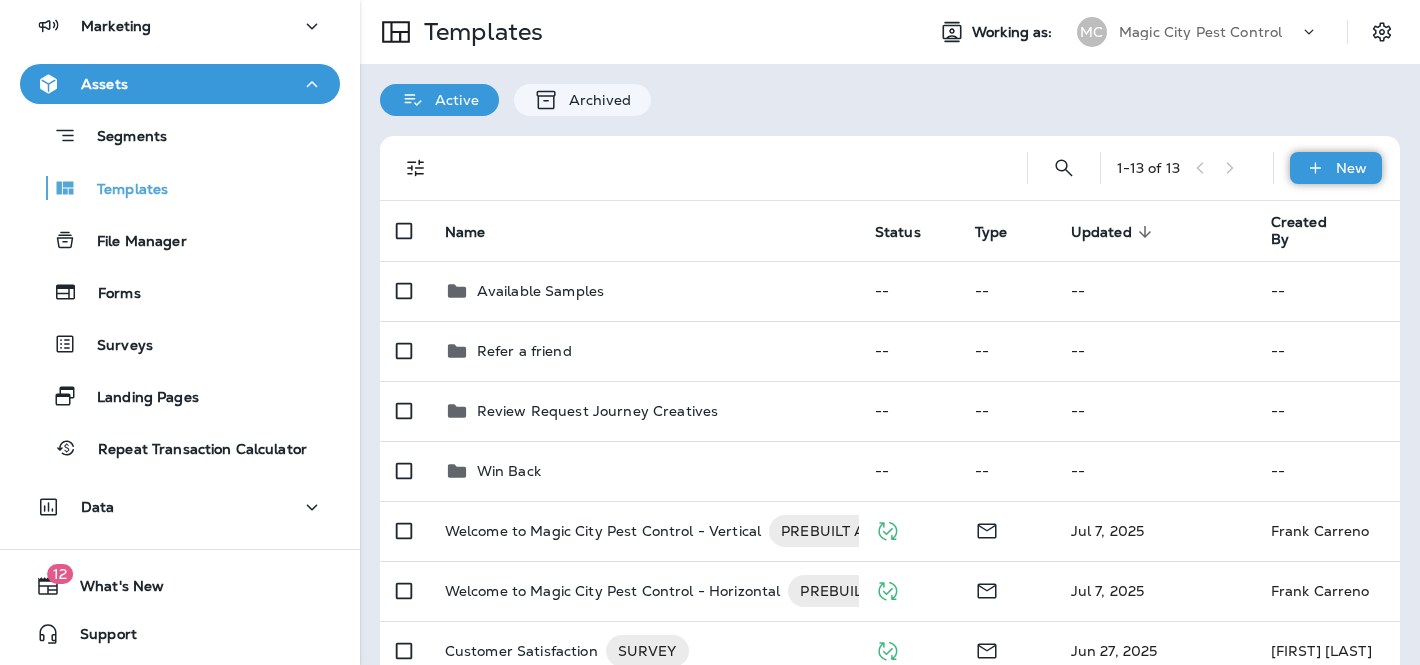 click on "New" at bounding box center (1351, 168) 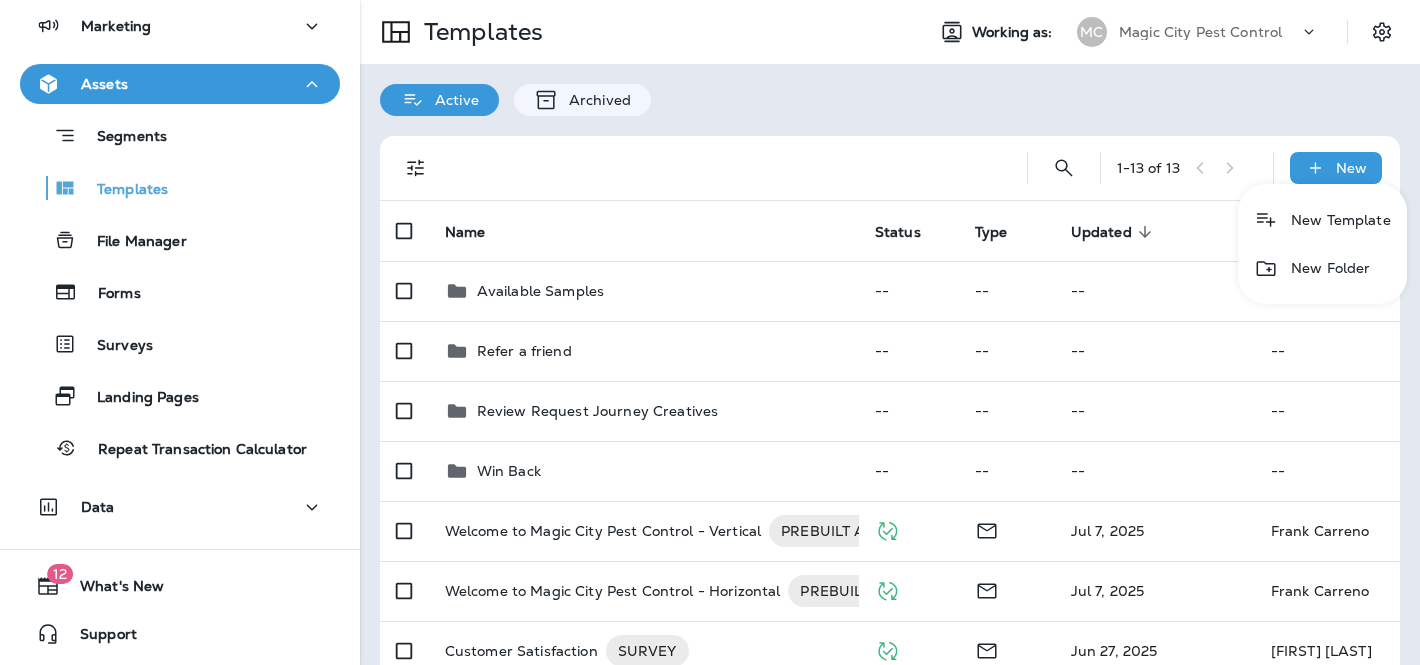 click on "New Template" at bounding box center (1322, 220) 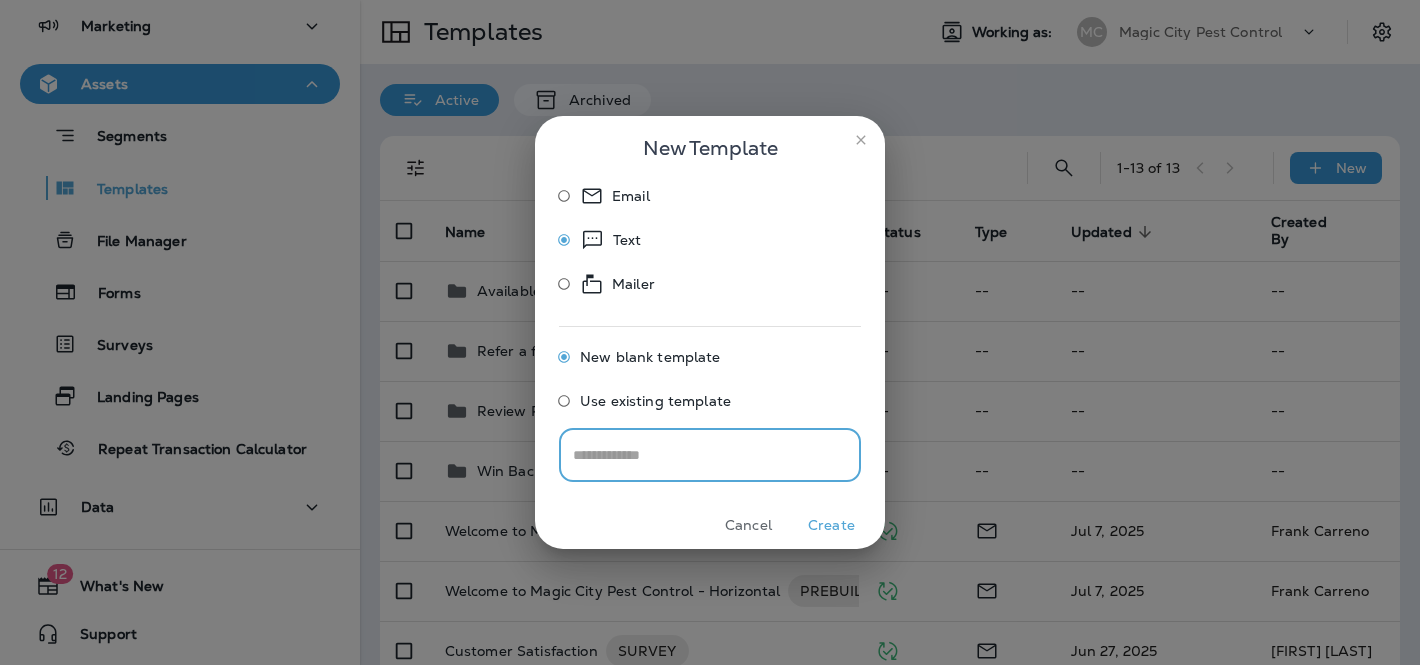 click at bounding box center [710, 455] 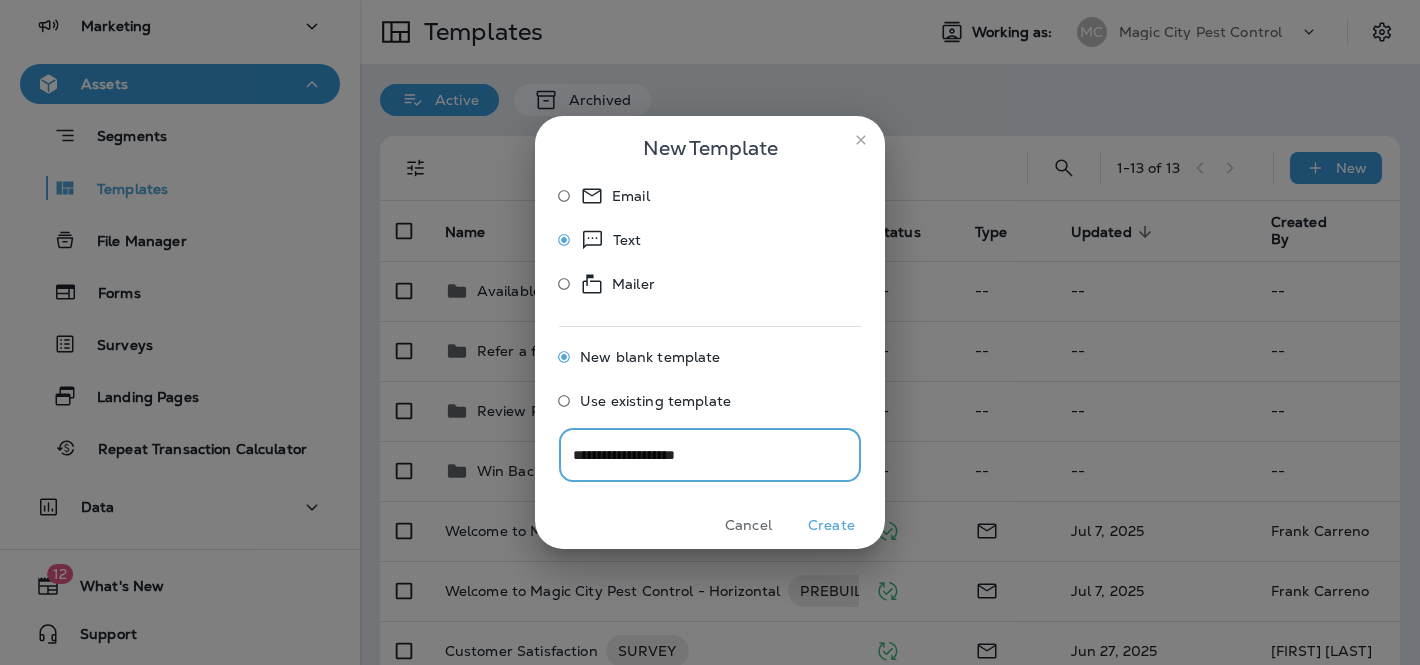 type on "**********" 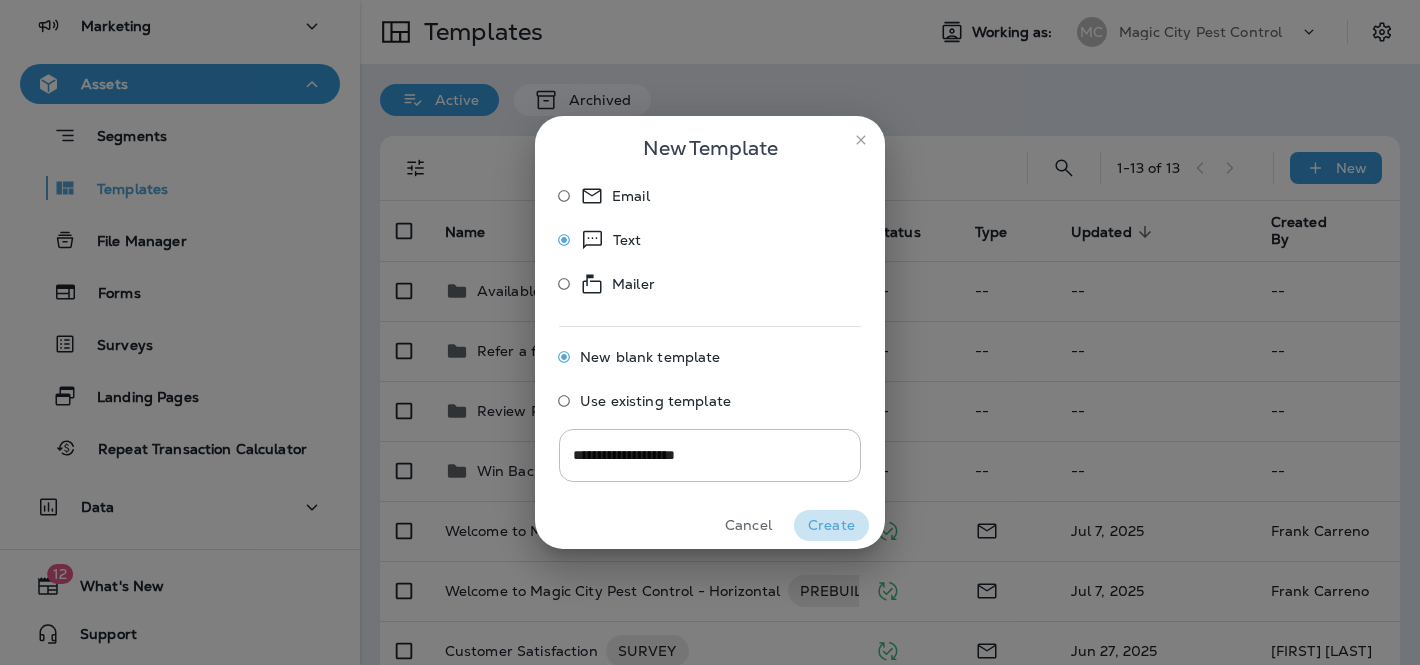 click on "Create" at bounding box center (831, 525) 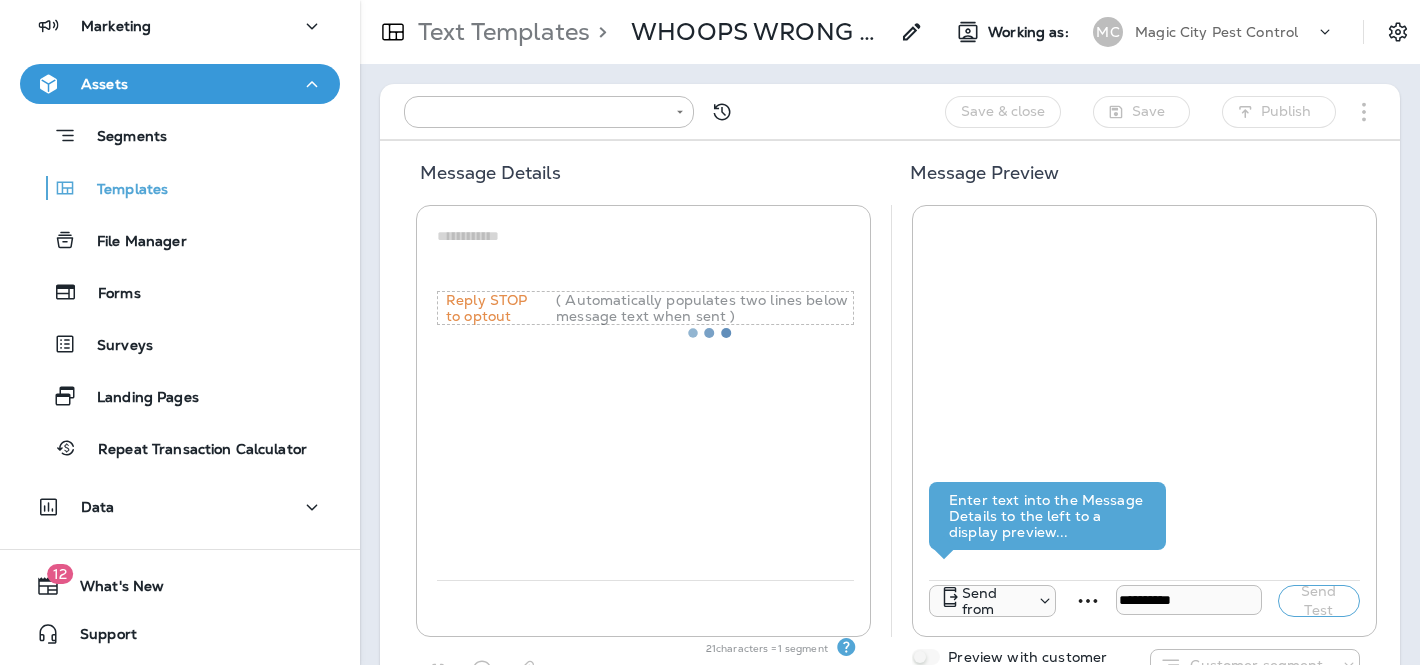 type on "**********" 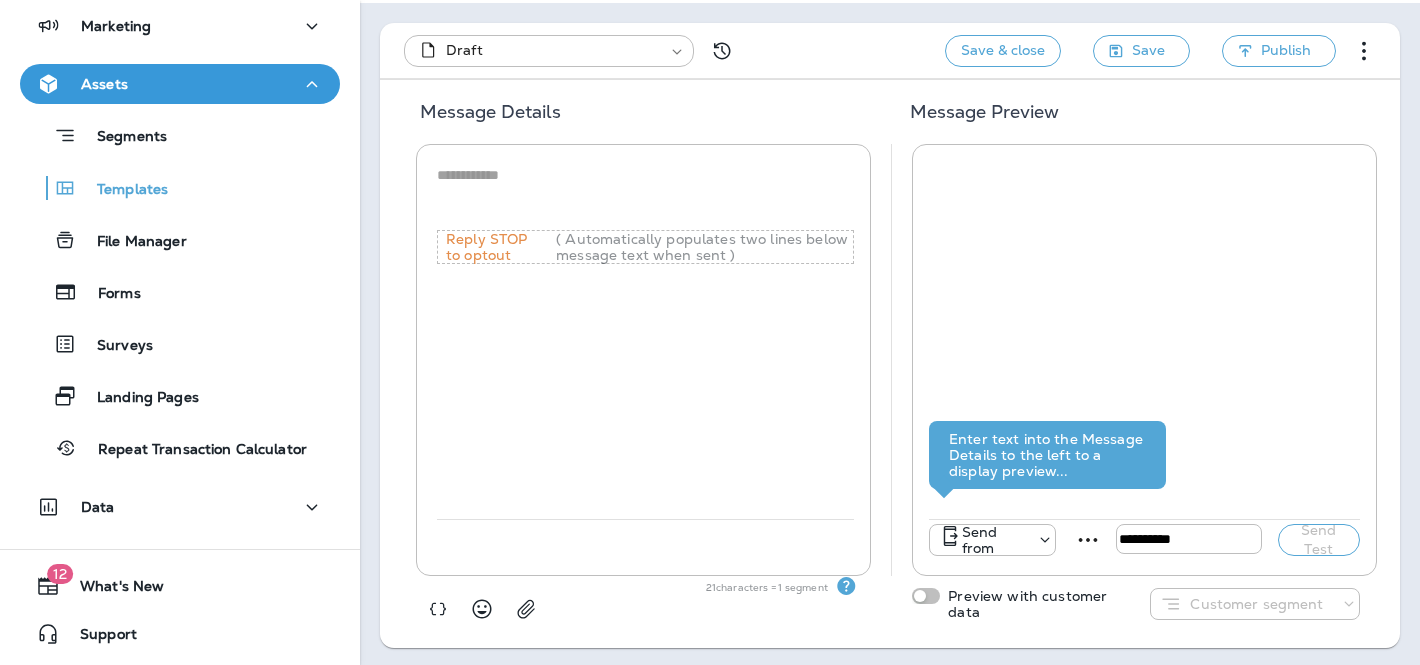 scroll, scrollTop: 64, scrollLeft: 0, axis: vertical 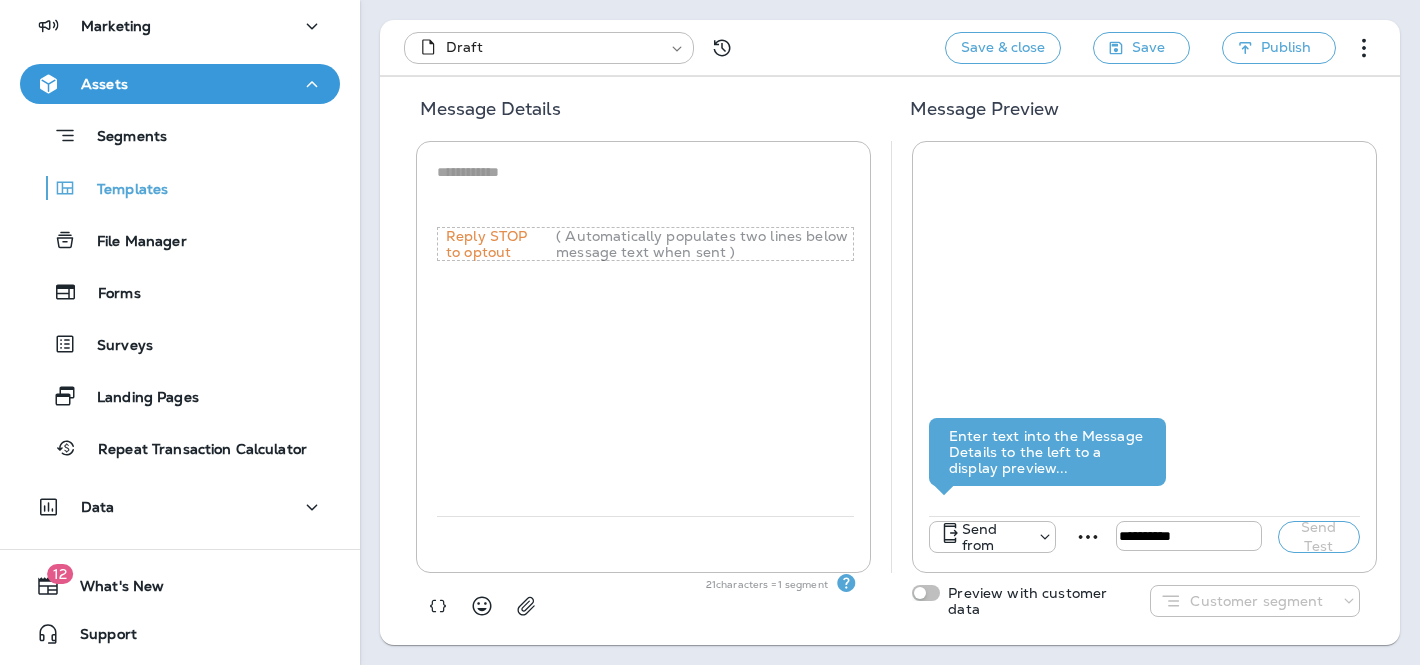 click at bounding box center [645, 537] 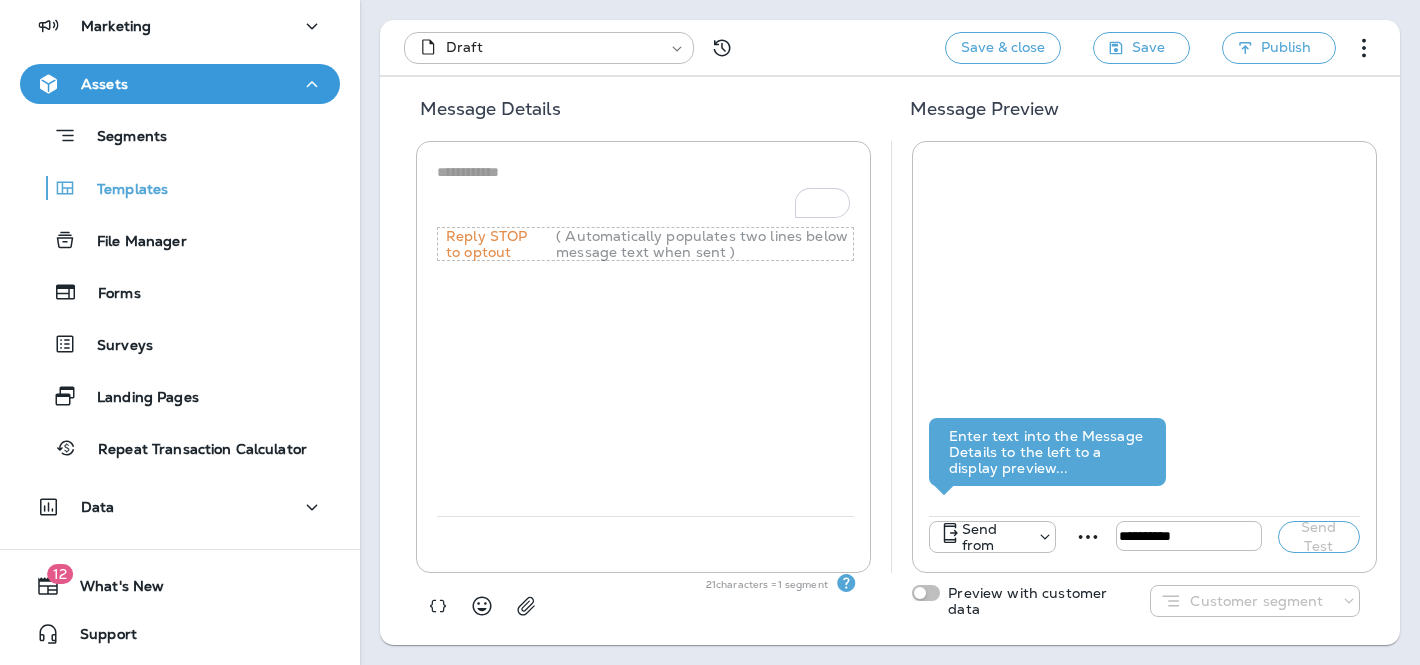 paste on "**********" 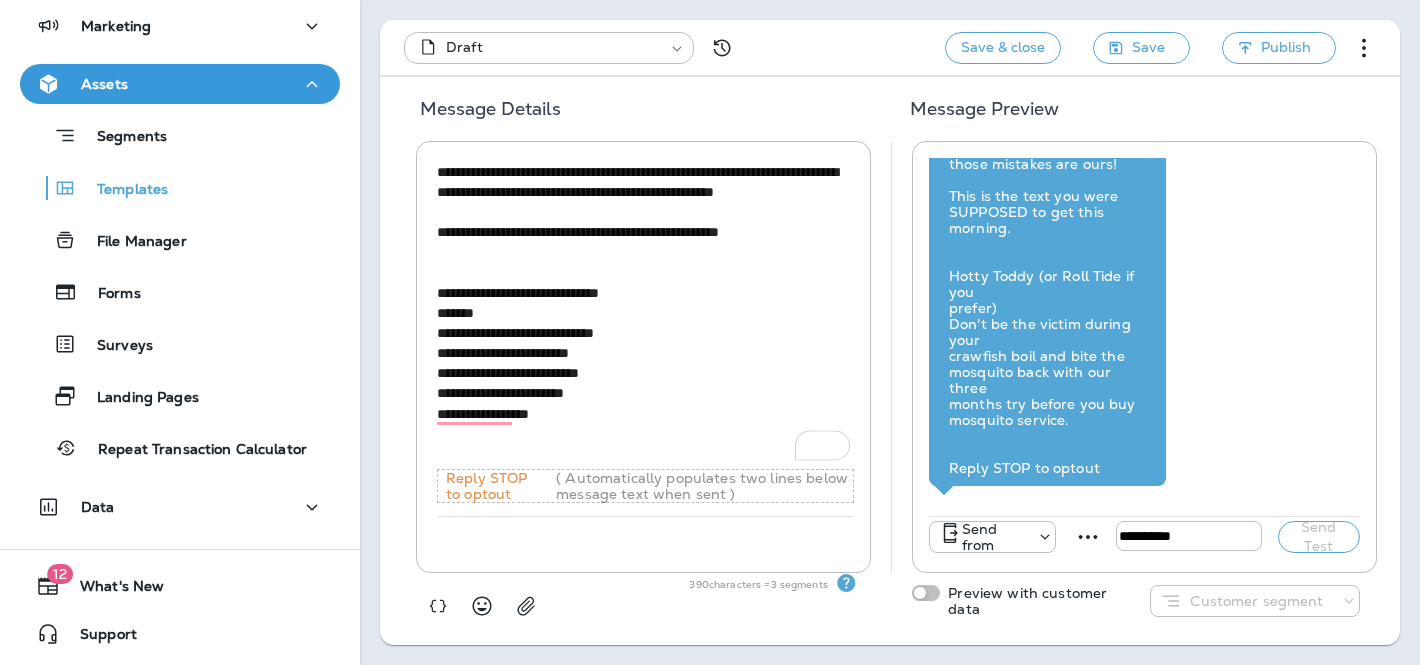 click on "**********" at bounding box center [645, 313] 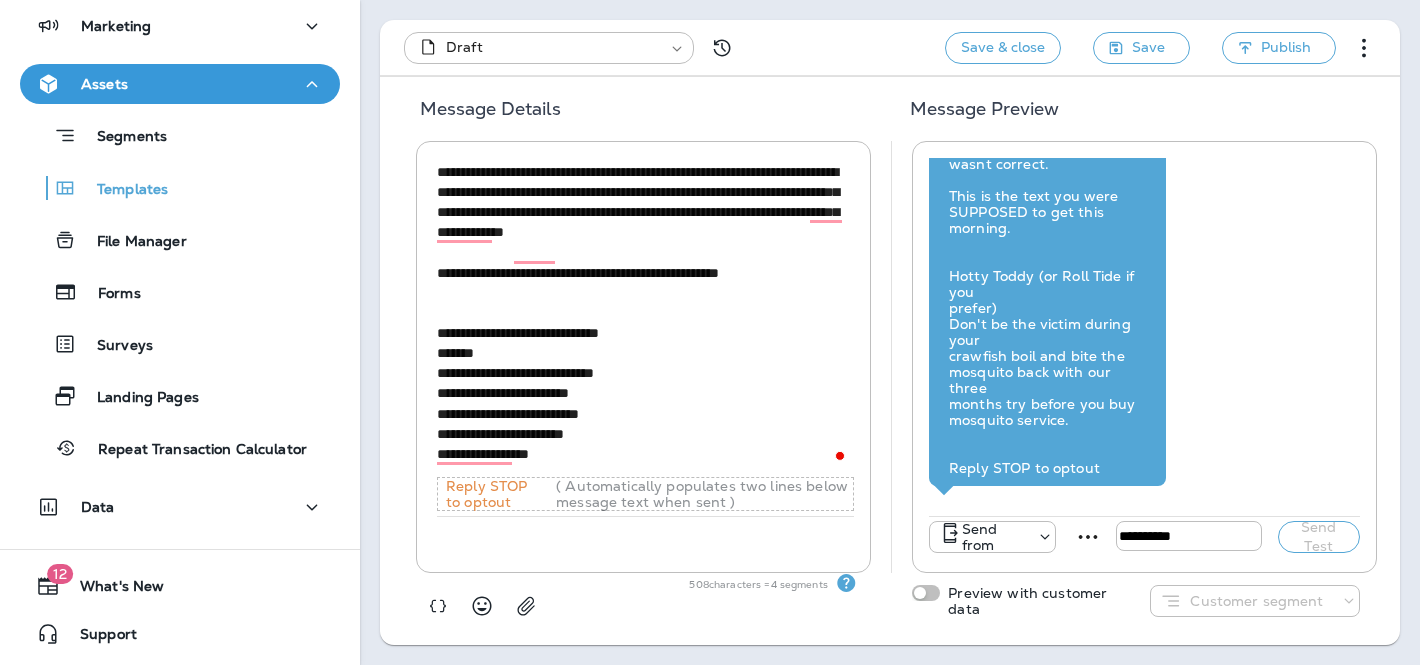 scroll, scrollTop: 32, scrollLeft: 0, axis: vertical 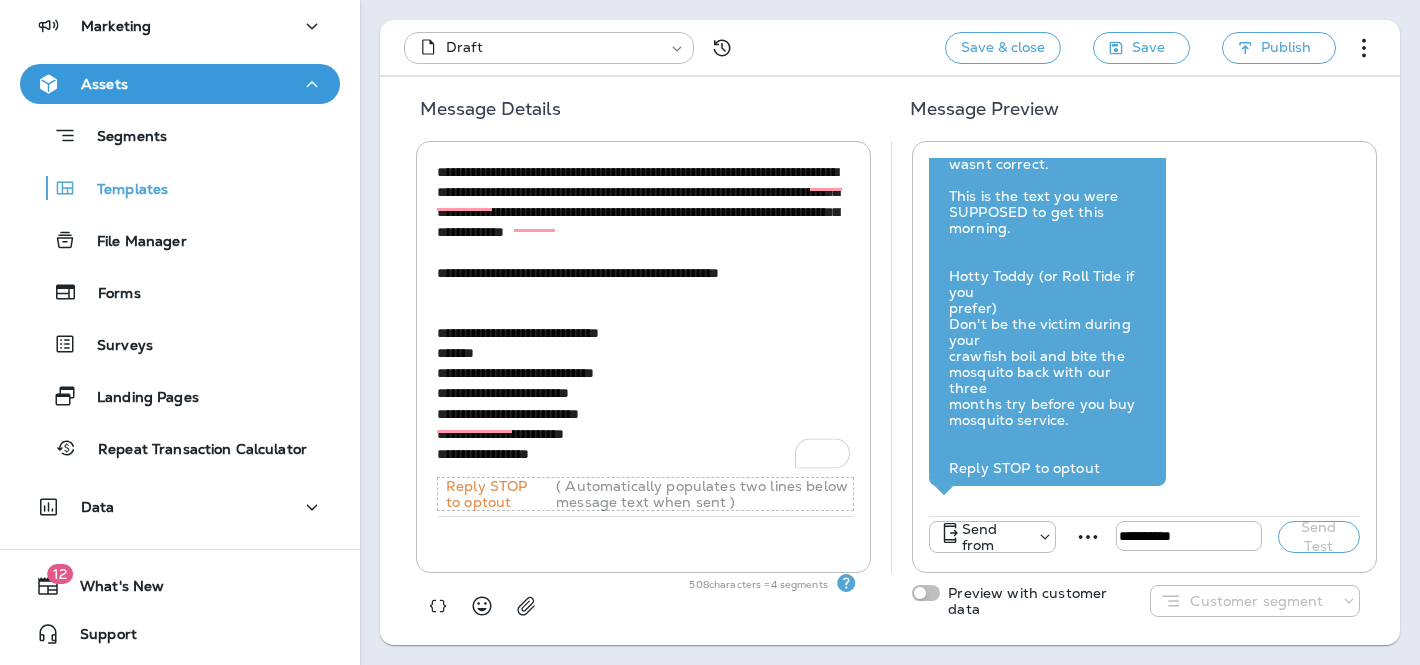 click on "**********" at bounding box center [645, 317] 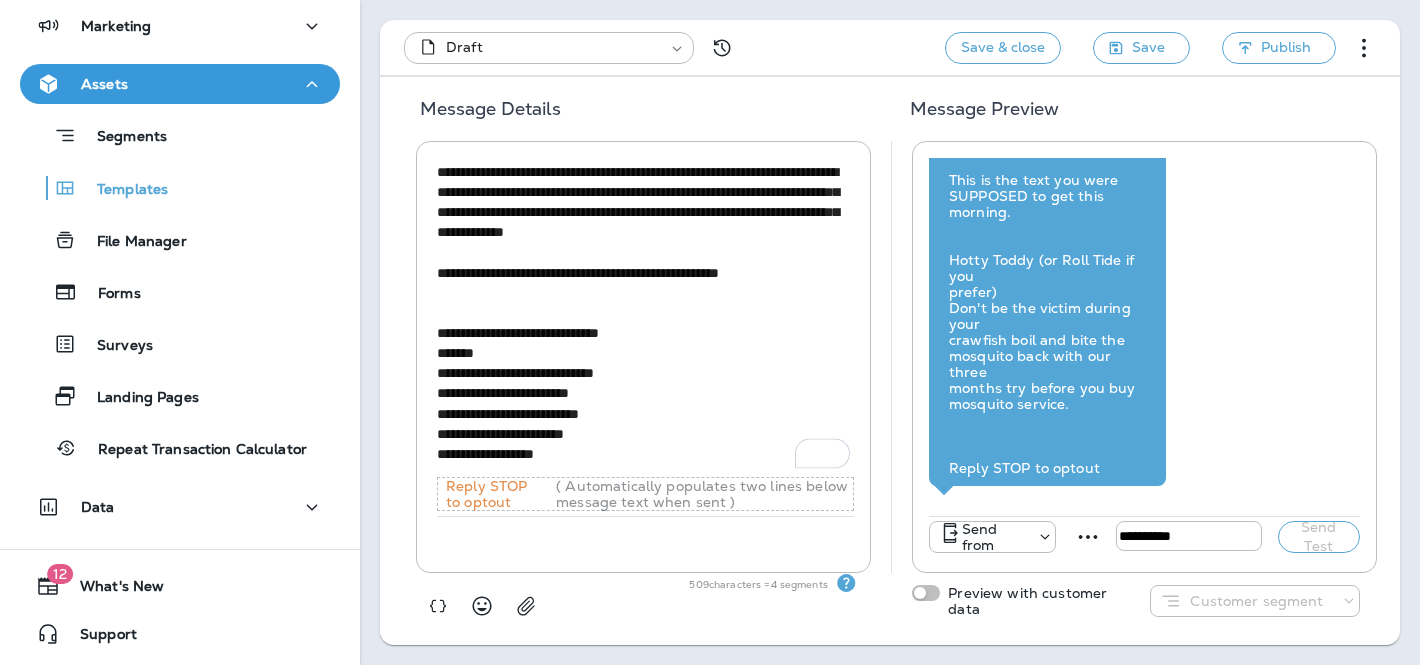 scroll, scrollTop: 51, scrollLeft: 0, axis: vertical 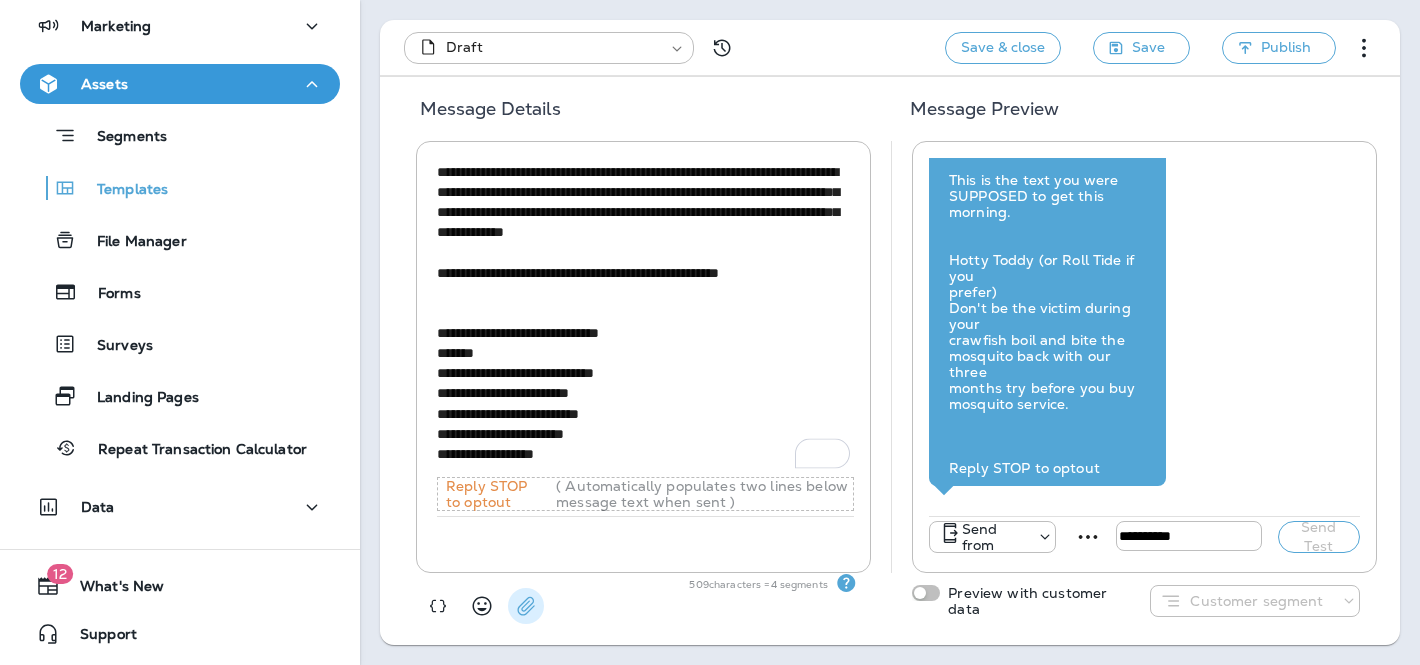 type on "**********" 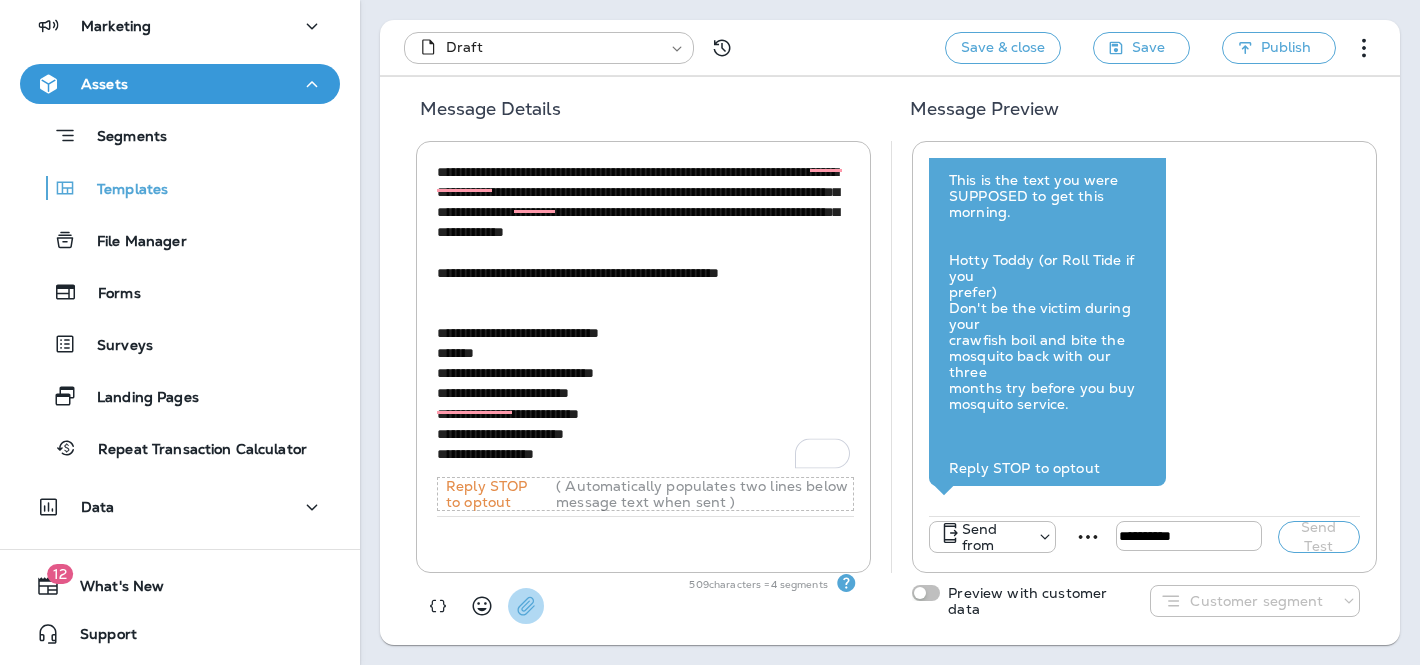 click 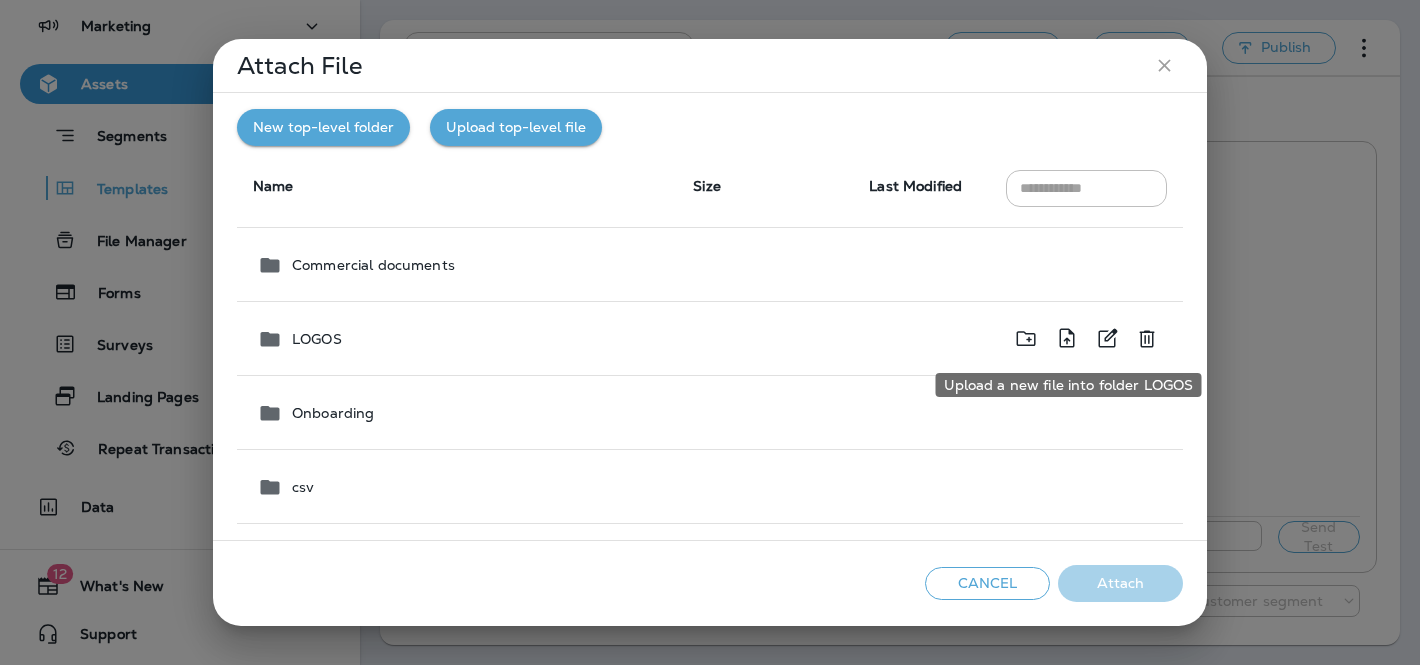 click 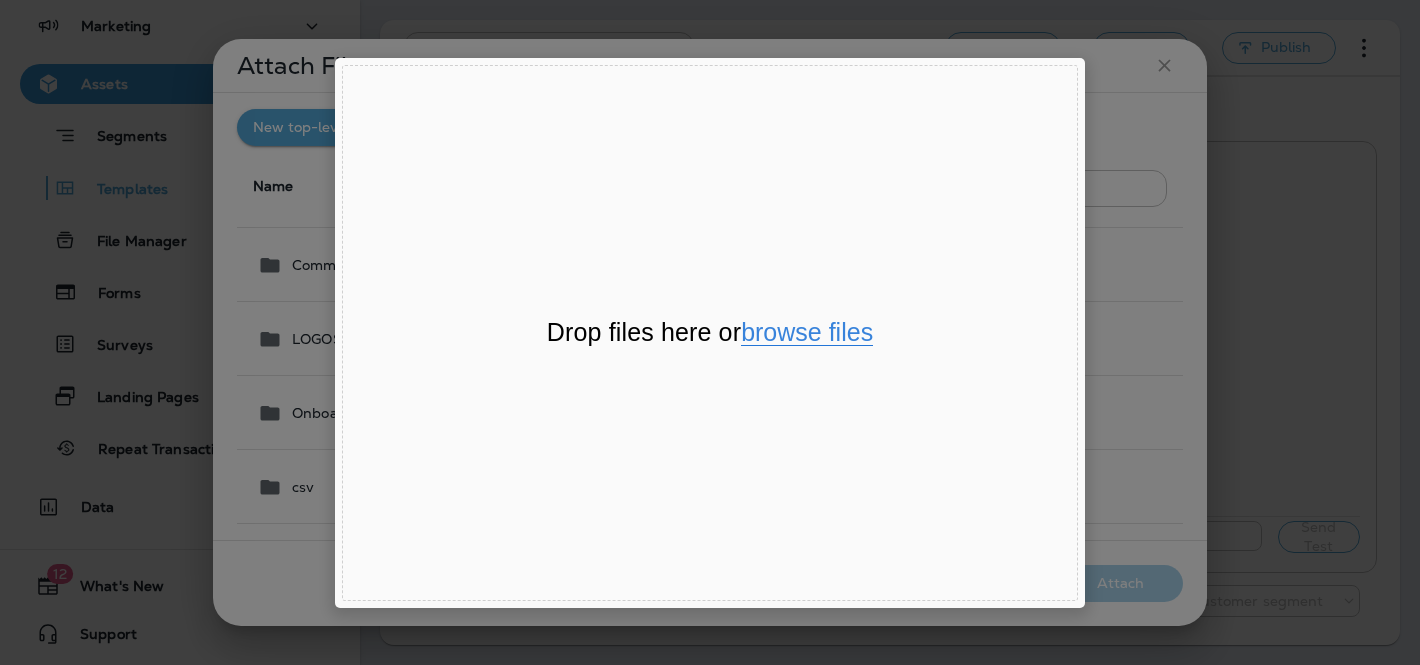 click on "browse files" at bounding box center [807, 333] 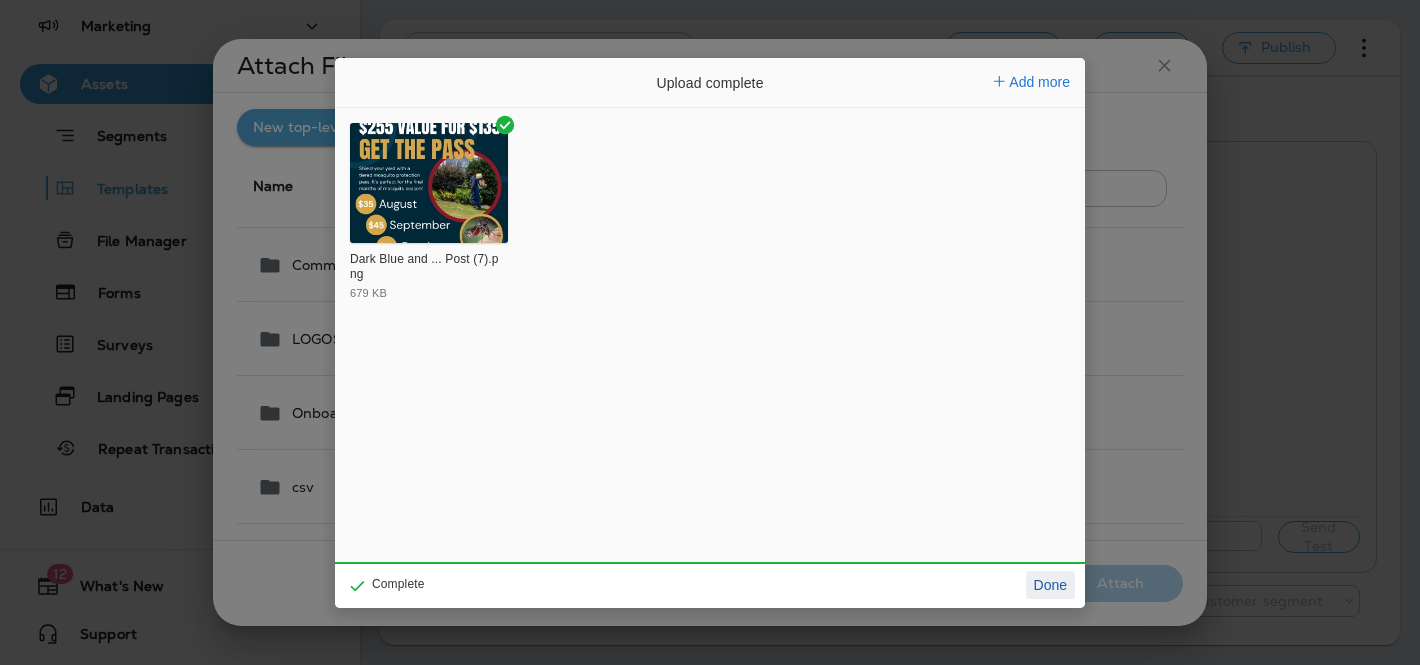 click on "Done" 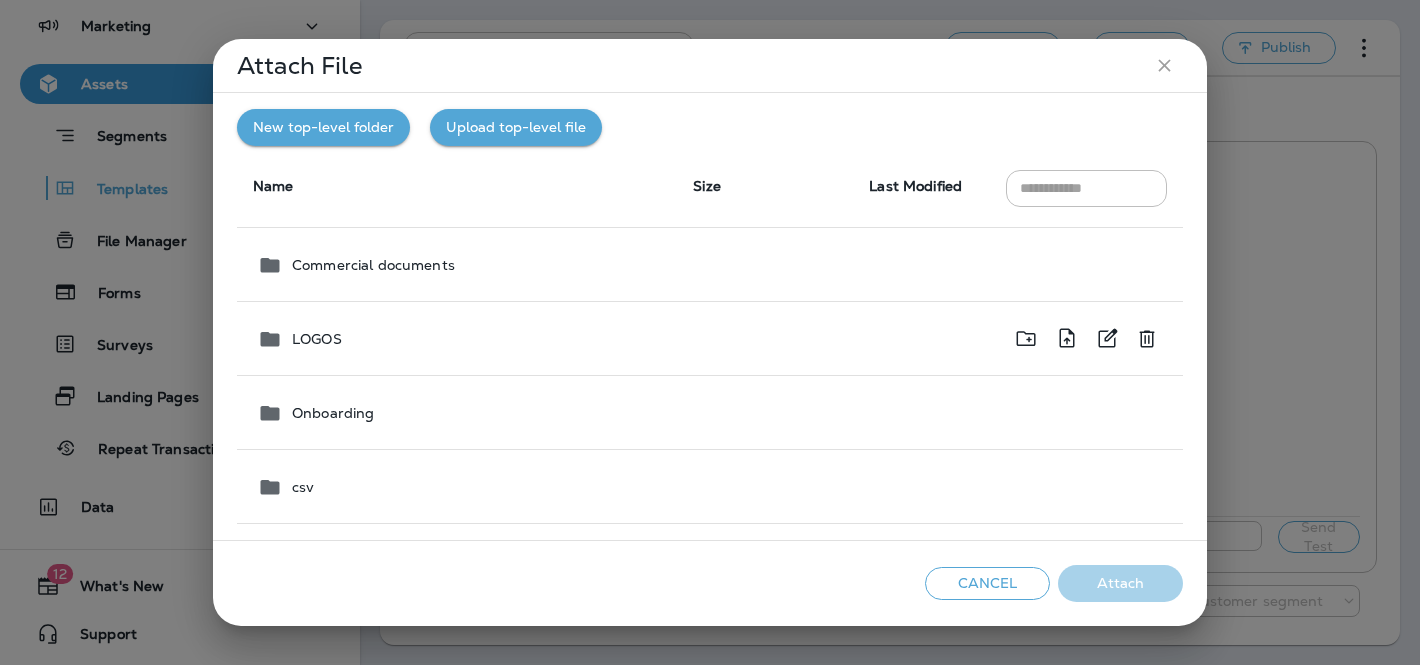 click on "LOGOS" at bounding box center [317, 339] 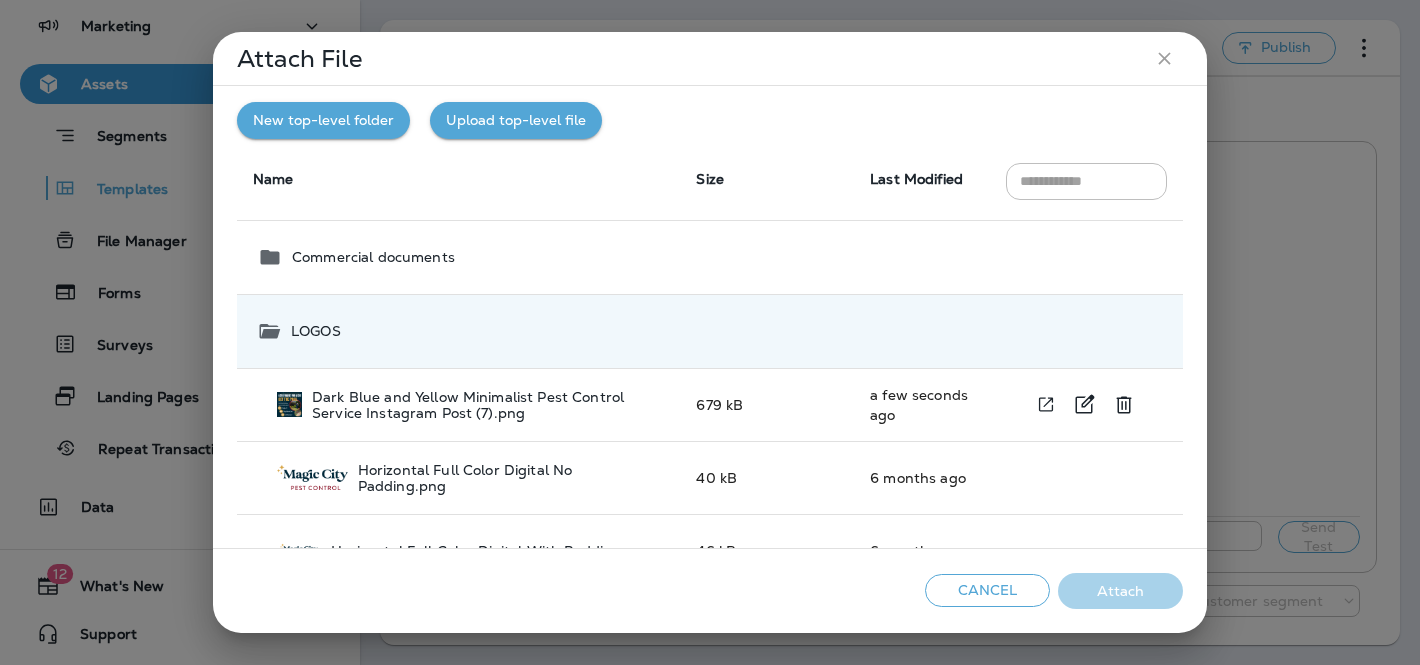 click on "Dark Blue and Yellow Minimalist Pest Control Service Instagram Post (7).png" at bounding box center [488, 405] 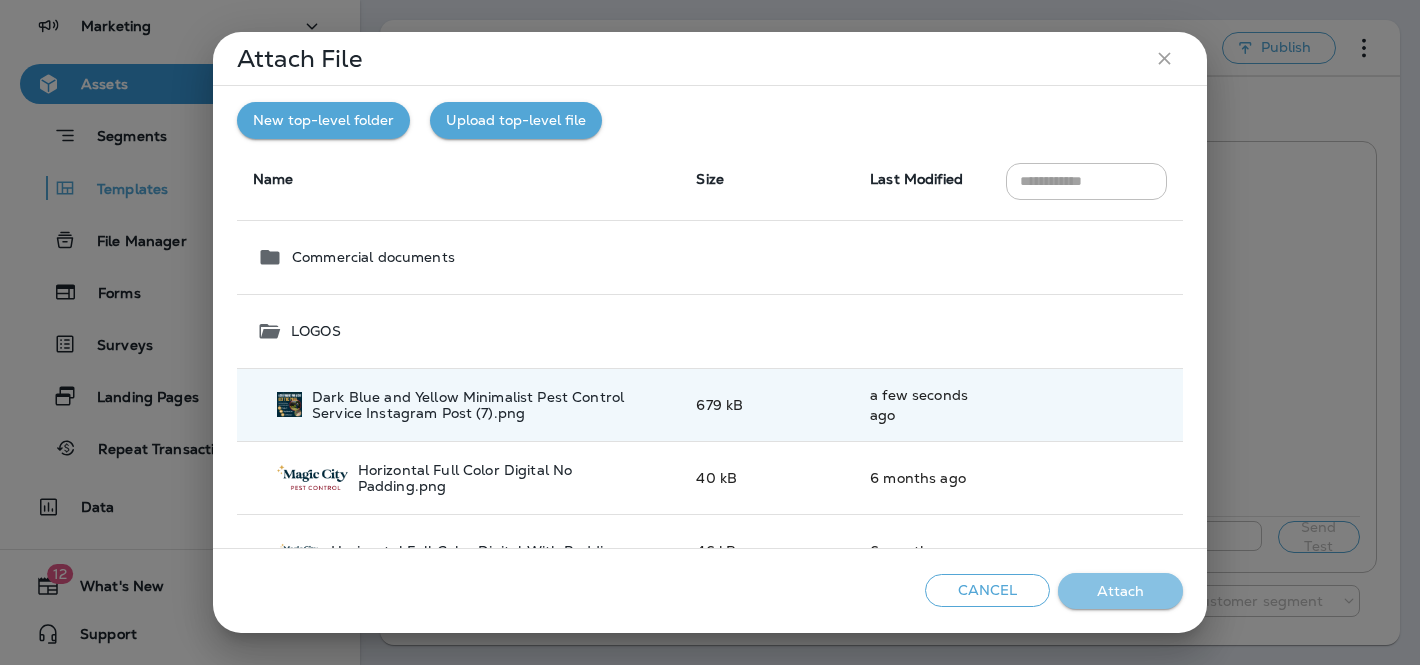 click on "Attach" at bounding box center (1120, 591) 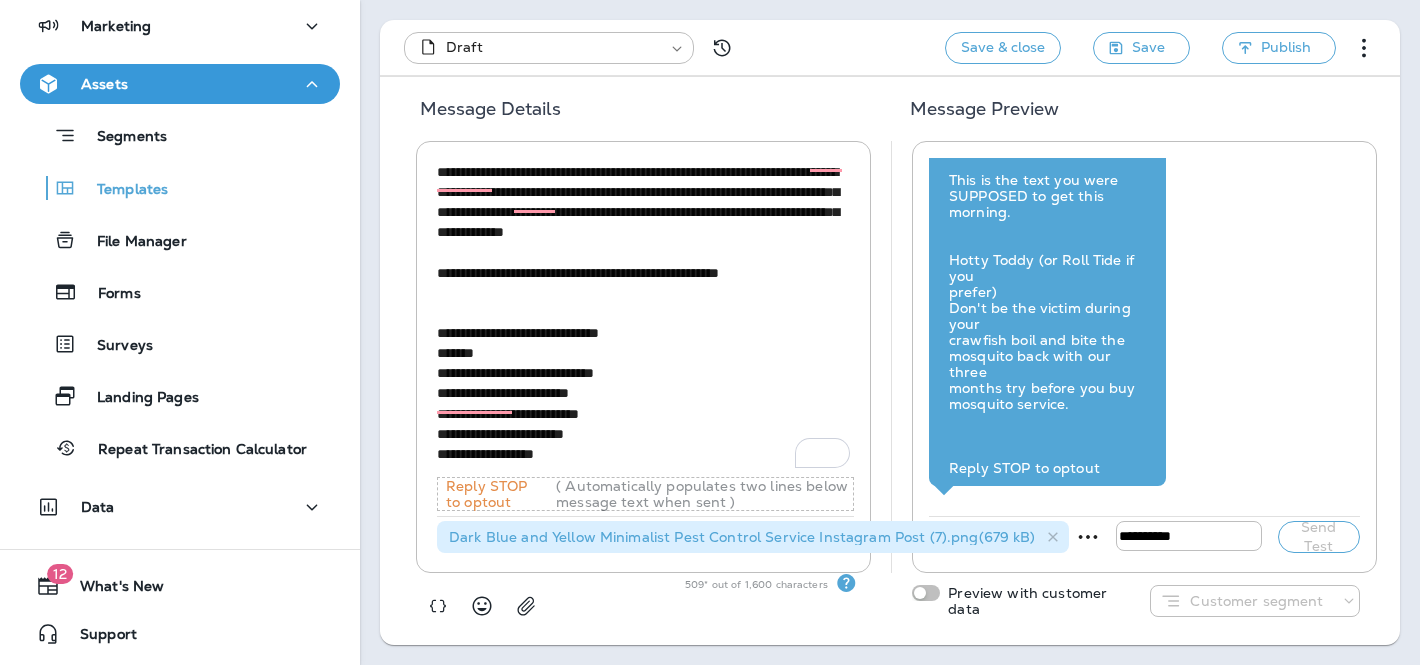 scroll, scrollTop: 52, scrollLeft: 0, axis: vertical 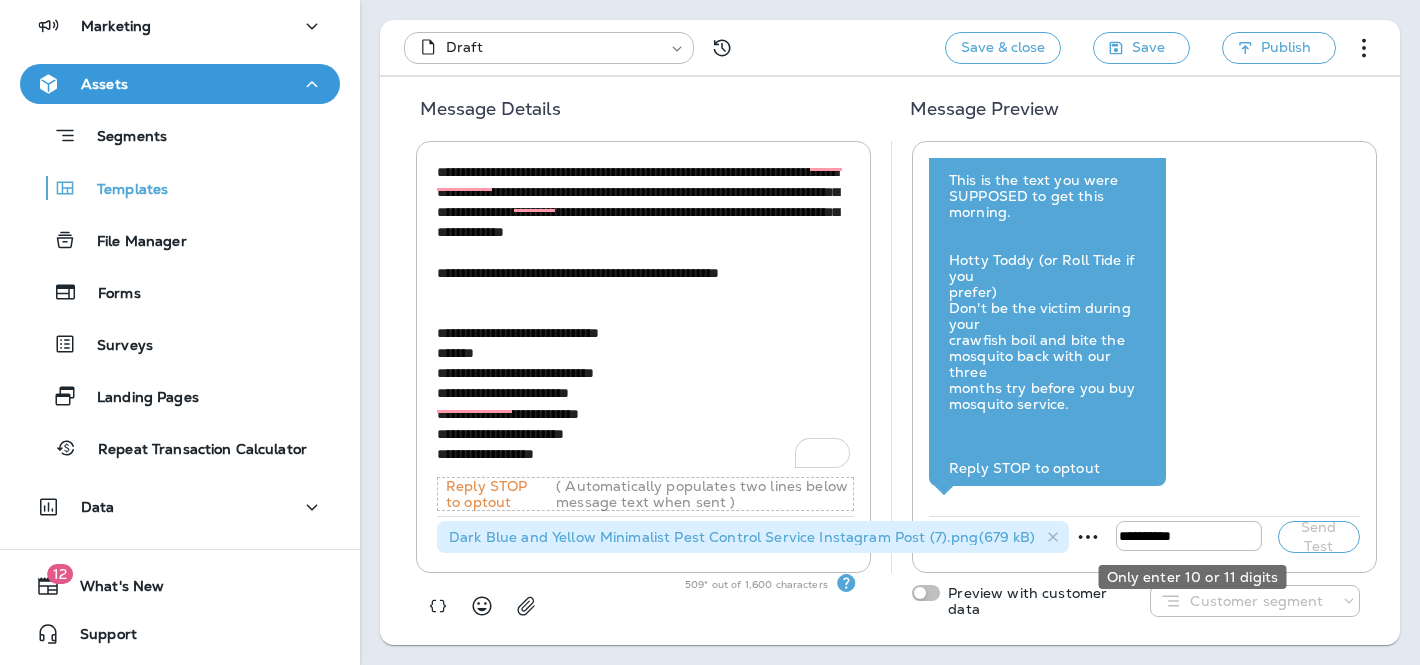 click at bounding box center (1189, 536) 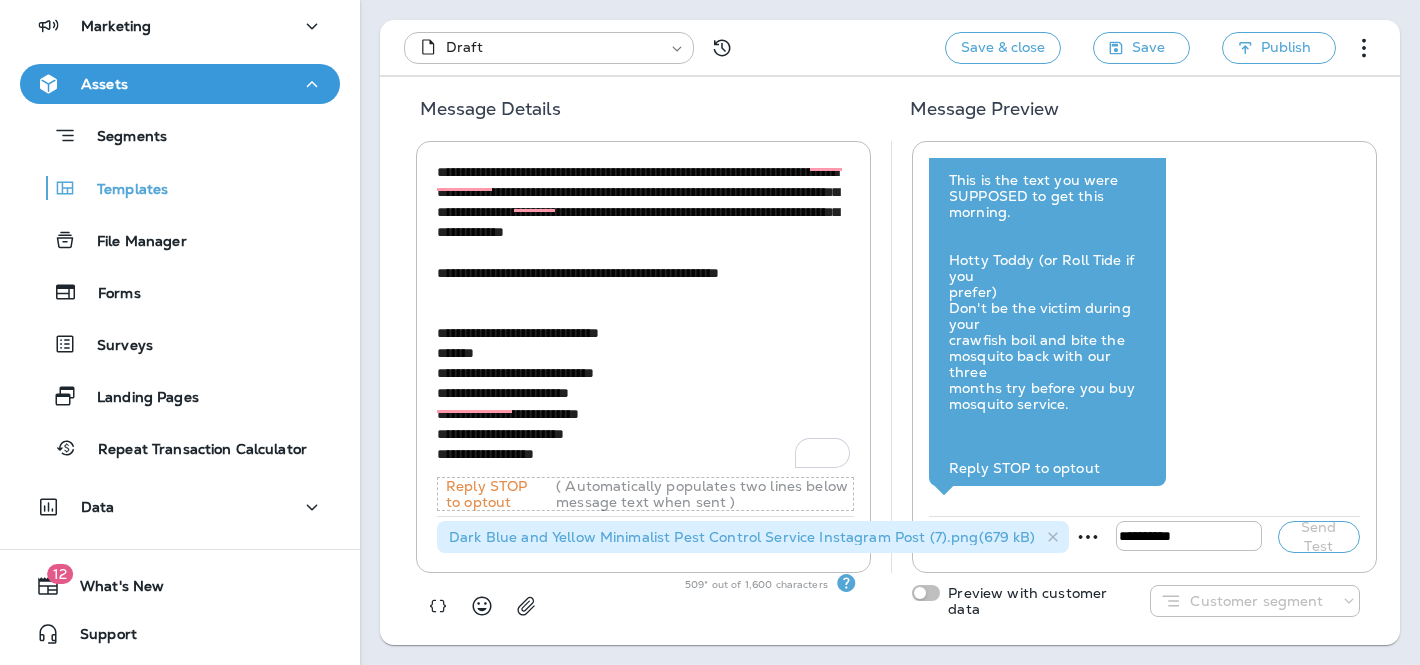 type on "**********" 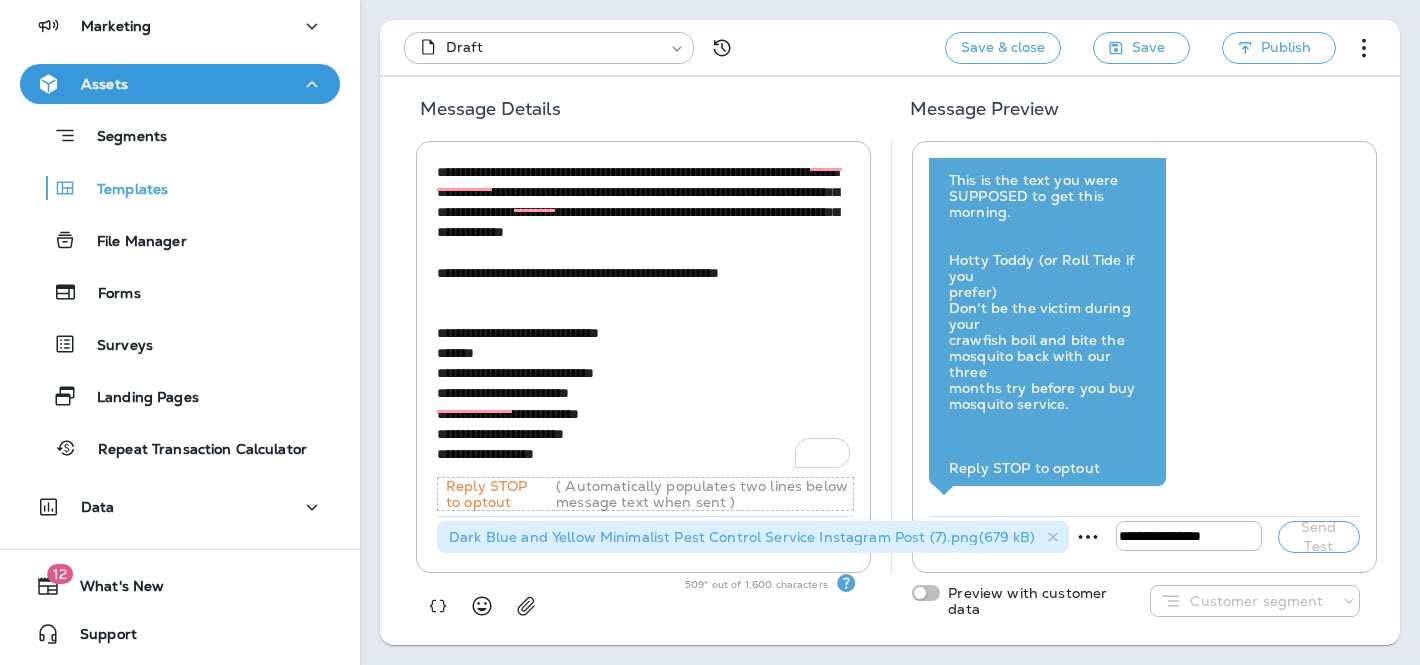click on "**********" at bounding box center [645, 317] 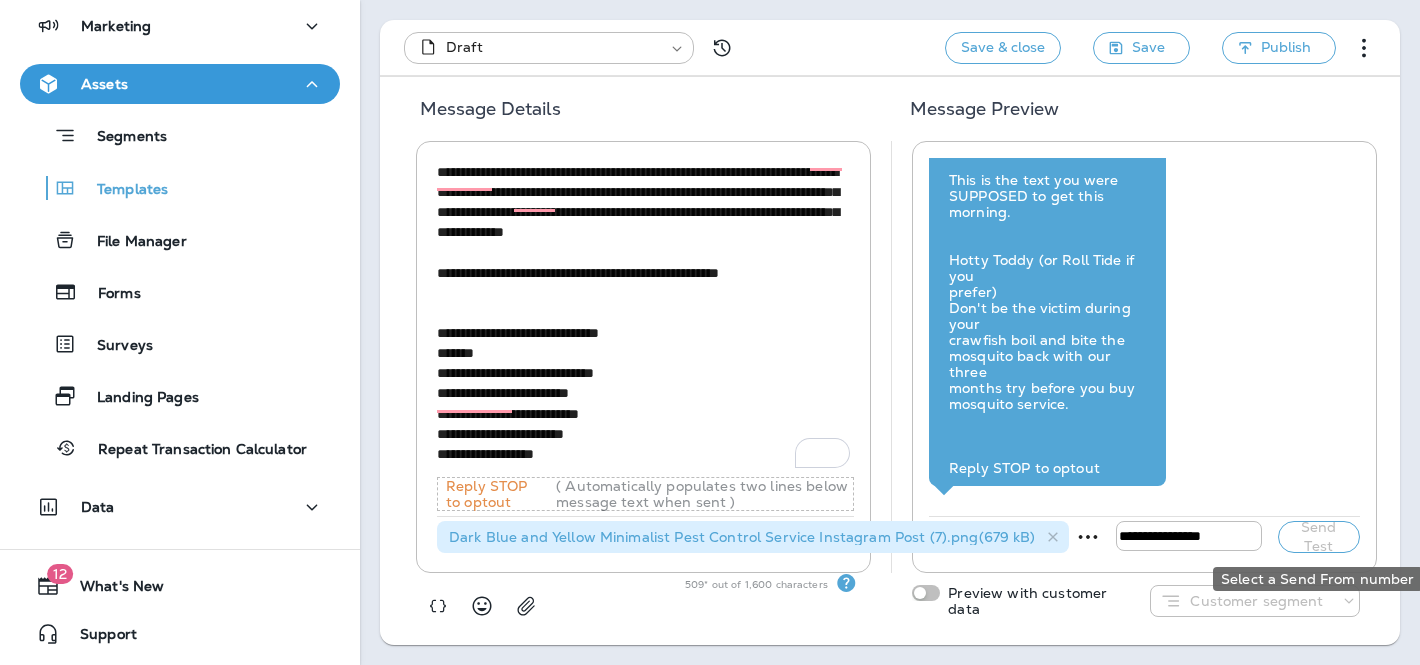 click on "Send Test" at bounding box center (1319, 537) 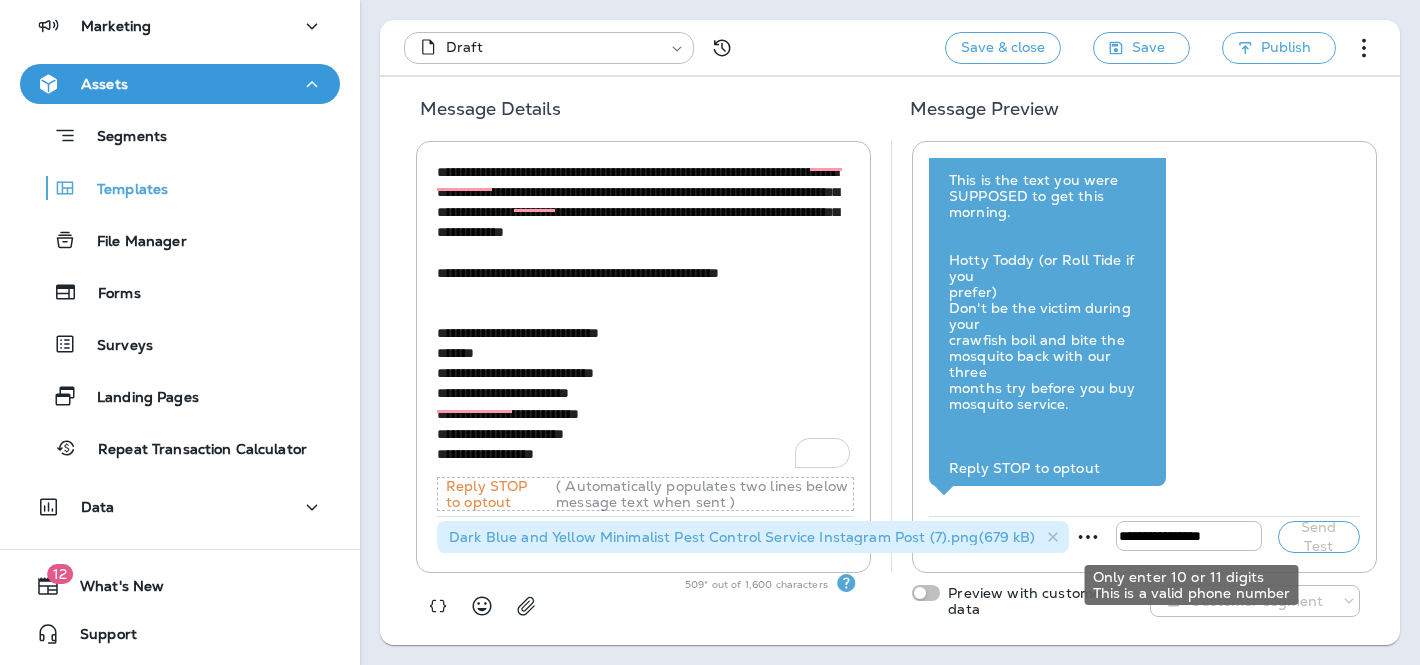 click on "**********" at bounding box center (1189, 536) 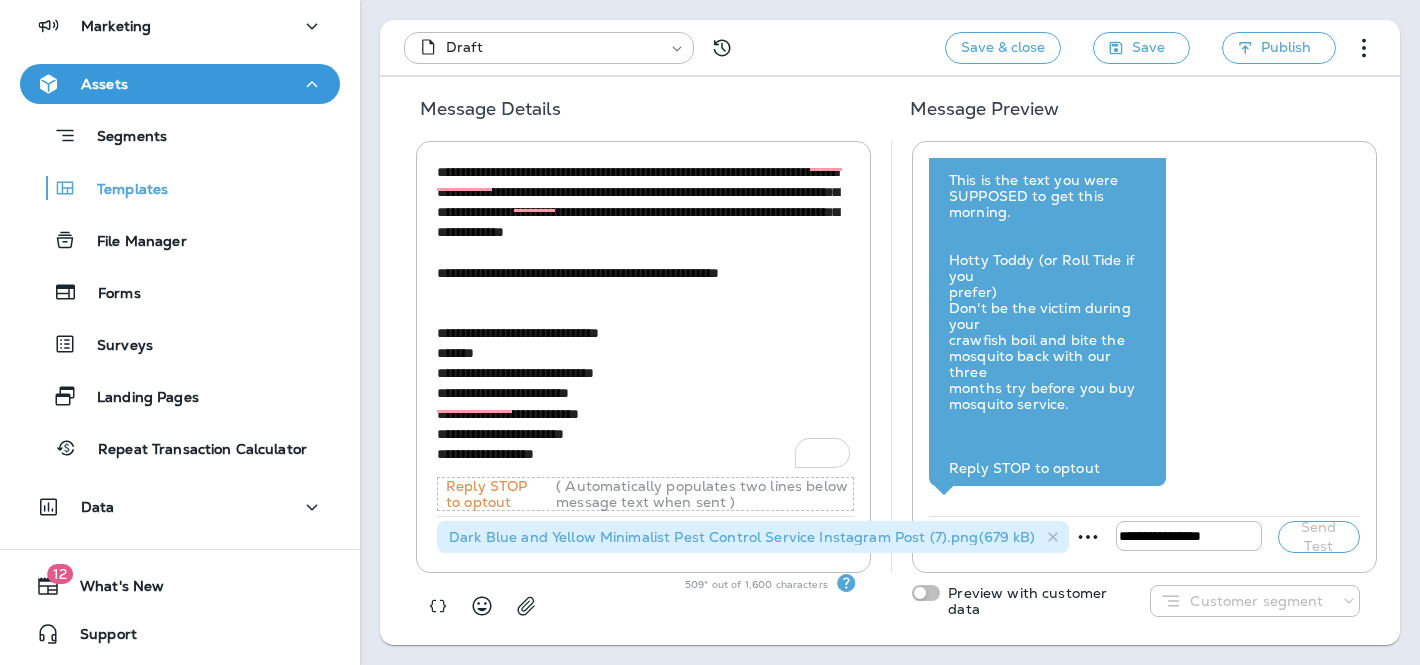 click 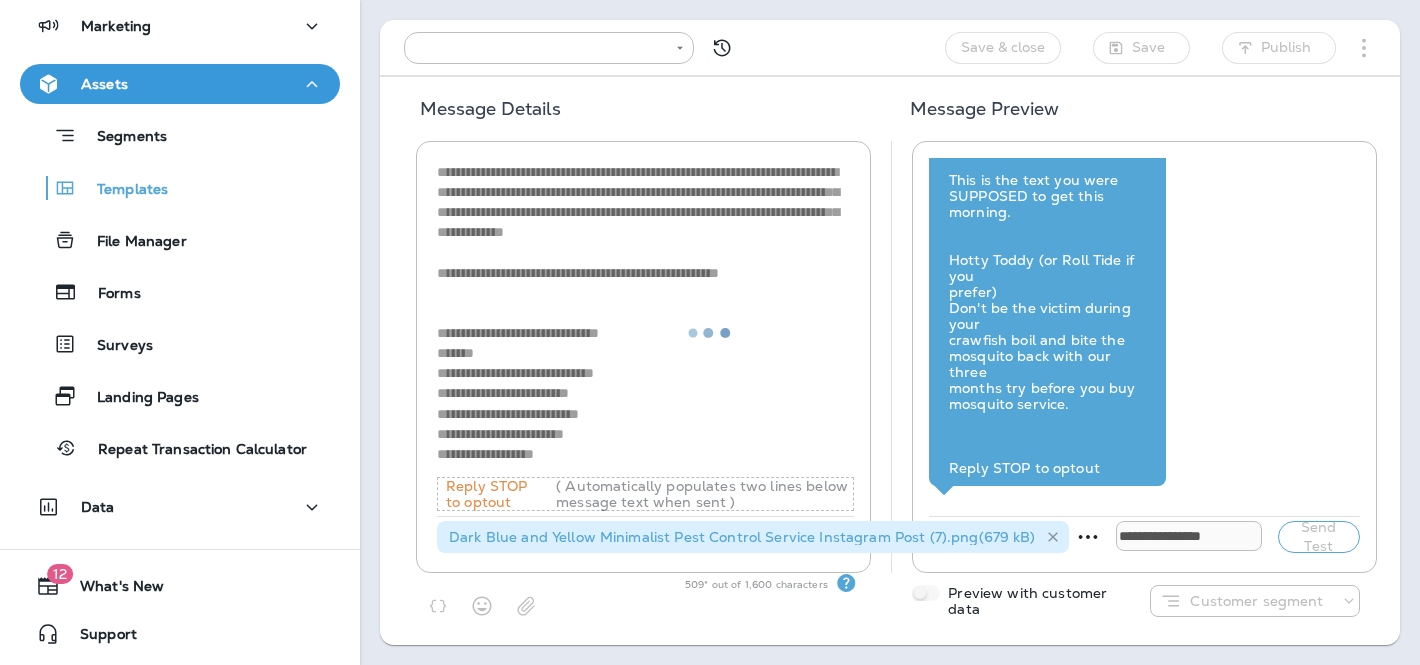 type on "**********" 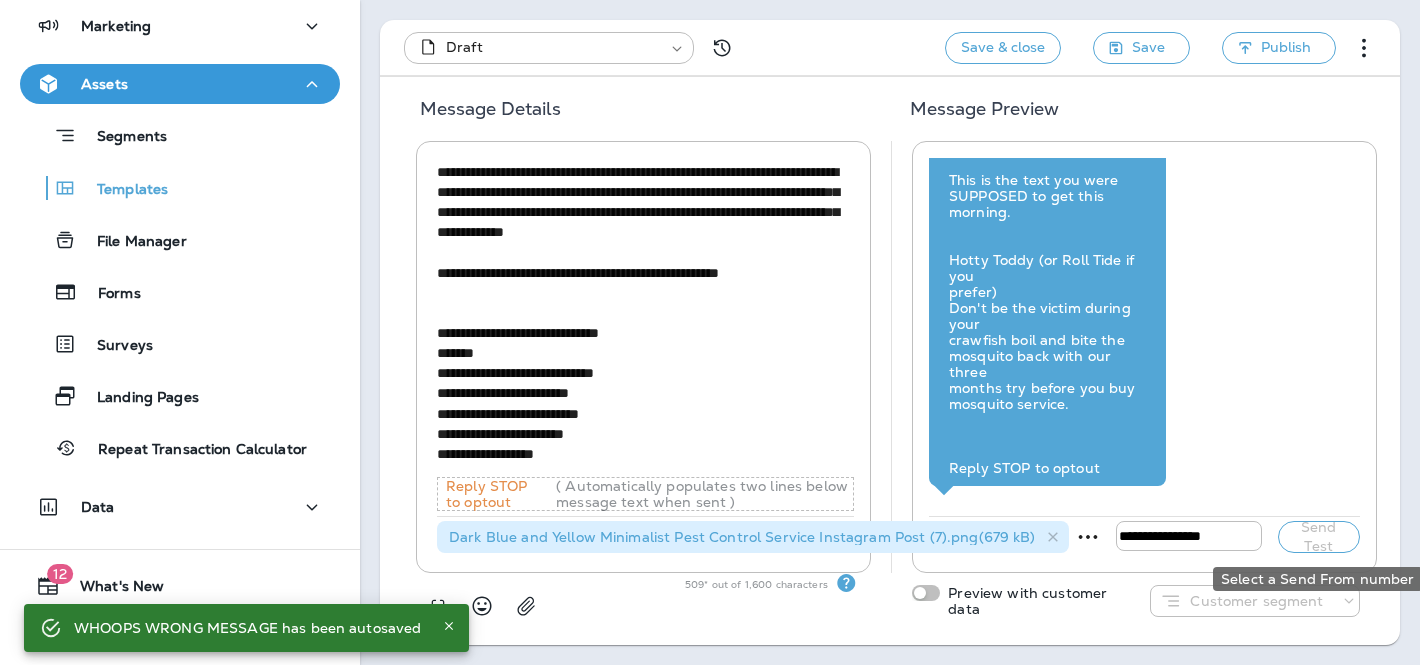 click on "Send Test" at bounding box center [1319, 537] 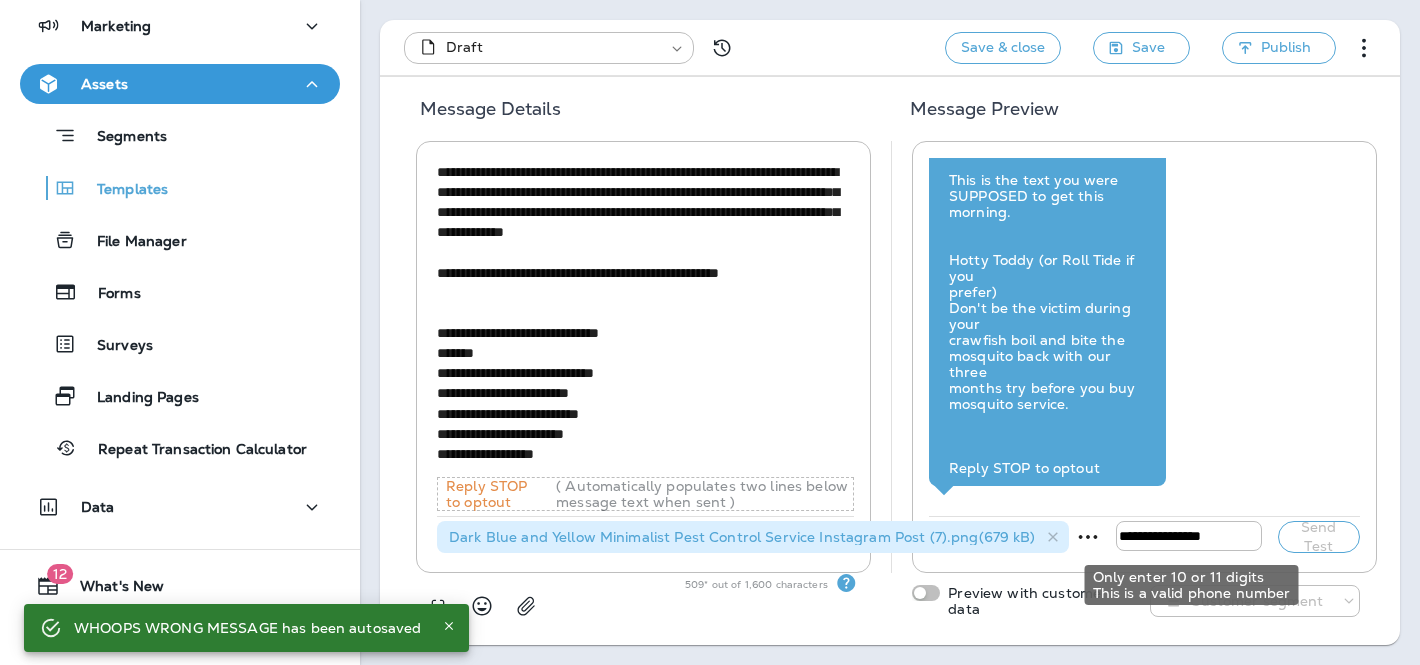 click on "**********" at bounding box center (1189, 536) 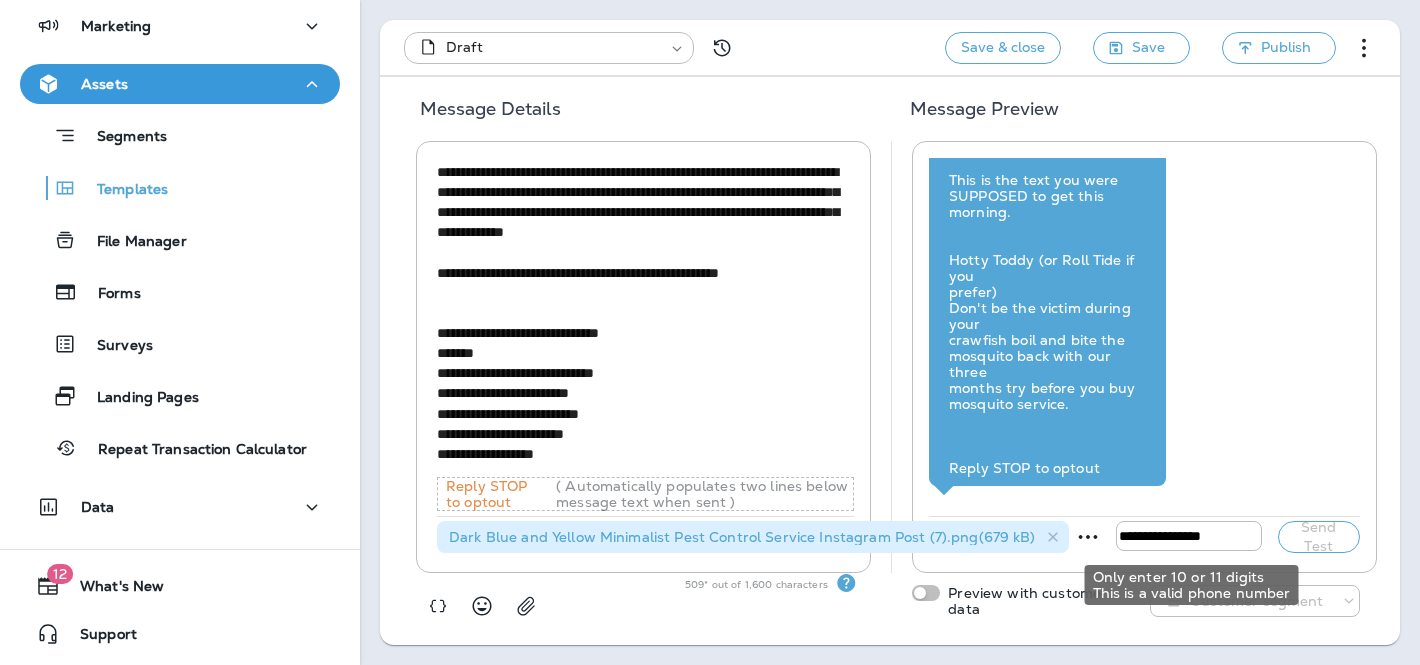 click on "**********" at bounding box center [1189, 536] 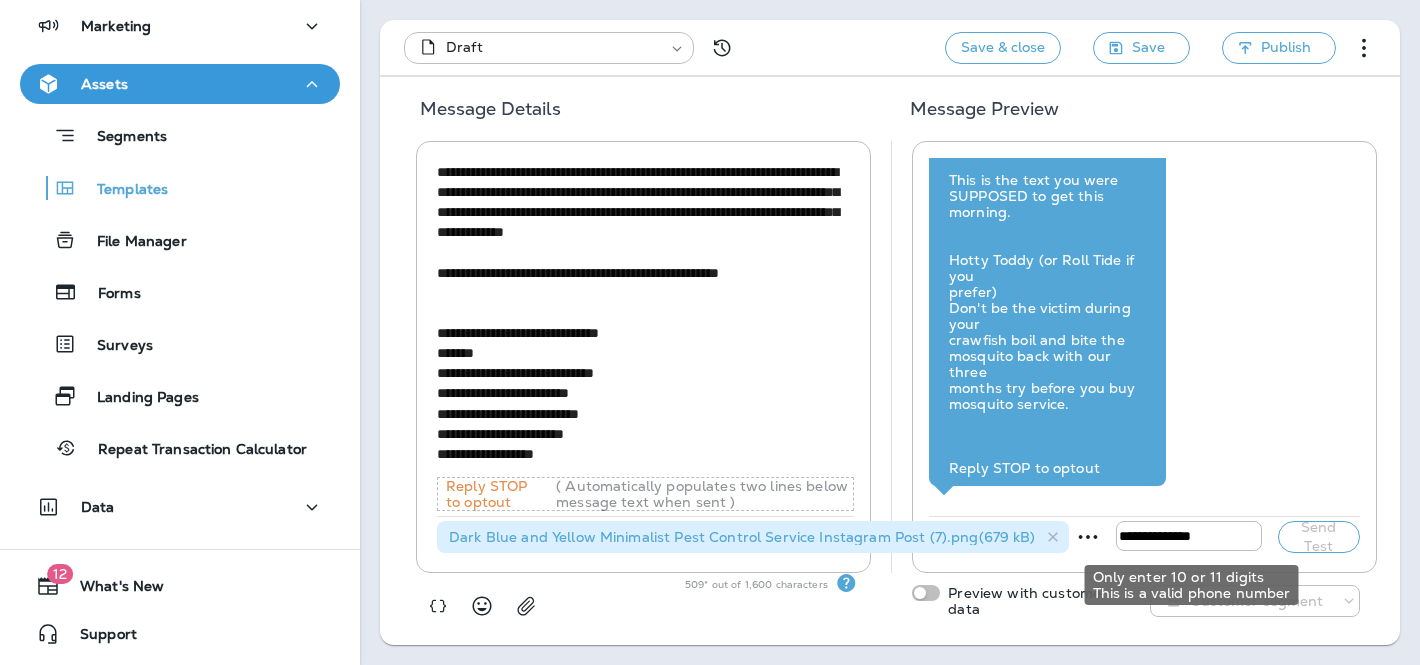 click on "**********" at bounding box center [1189, 536] 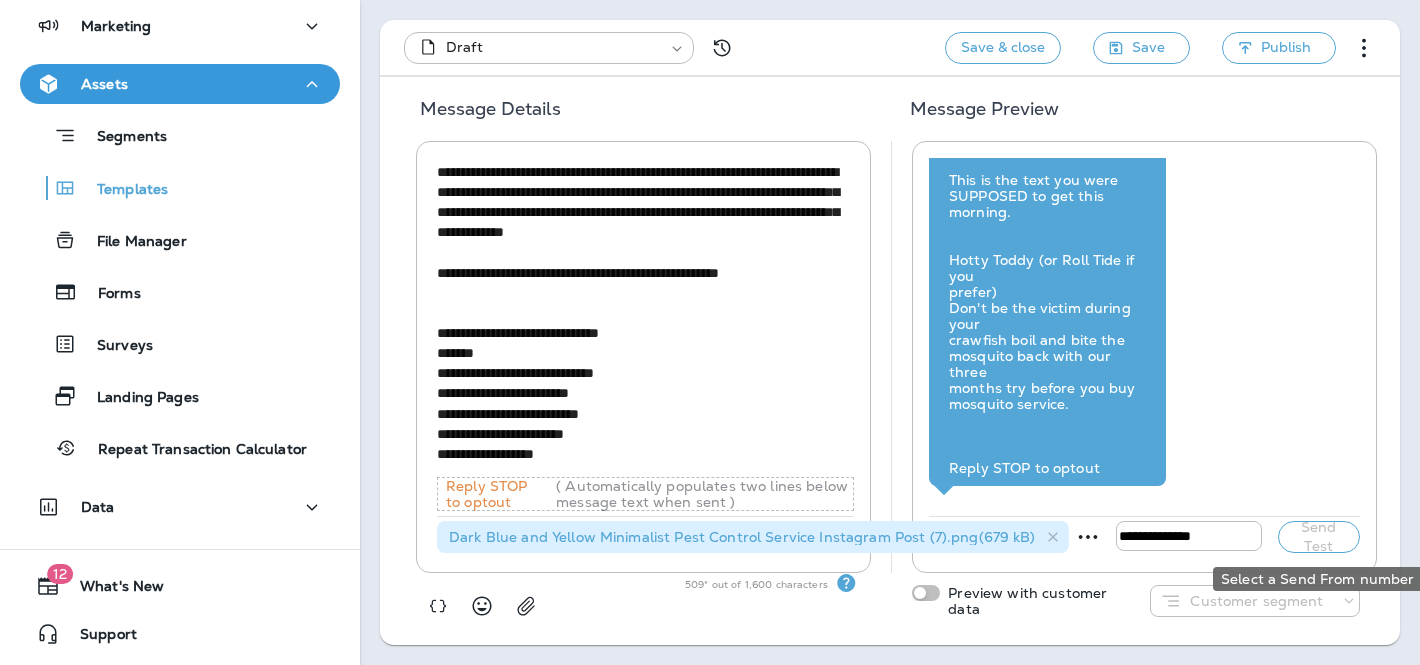 click on "Send Test" at bounding box center (1319, 537) 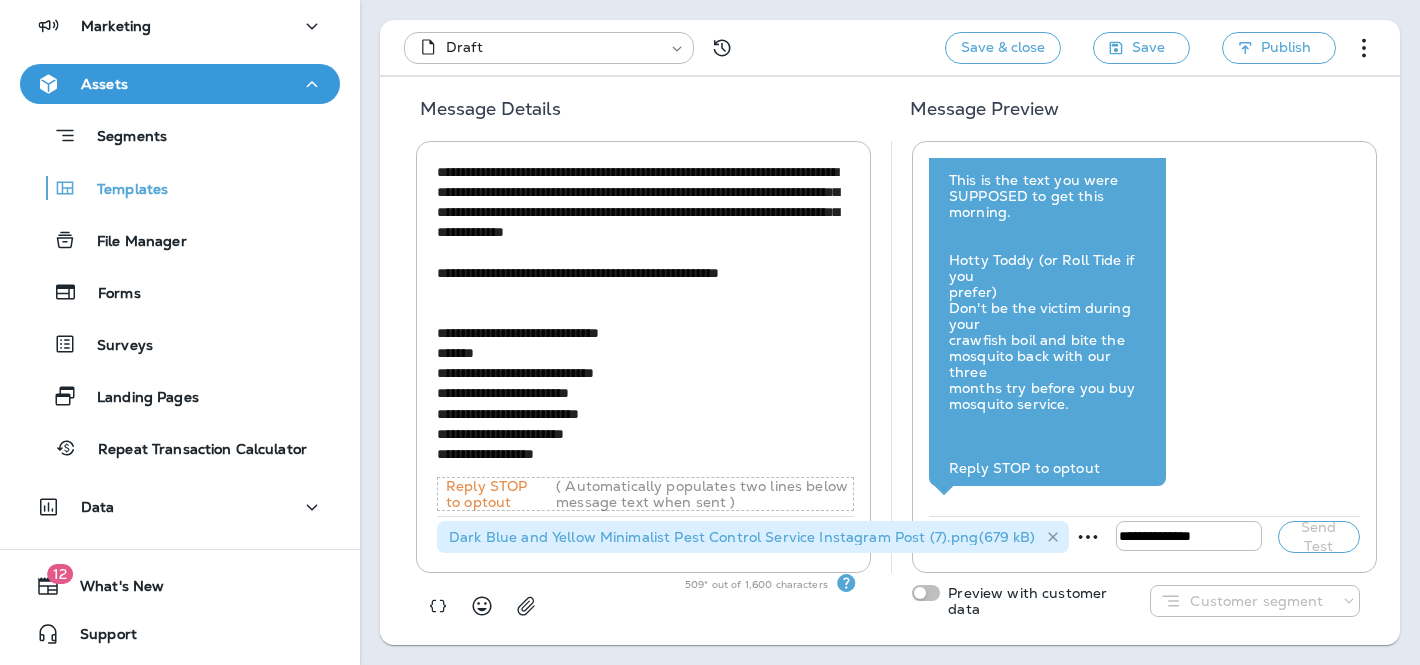 drag, startPoint x: 1232, startPoint y: 535, endPoint x: 1041, endPoint y: 535, distance: 191 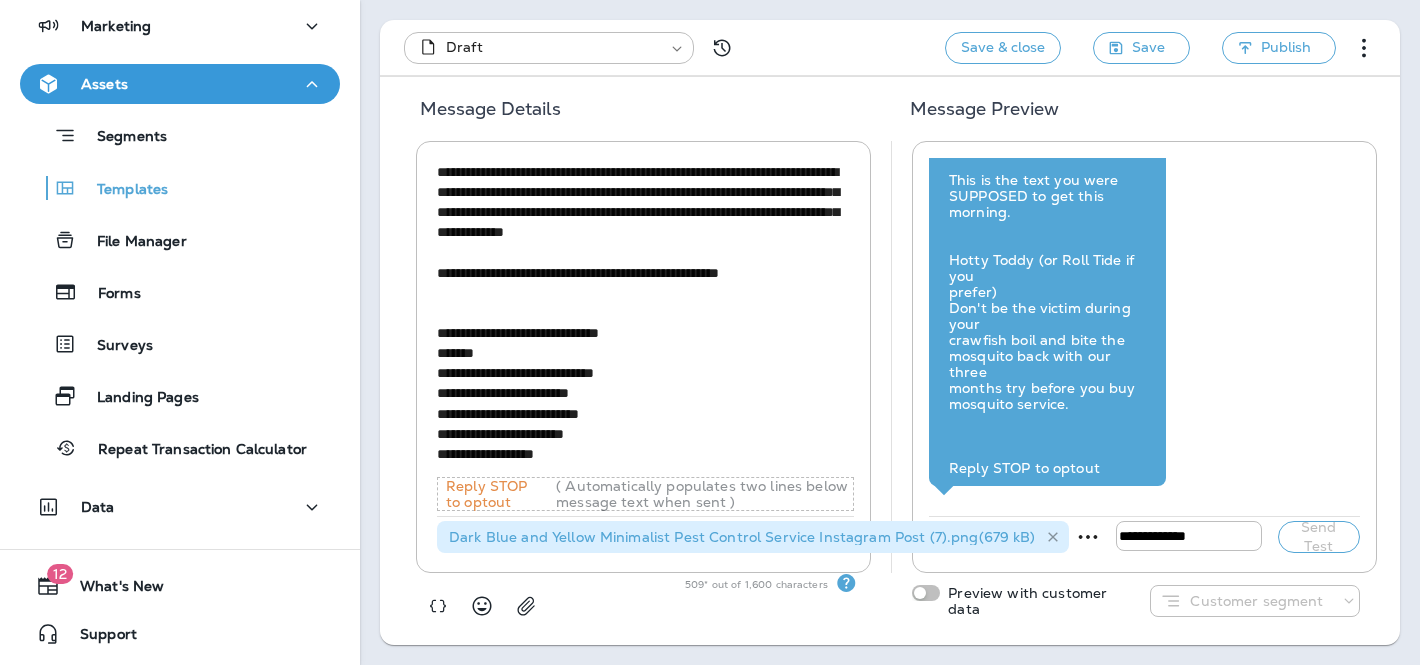 type on "**********" 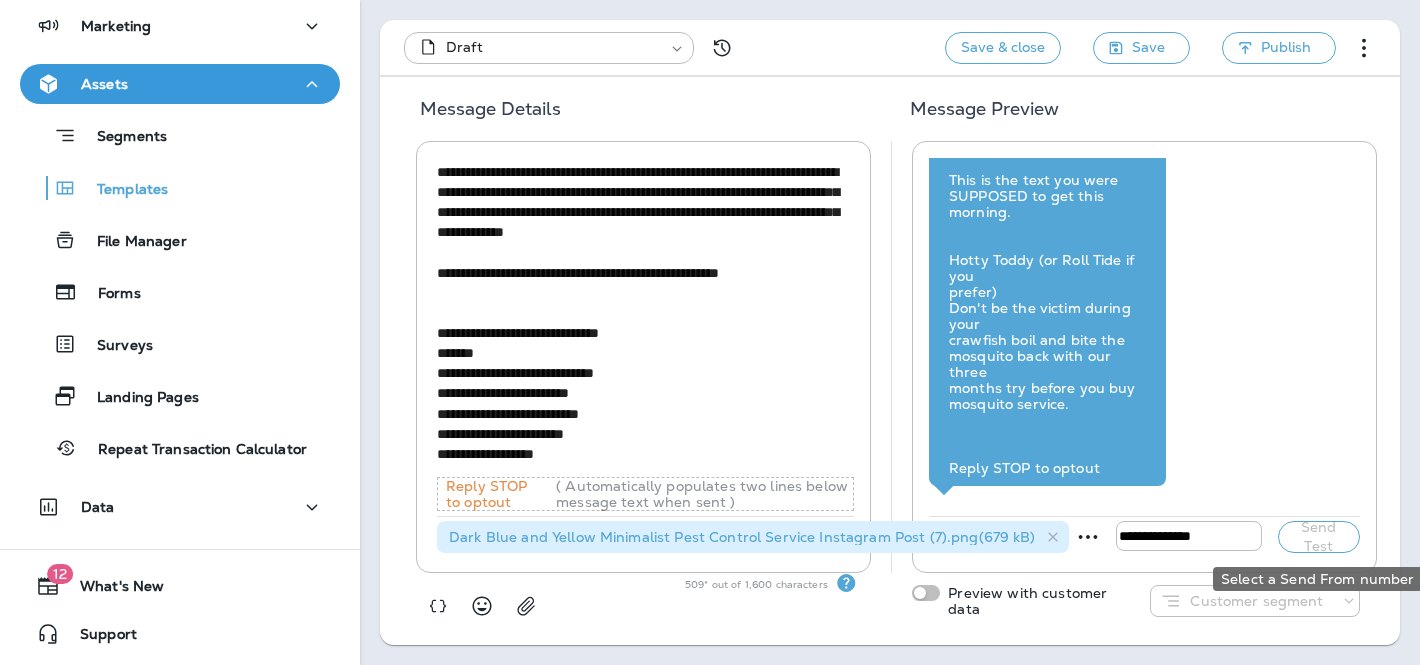 click on "Send Test" at bounding box center (1319, 537) 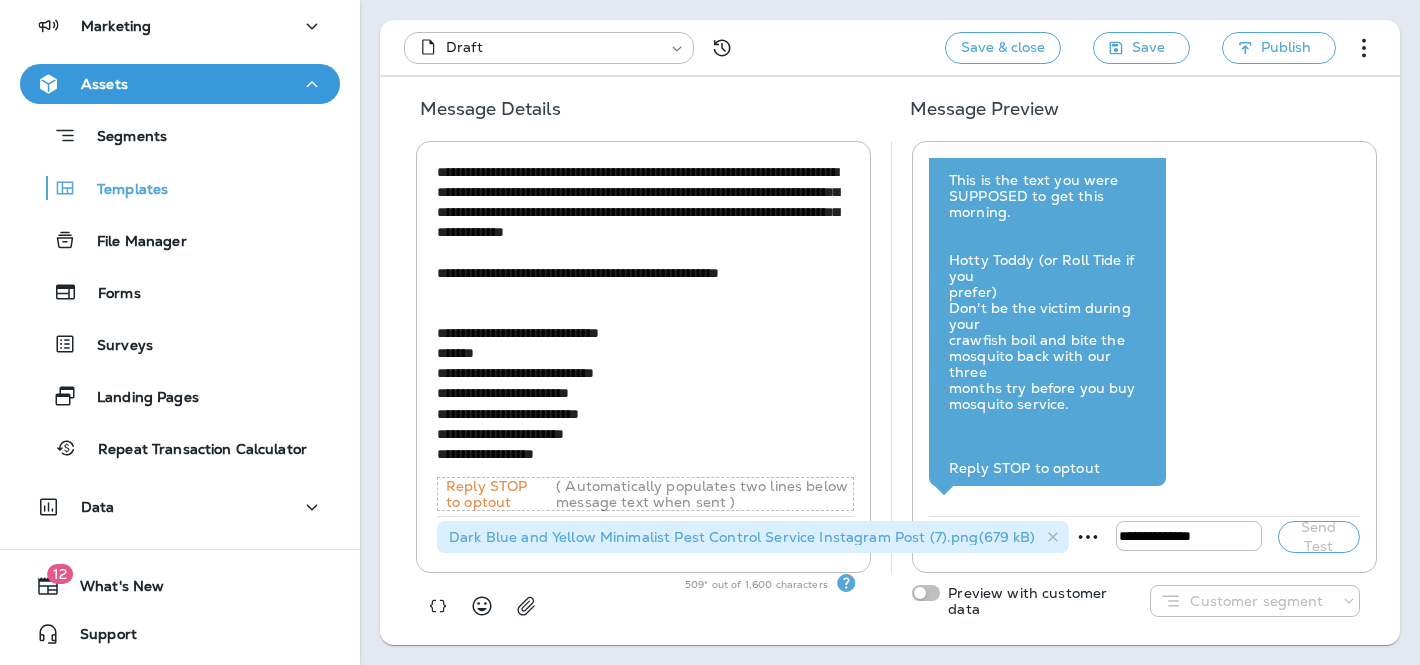 click on "Customer segment" at bounding box center [1256, 601] 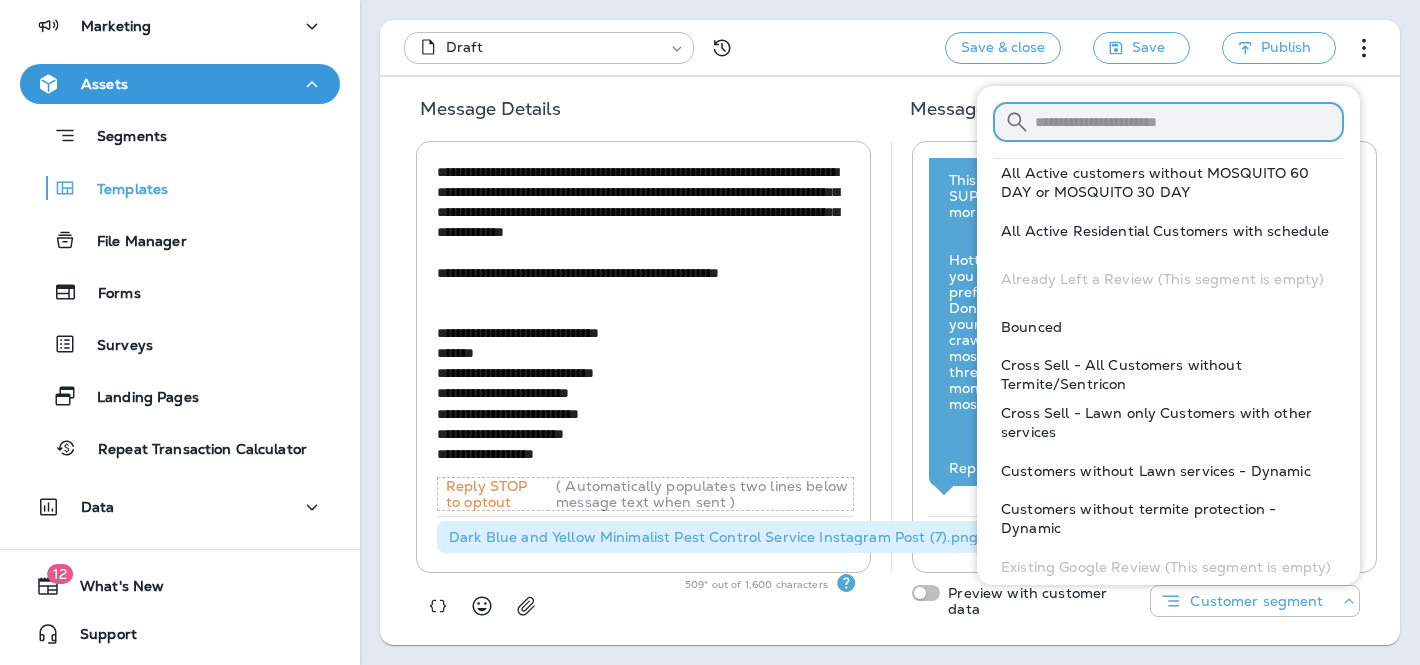 click at bounding box center [1189, 122] 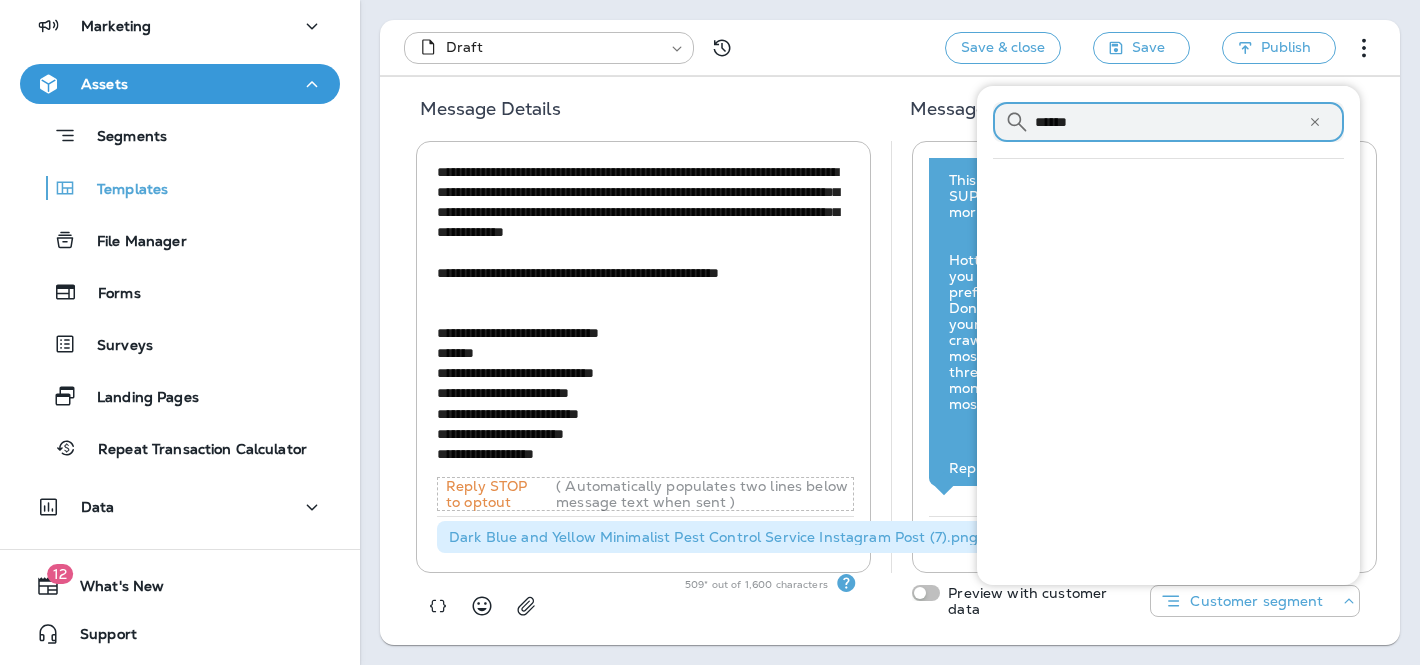 type on "******" 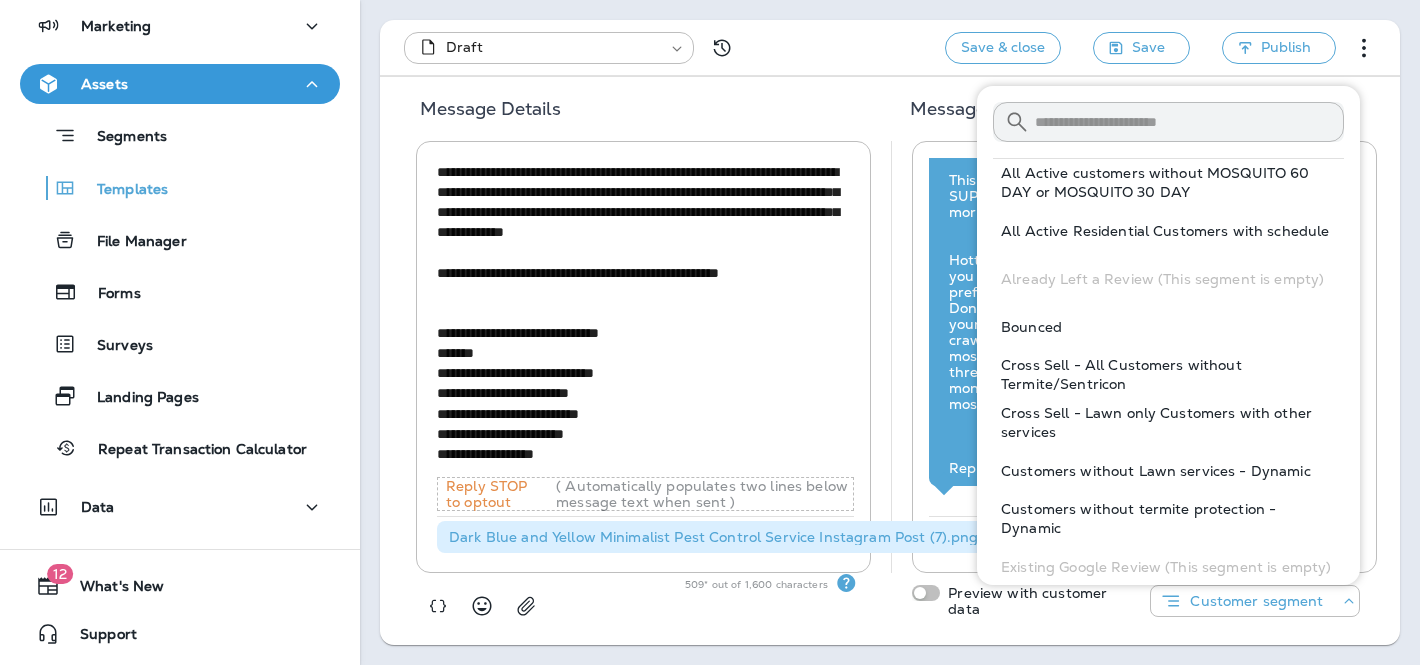 click at bounding box center [700, 611] 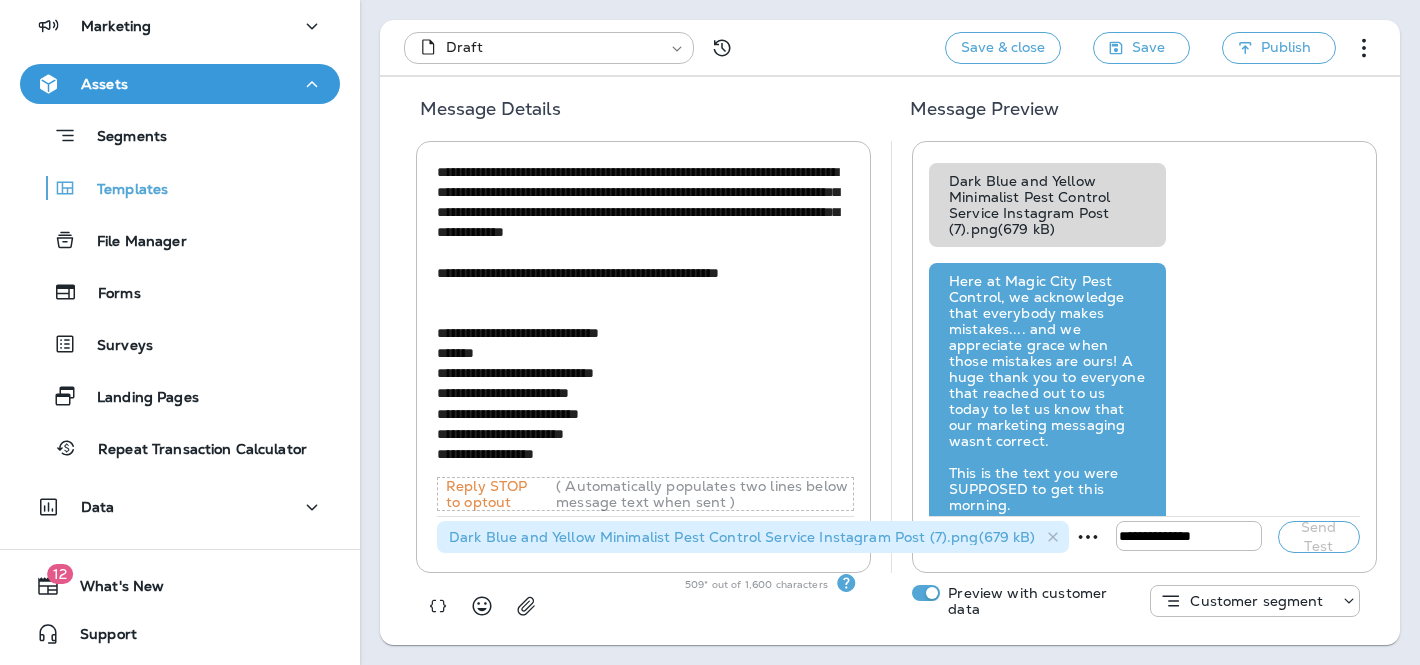 scroll, scrollTop: -303, scrollLeft: 0, axis: vertical 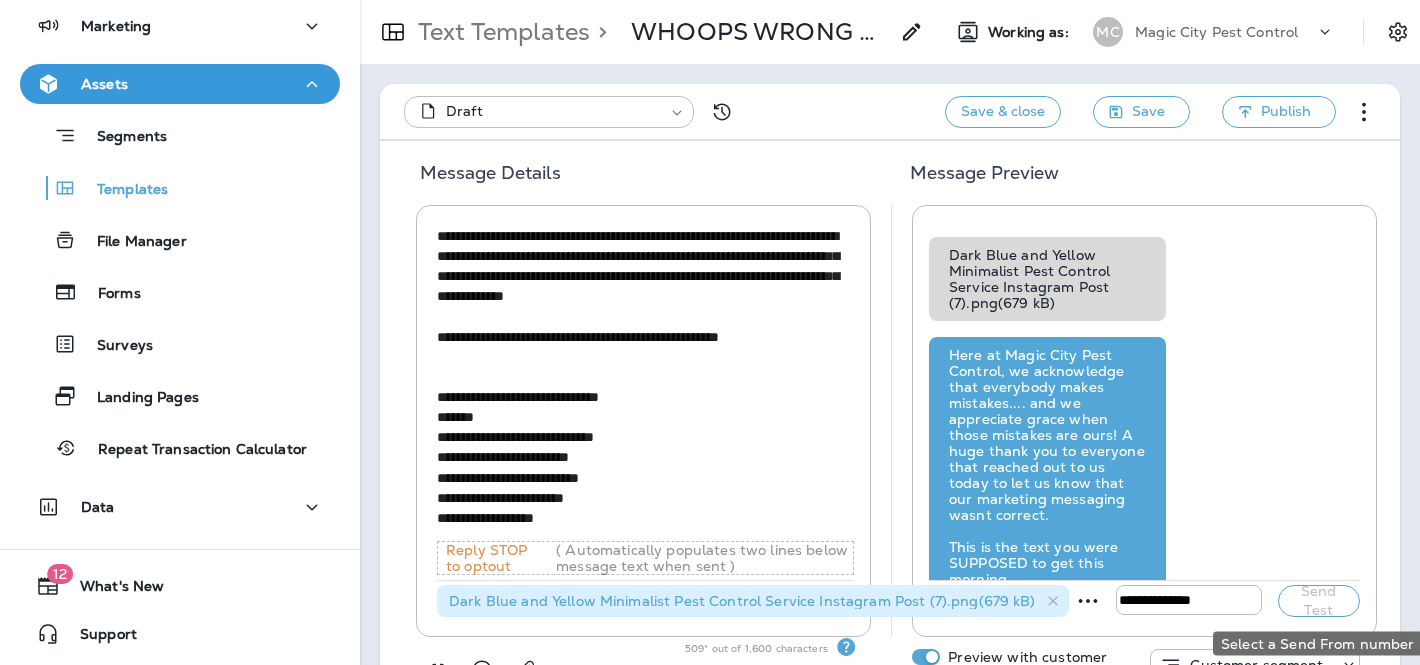click on "Send Test" at bounding box center (1319, 601) 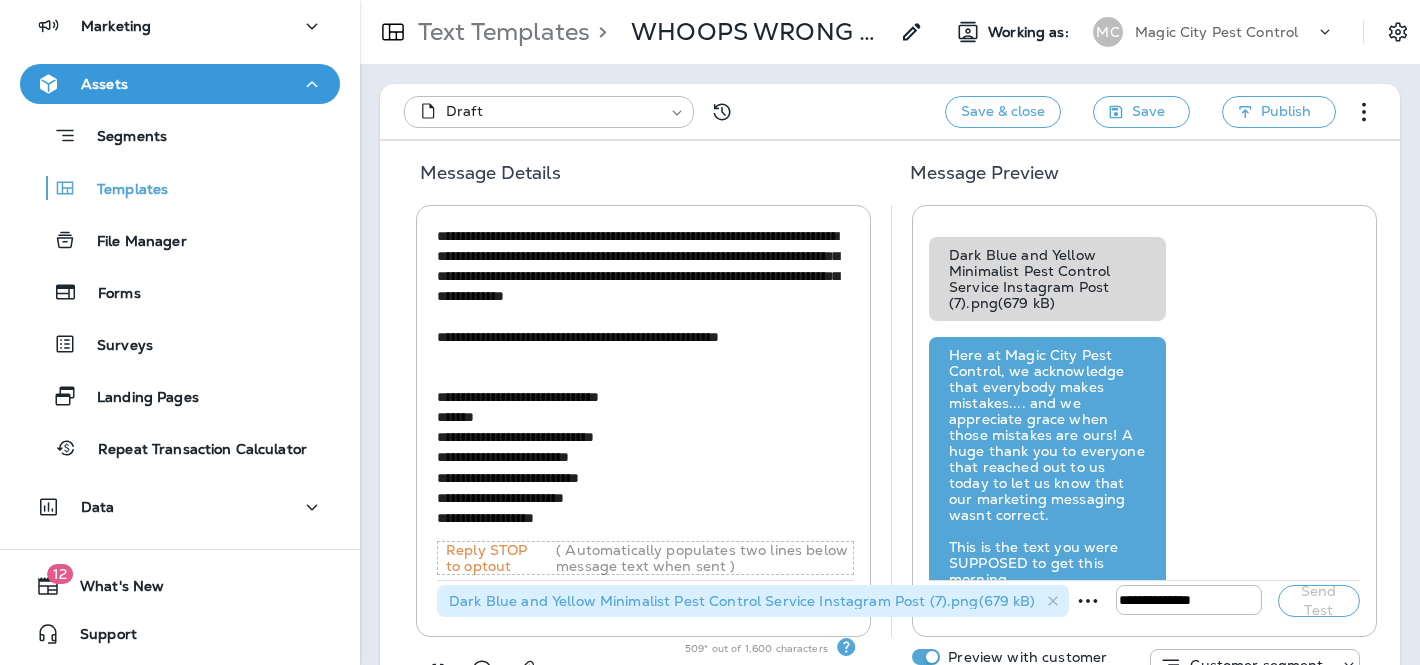click 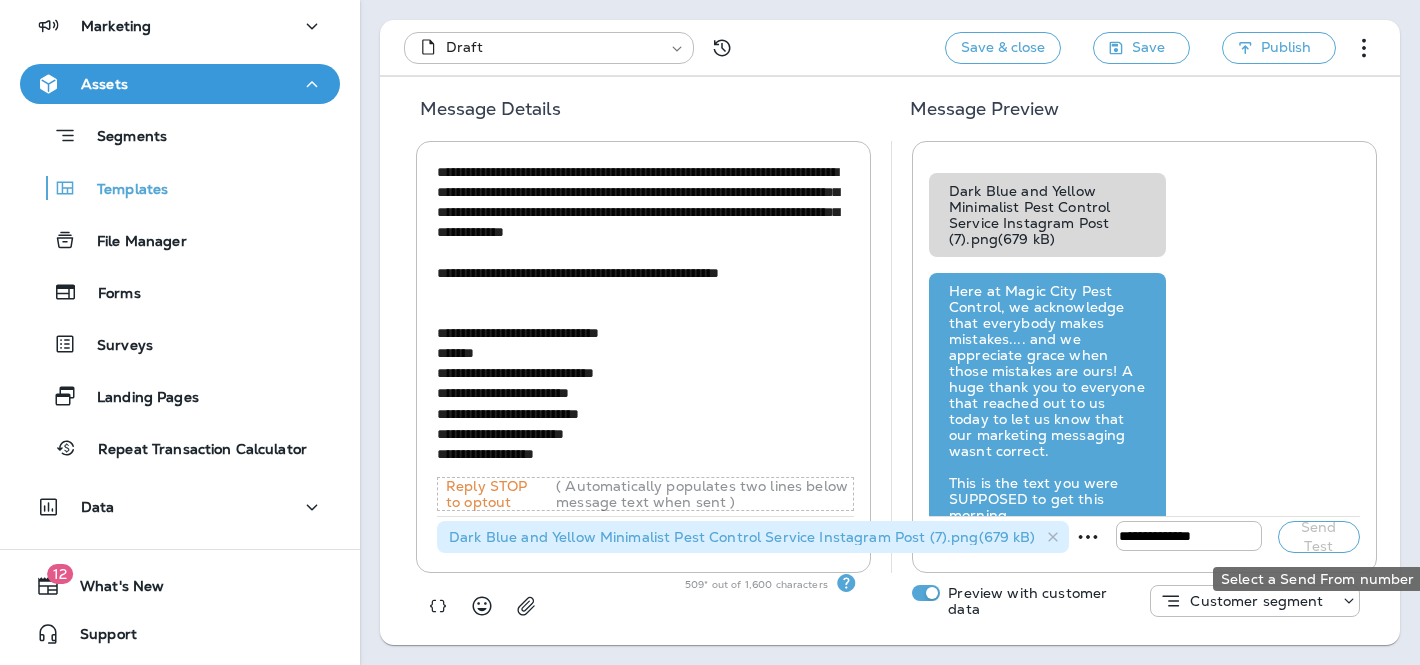 click on "Send Test" at bounding box center [1319, 537] 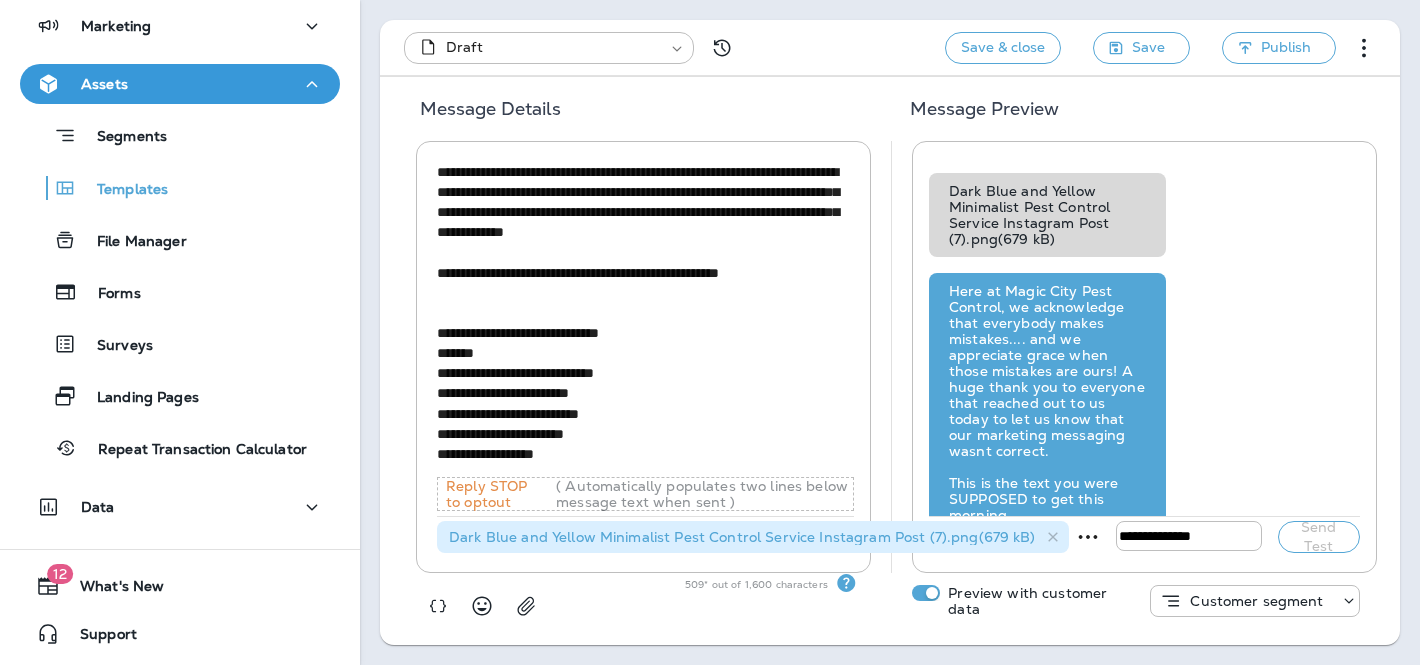 click 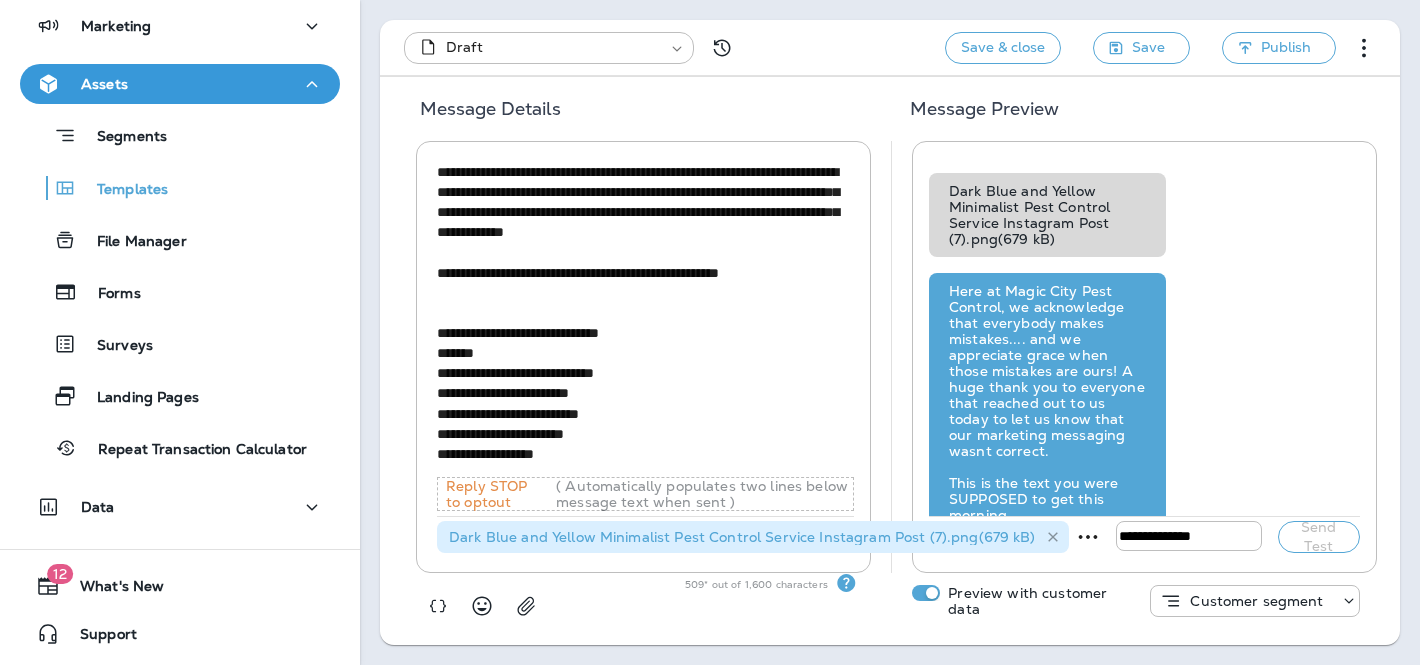 click 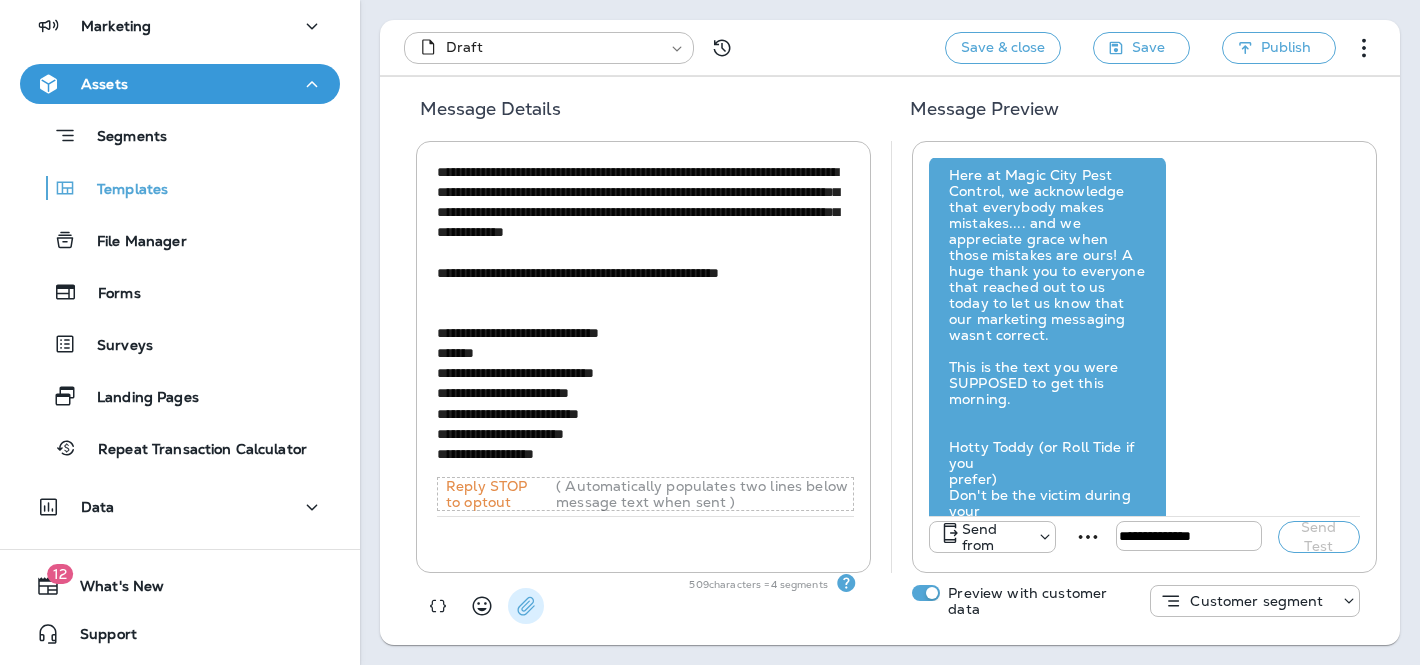 click 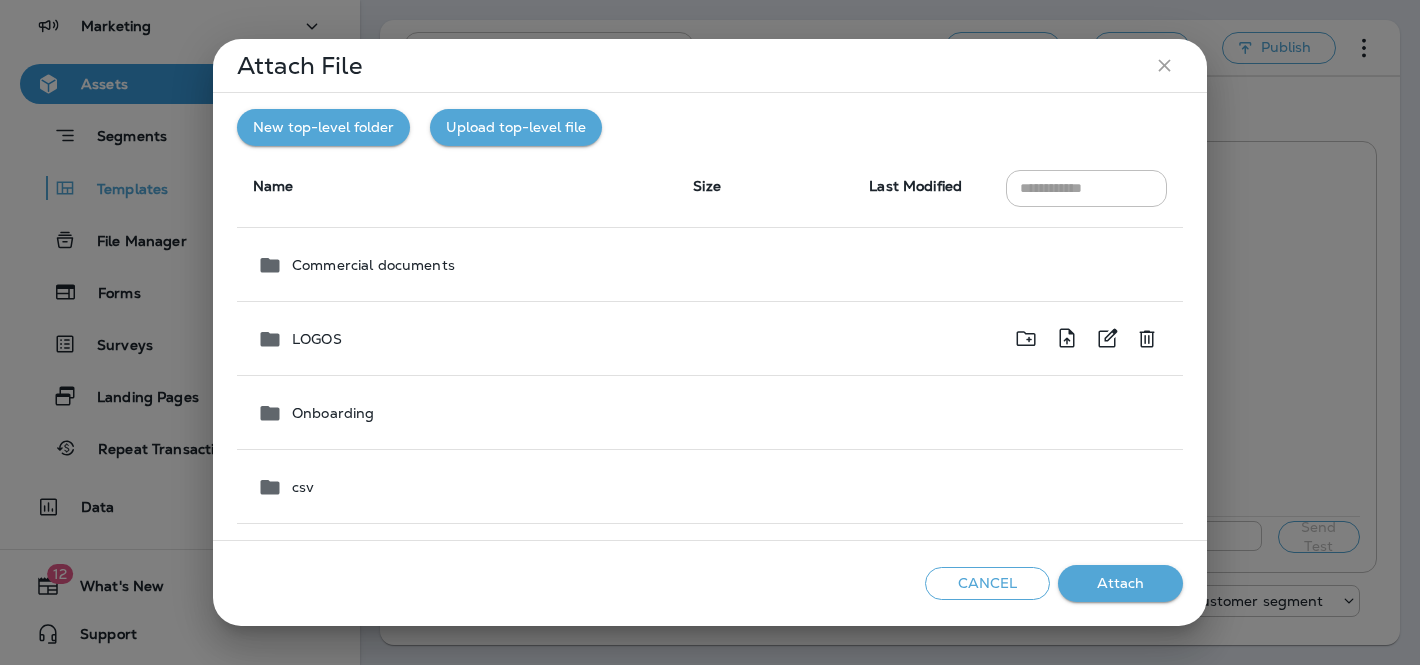 click on "LOGOS" at bounding box center (317, 339) 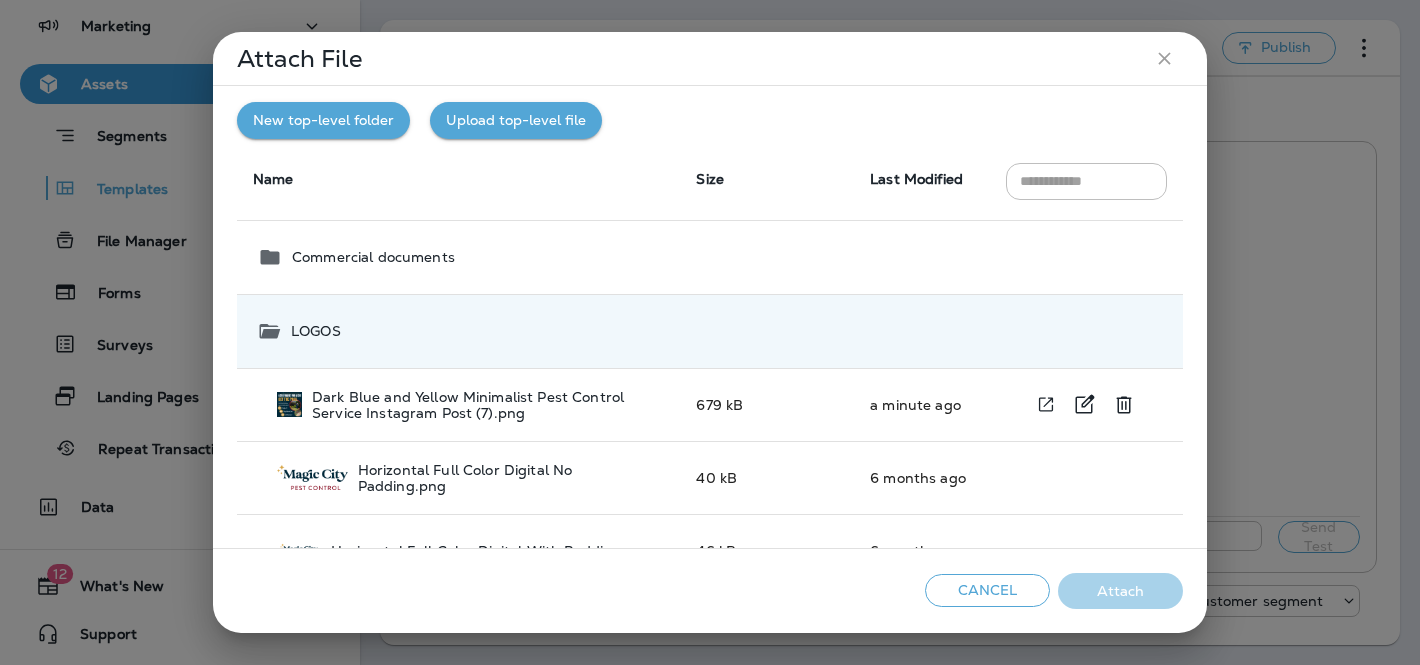 click on "Dark Blue and Yellow Minimalist Pest Control Service Instagram Post (7).png" at bounding box center [488, 405] 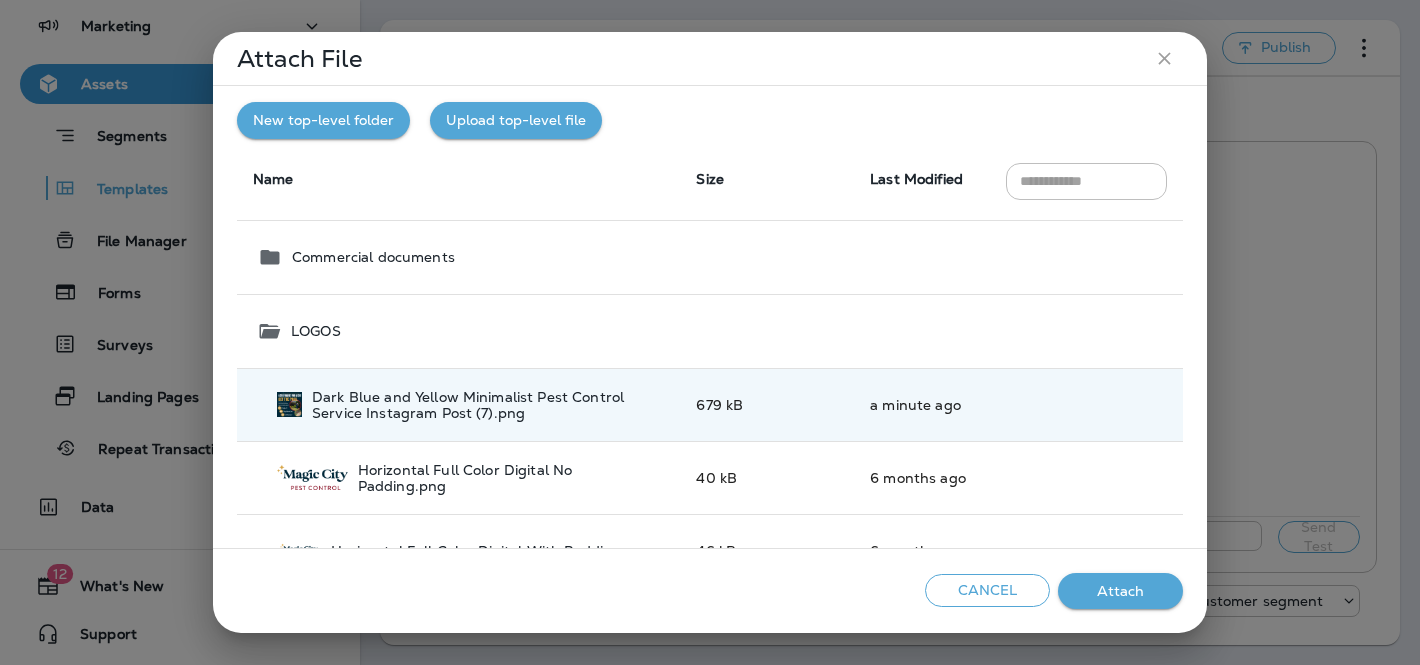 click on "Attach" at bounding box center (1120, 591) 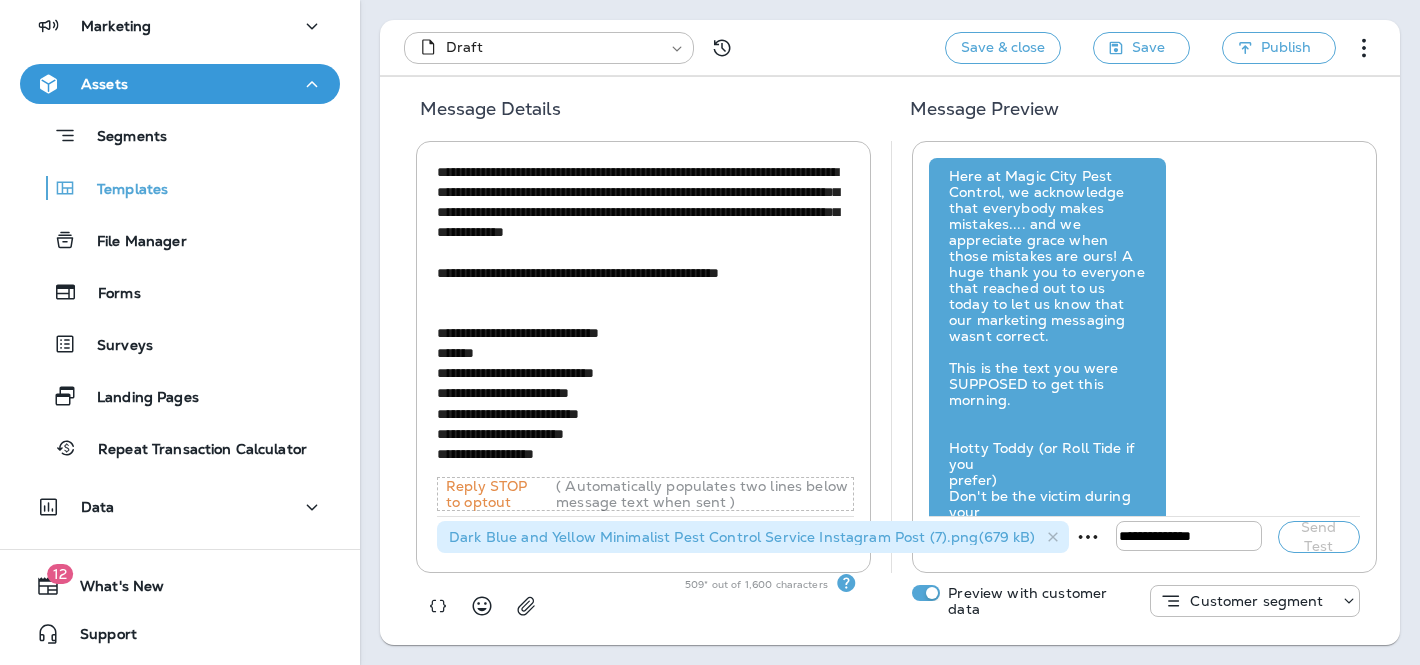 scroll, scrollTop: -303, scrollLeft: 0, axis: vertical 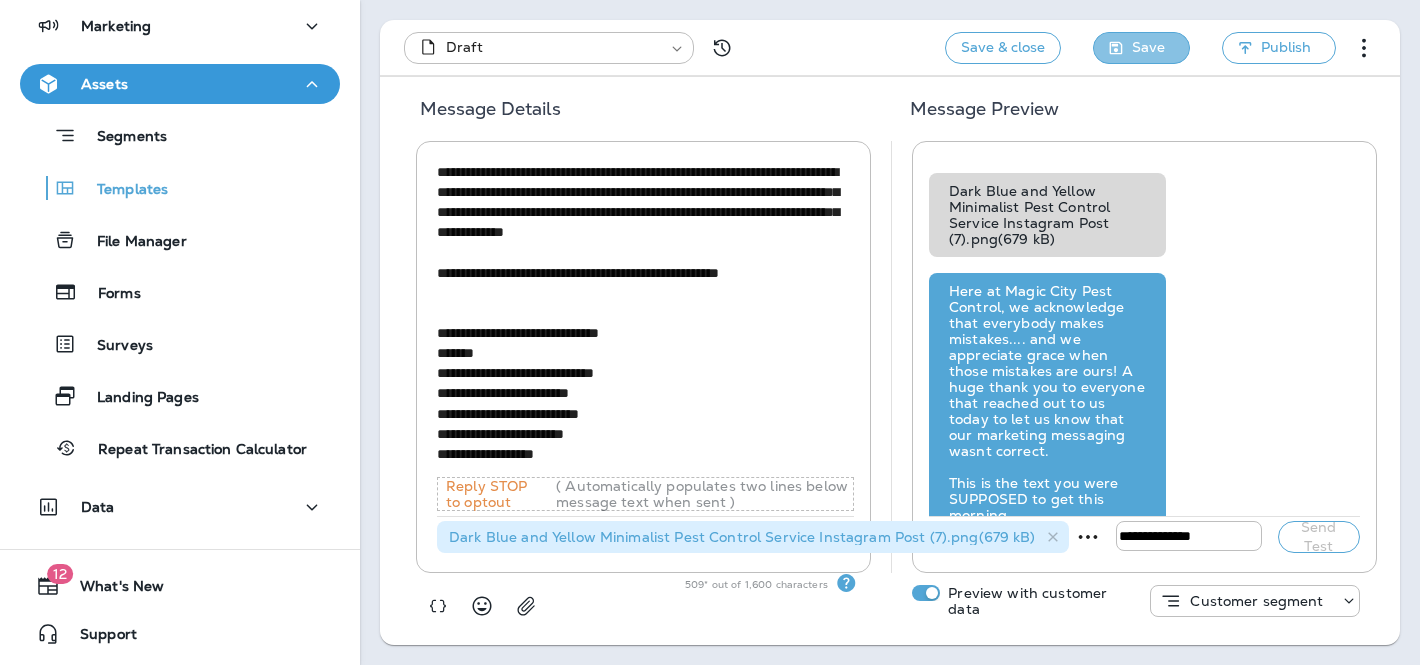 click 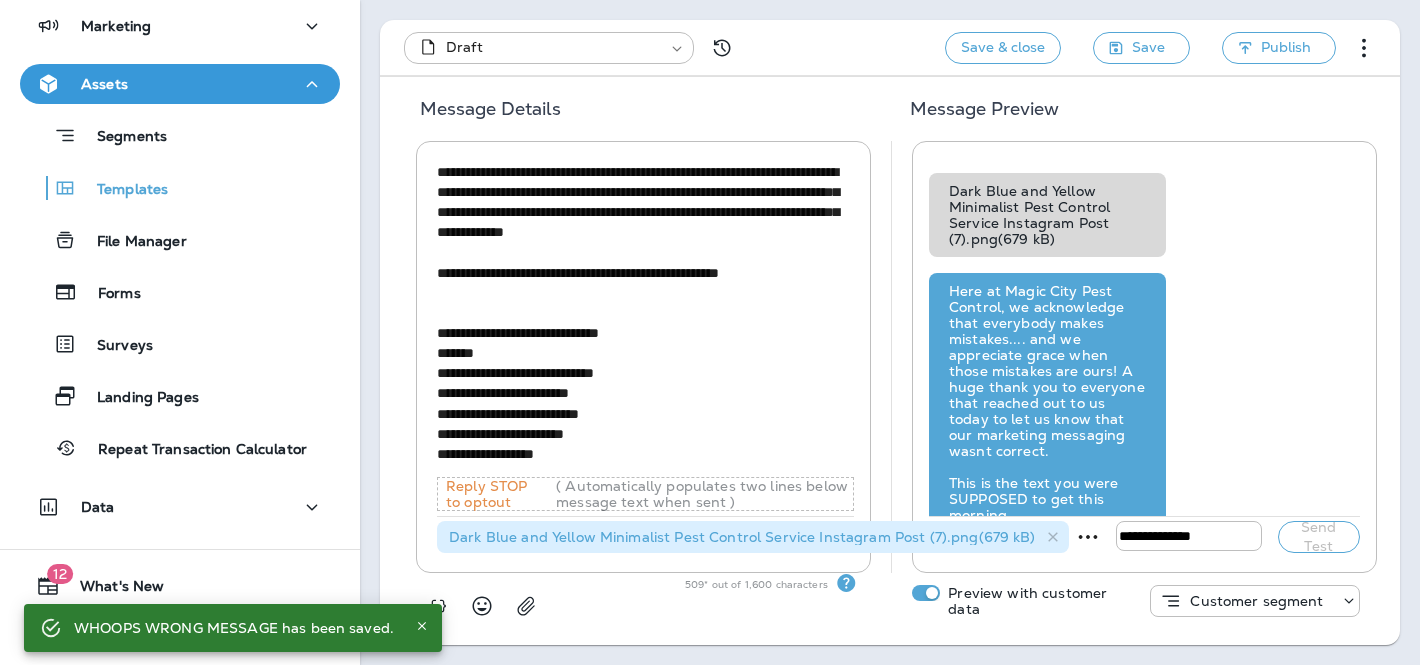 click on "**********" at bounding box center [1189, 536] 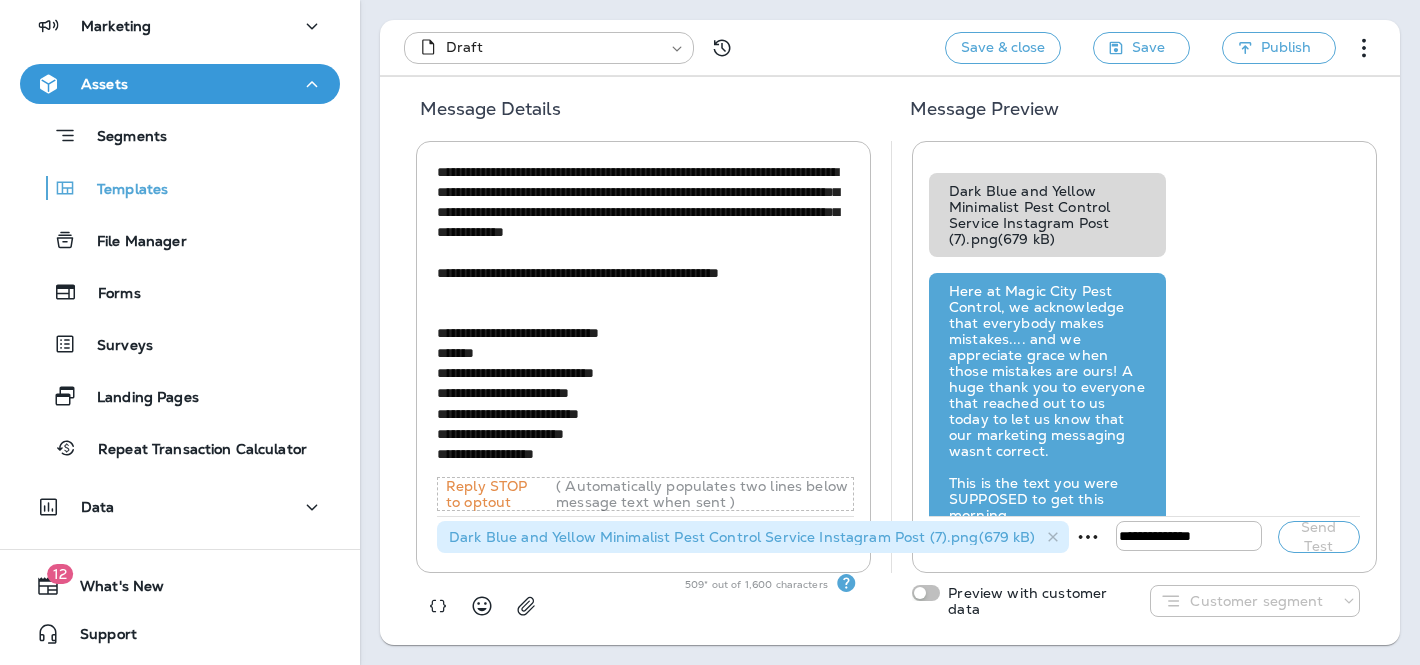 click on "Send Test" at bounding box center (1319, 537) 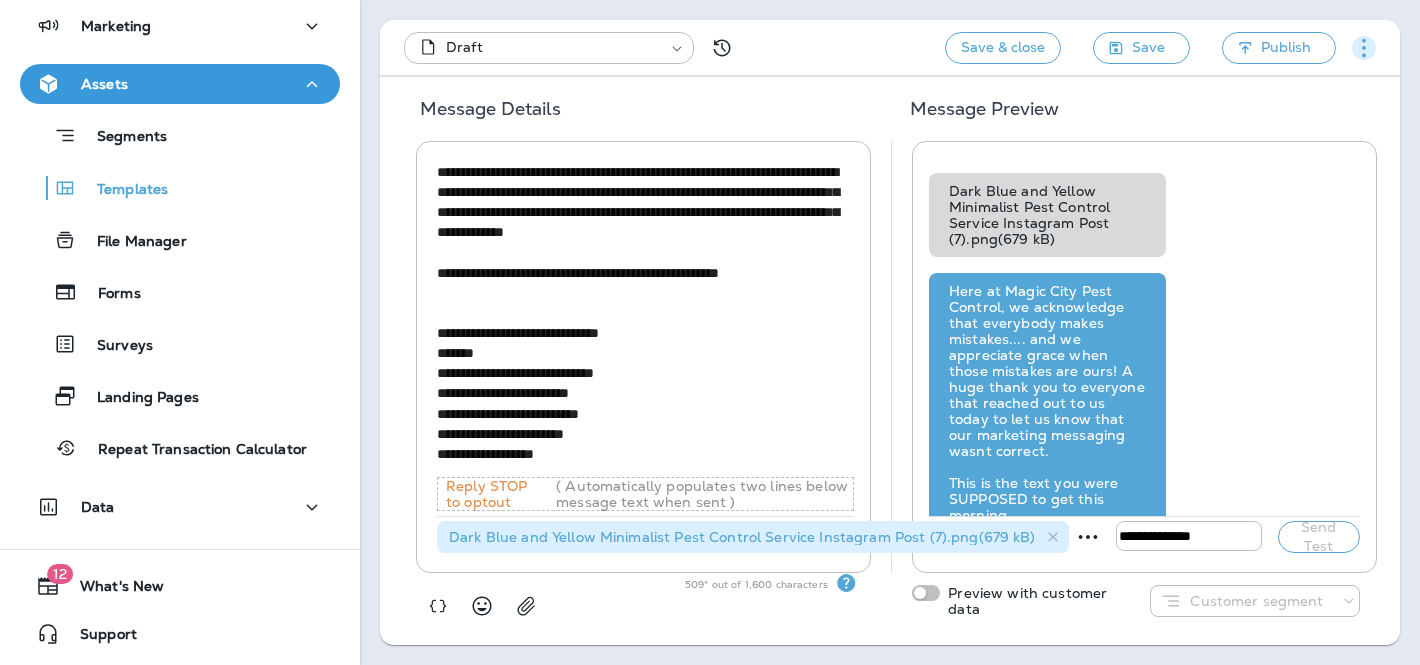 click 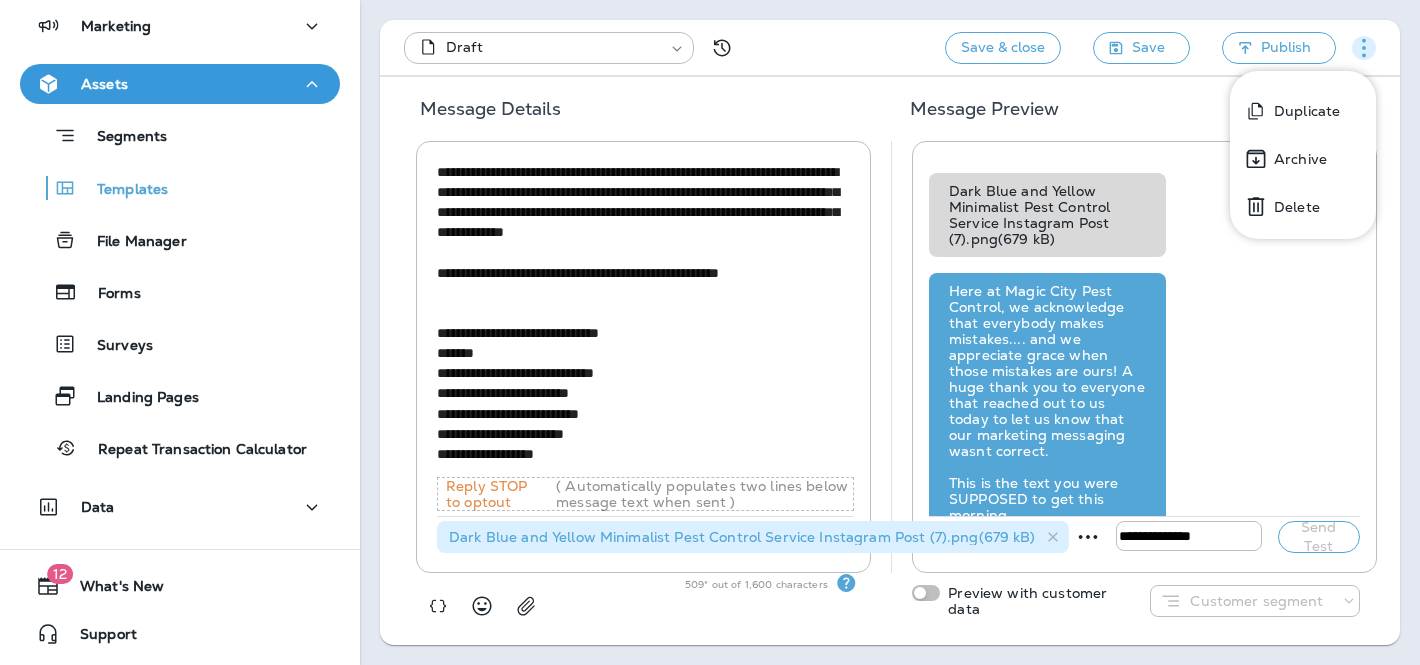 click on "**********" at bounding box center [890, 361] 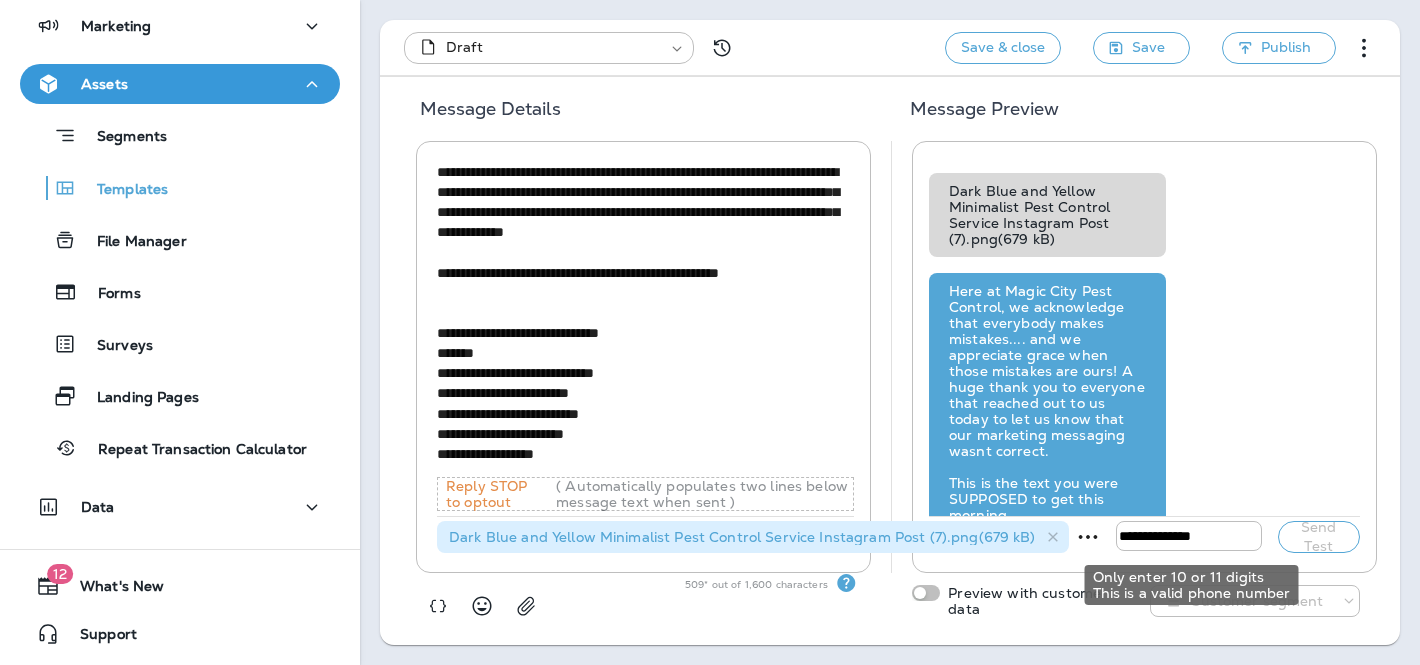 click on "**********" at bounding box center (1189, 536) 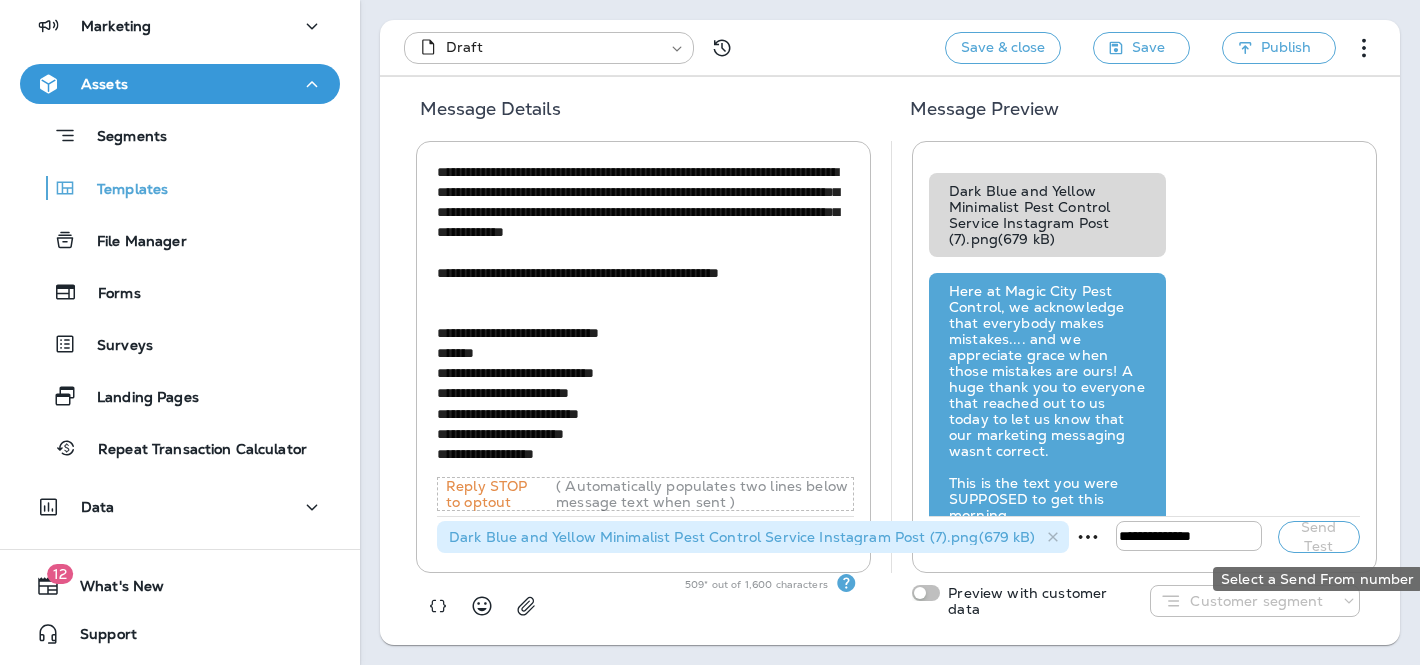 click on "Send Test" at bounding box center (1319, 537) 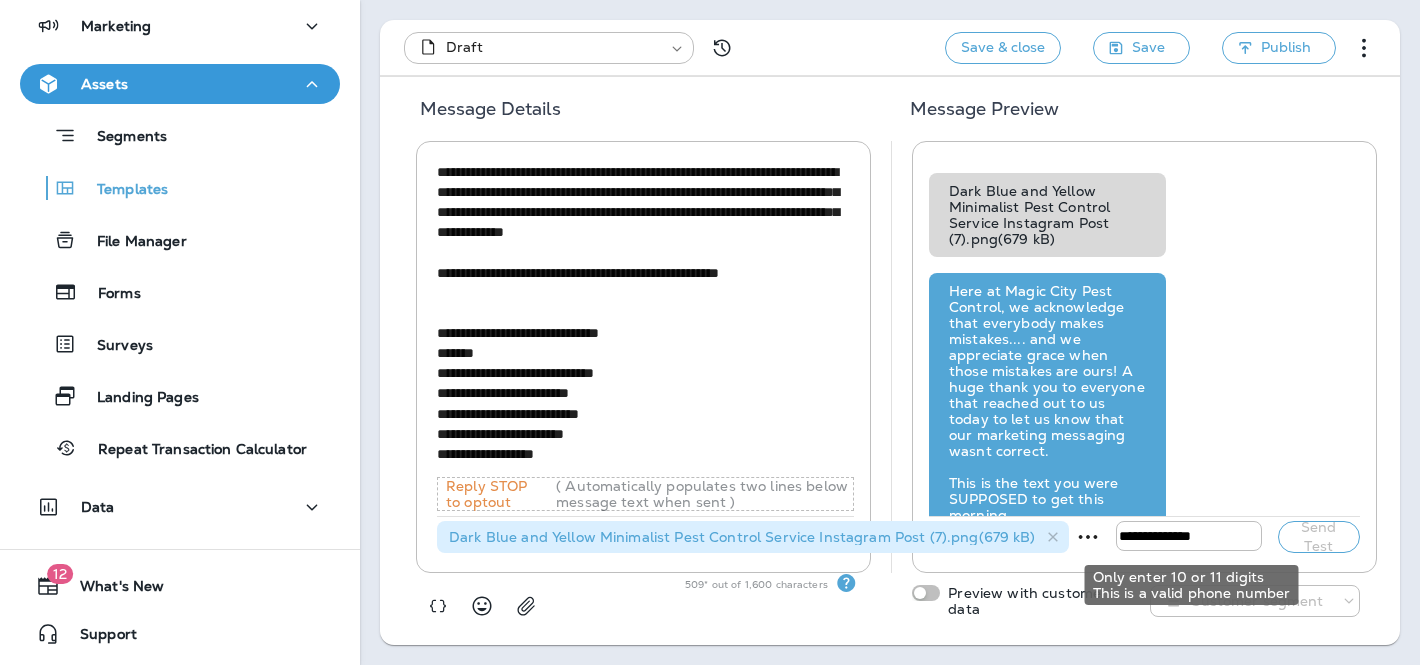 click on "**********" at bounding box center (1189, 536) 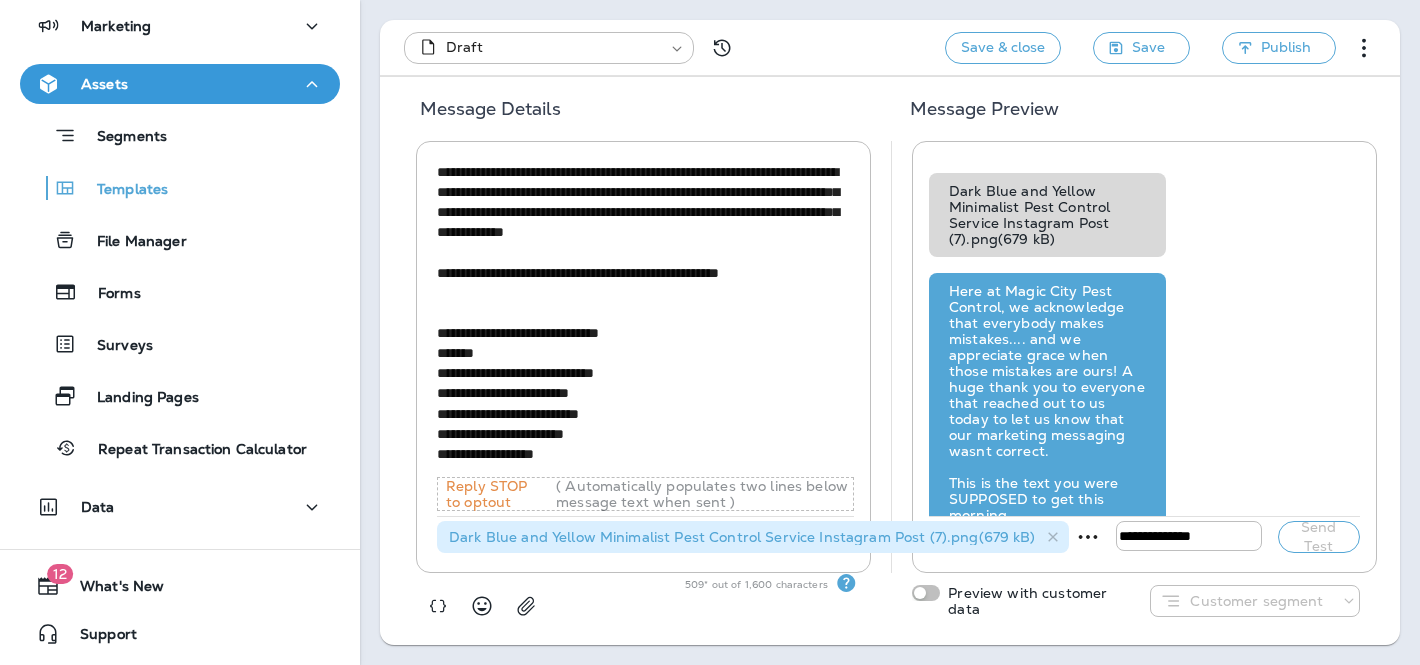 click 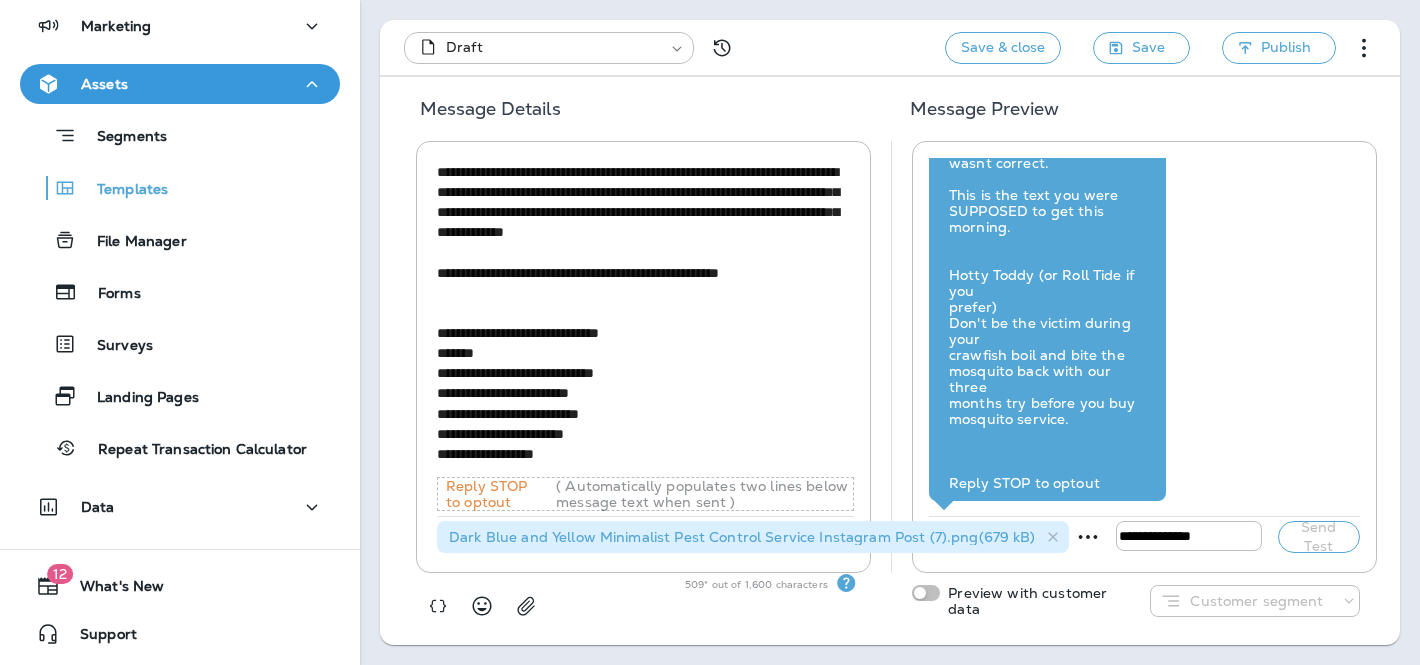 scroll, scrollTop: 0, scrollLeft: 0, axis: both 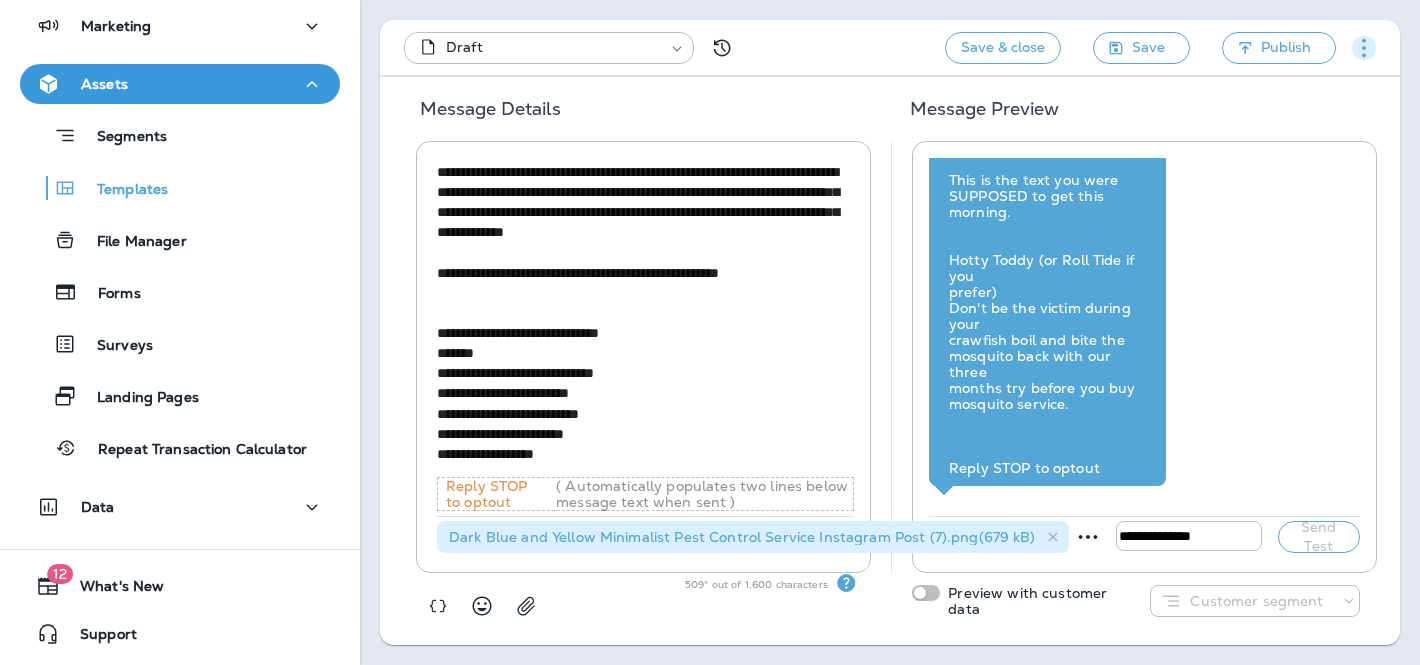 click 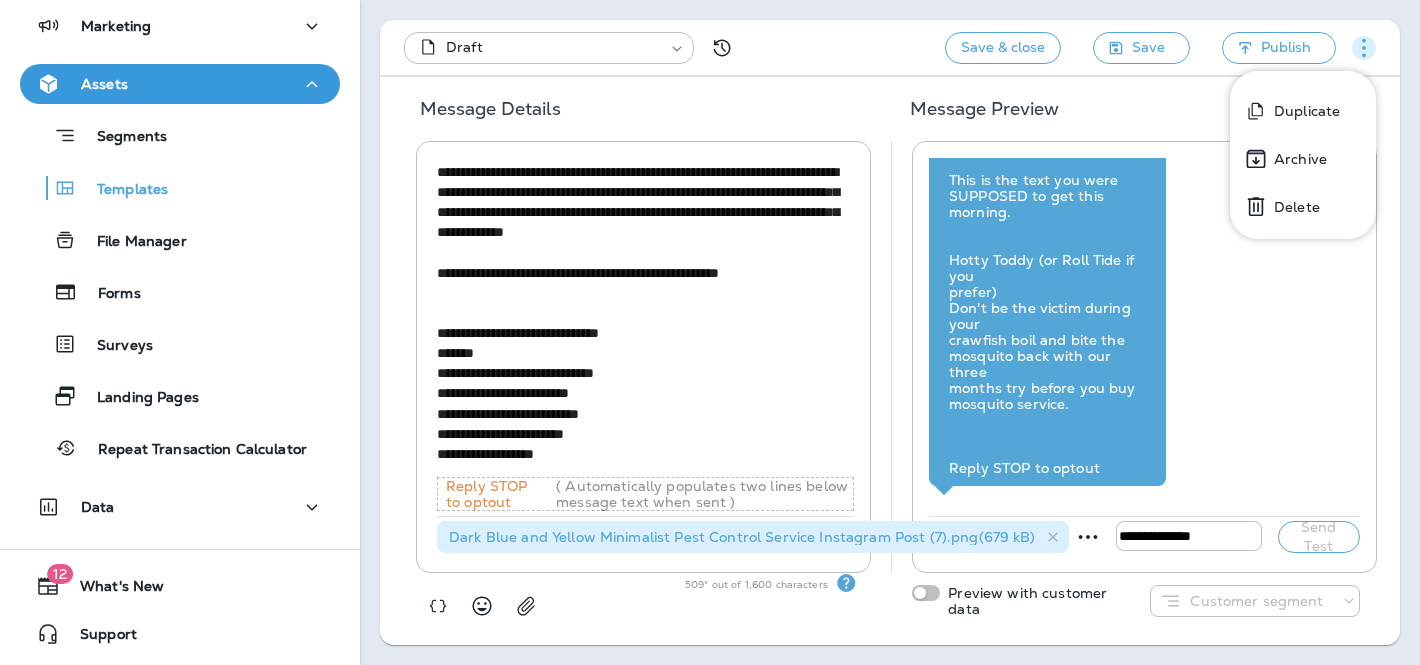 click on "Message Preview" at bounding box center [1135, 117] 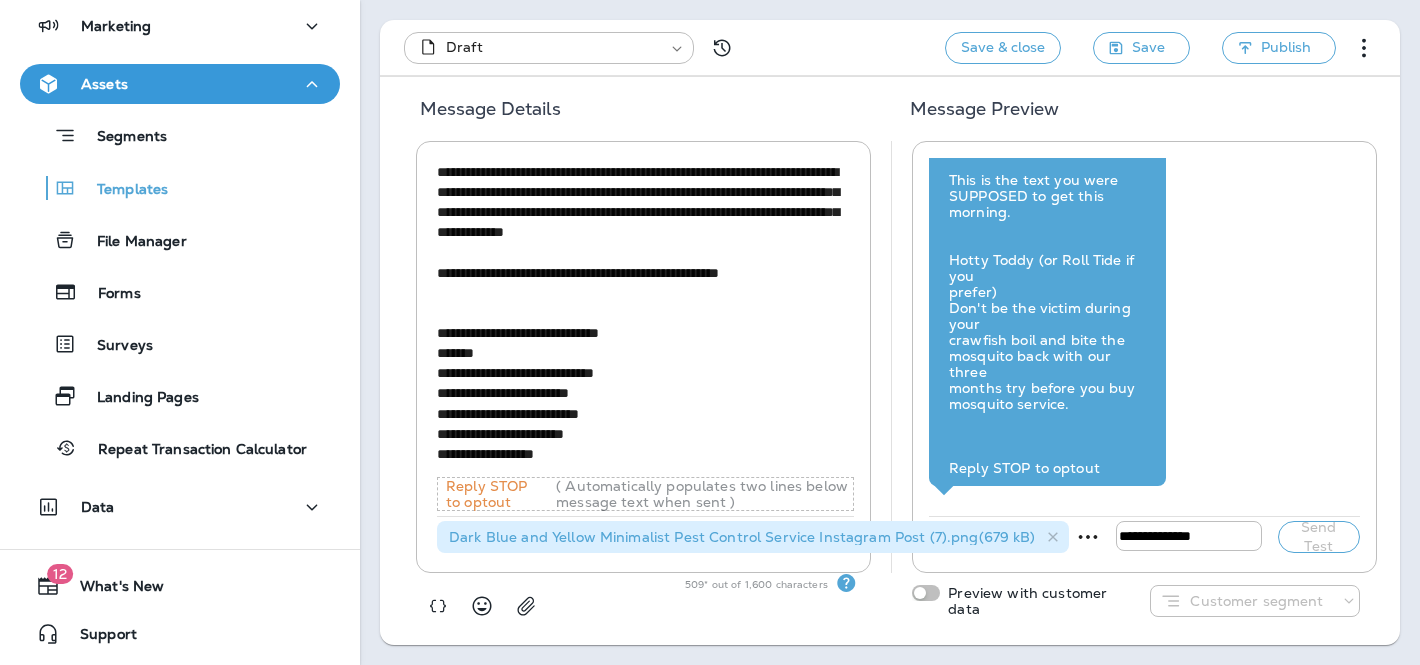 click on "Message Preview" at bounding box center (1135, 117) 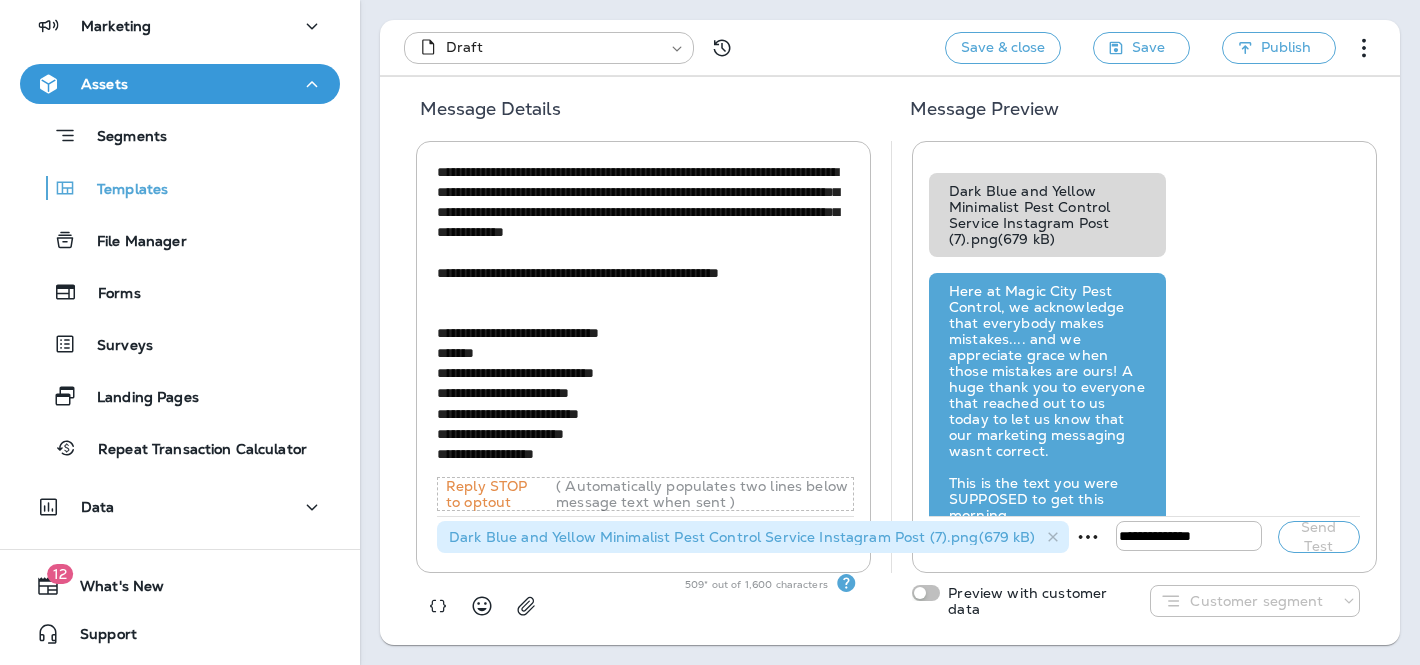 scroll, scrollTop: 0, scrollLeft: 0, axis: both 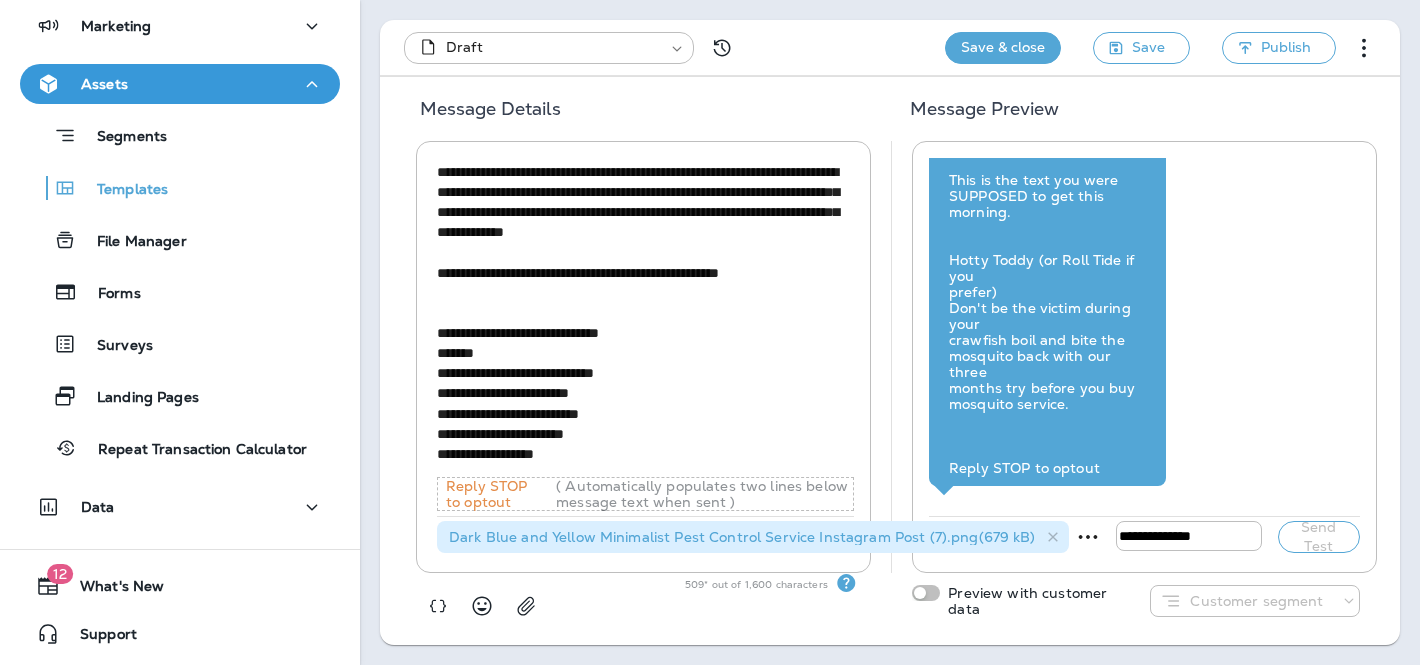 click on "Save & close" at bounding box center [1003, 48] 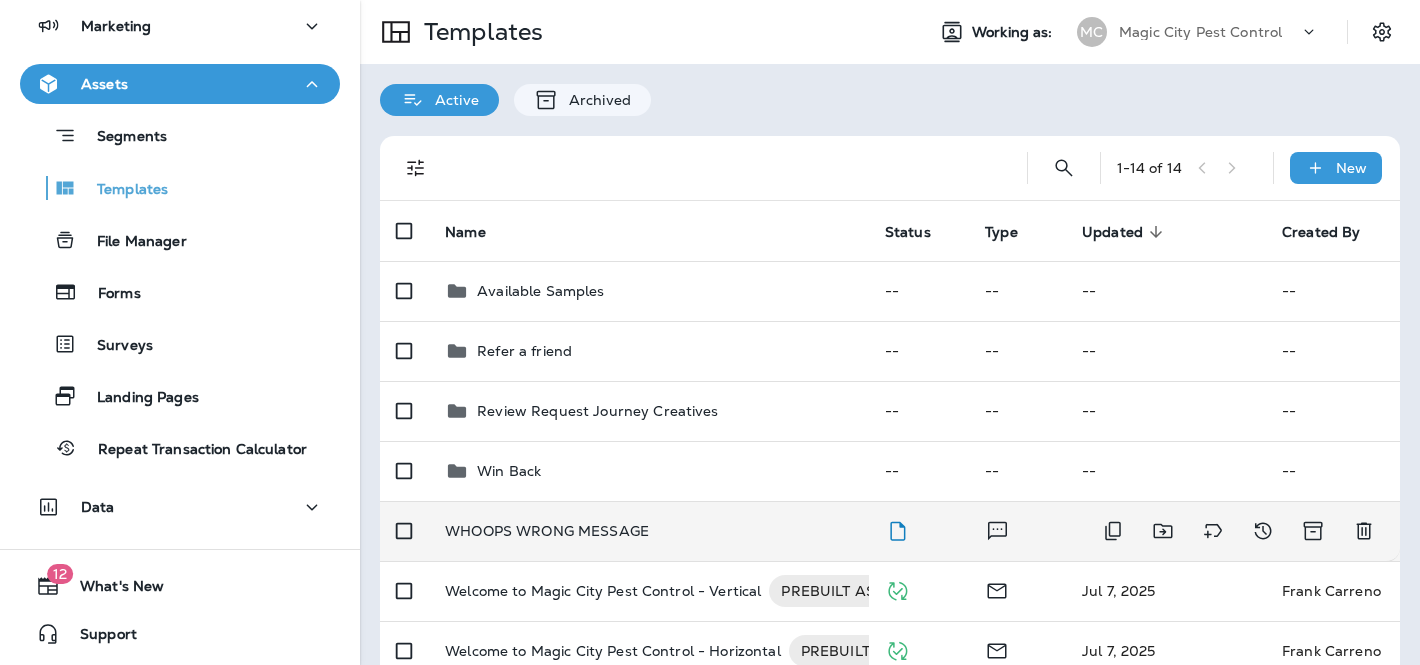 click on "WHOOPS WRONG MESSAGE" at bounding box center (649, 531) 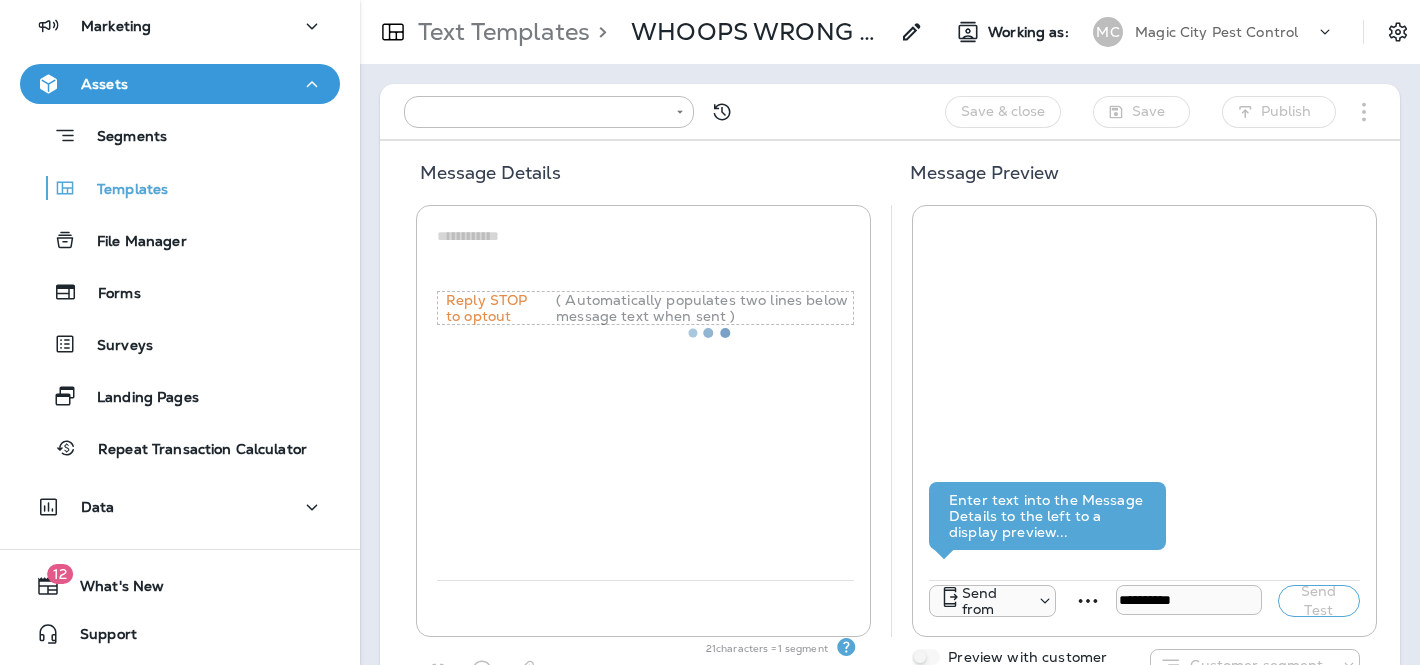 type on "**********" 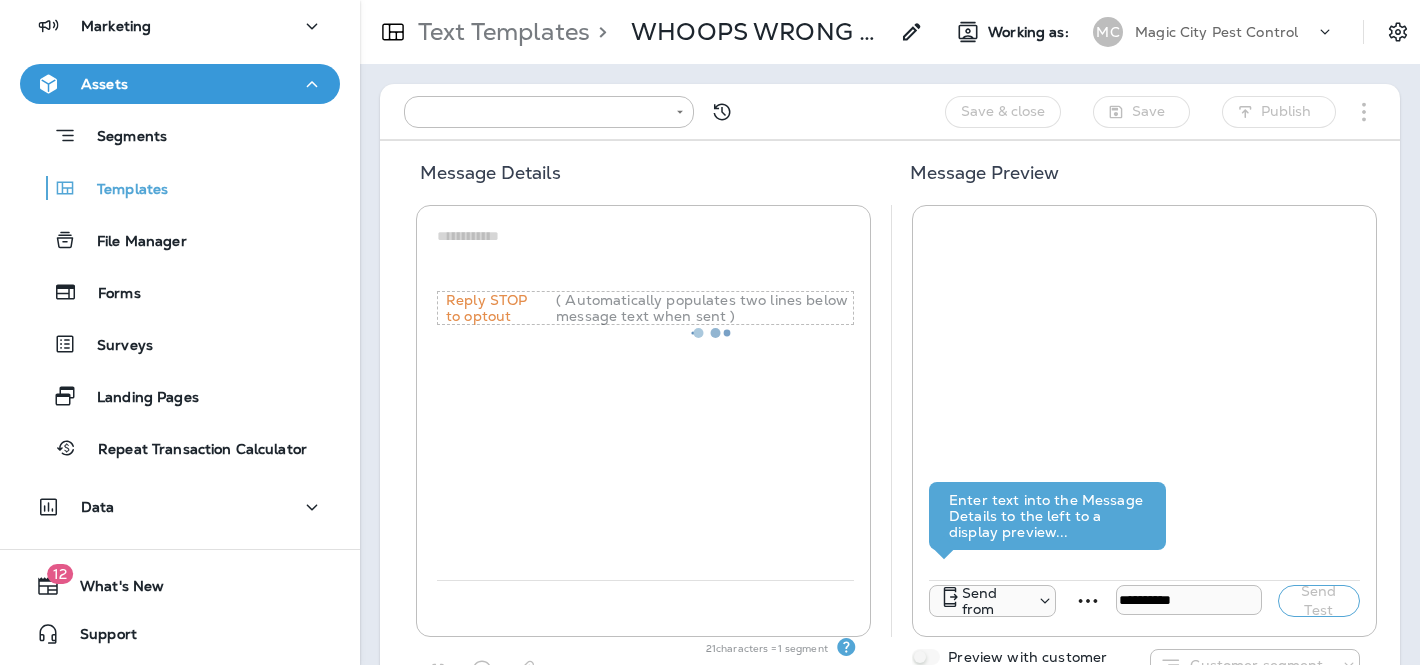 type on "**********" 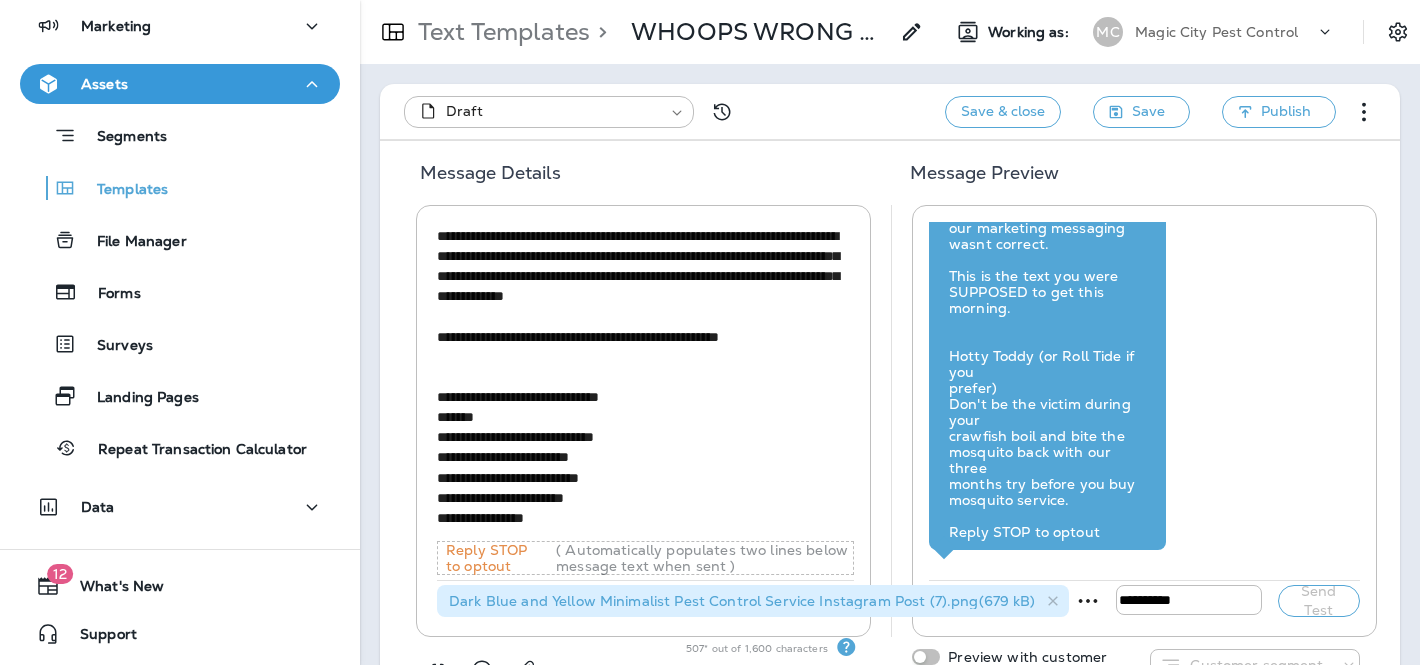 scroll, scrollTop: 64, scrollLeft: 0, axis: vertical 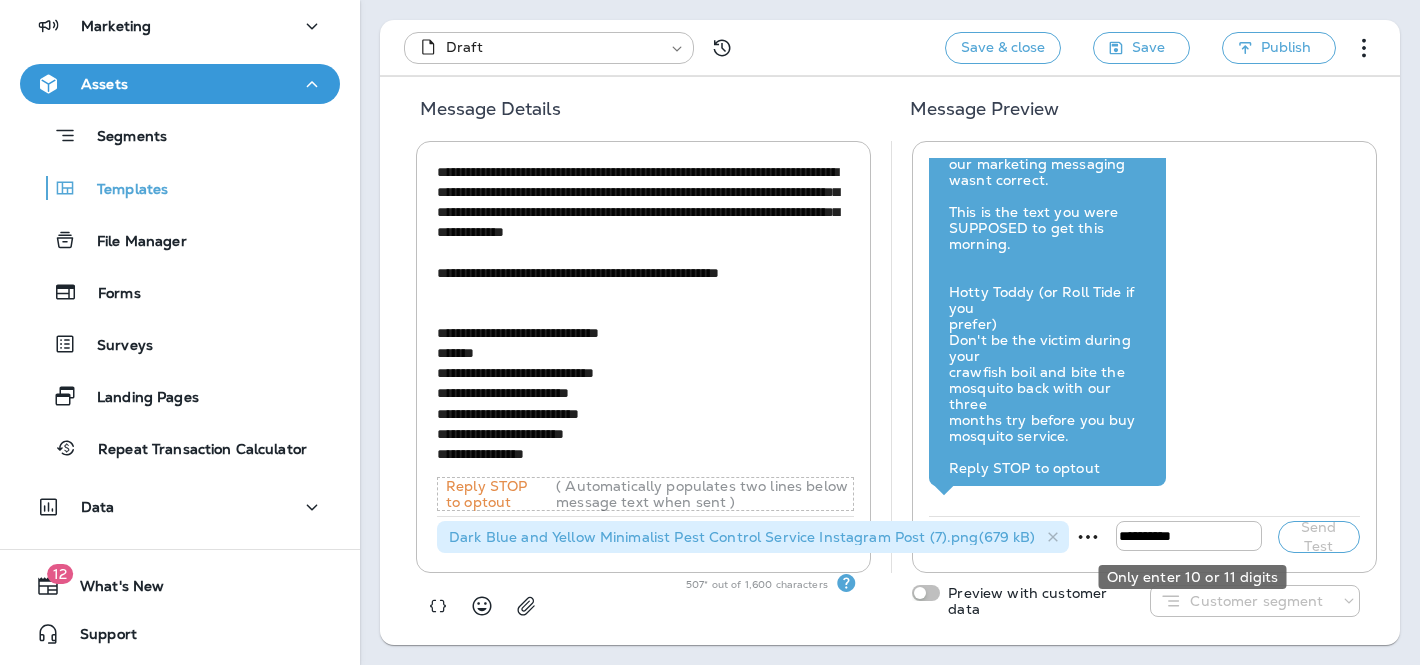 click at bounding box center (1189, 536) 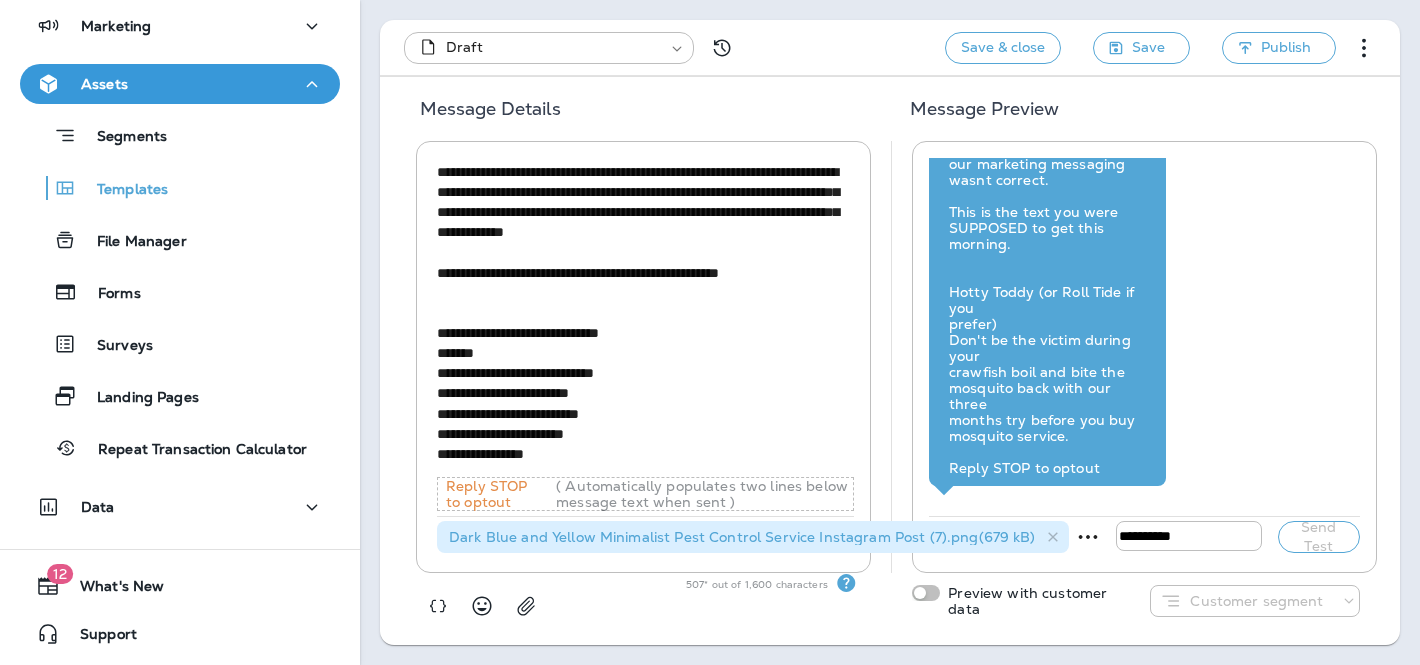 type on "**********" 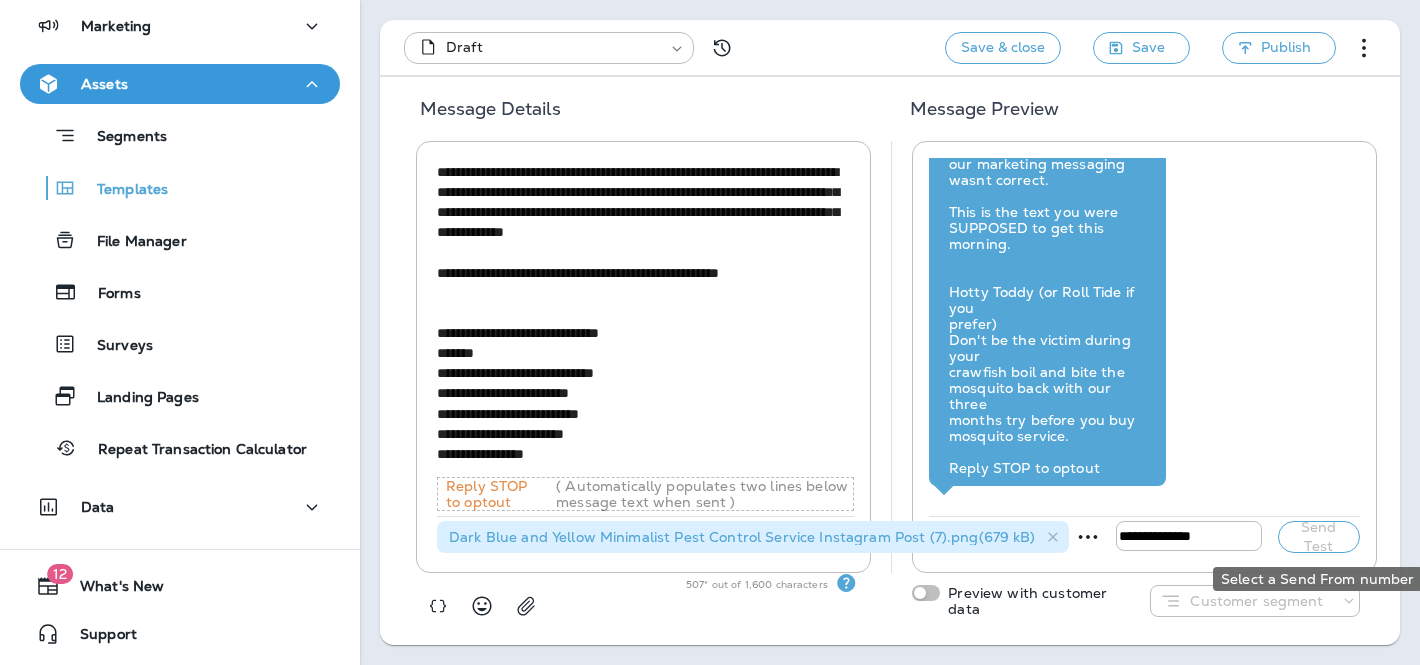 click on "Send Test" at bounding box center (1319, 537) 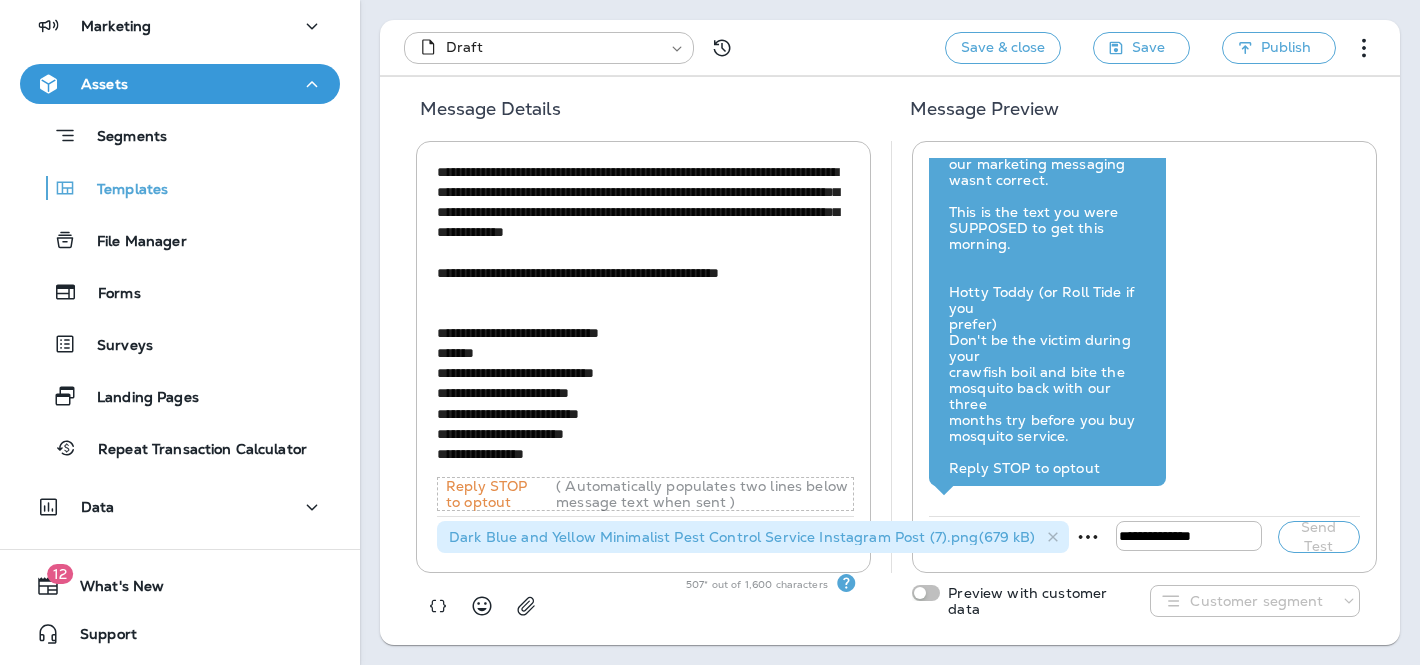 click on "Customer segment" at bounding box center (1256, 601) 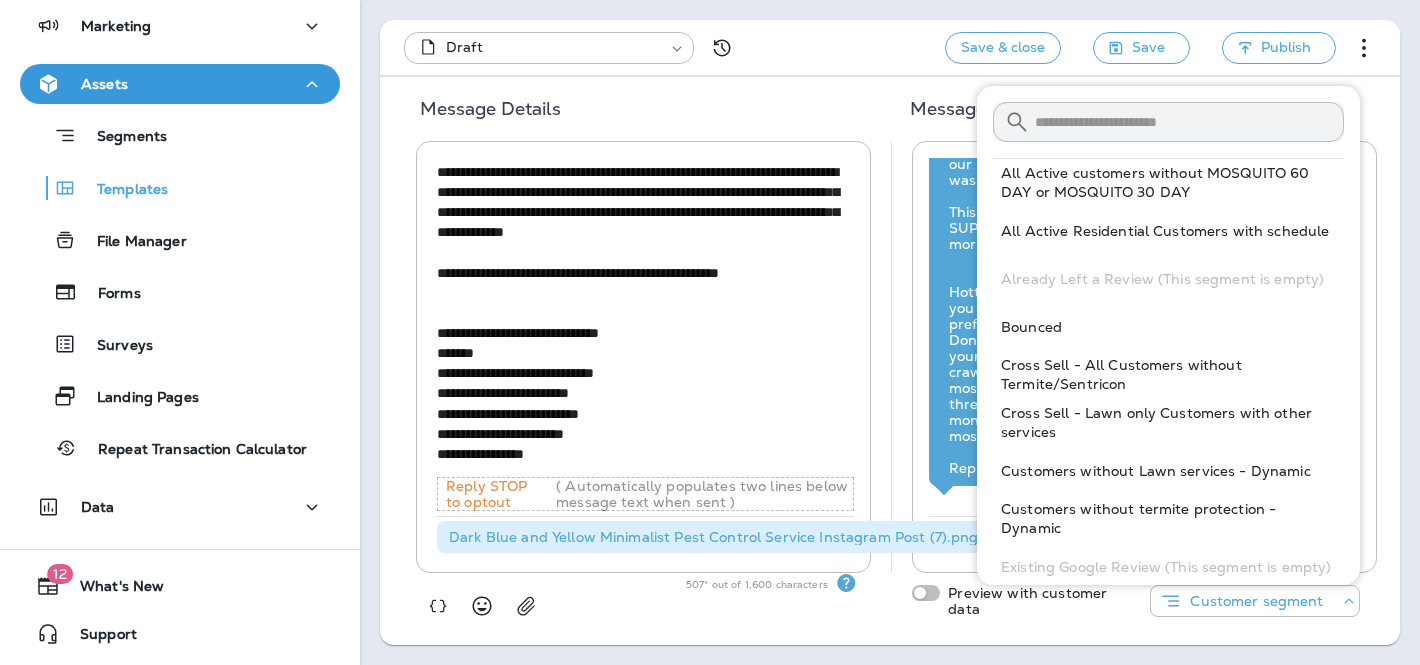 click at bounding box center (700, 611) 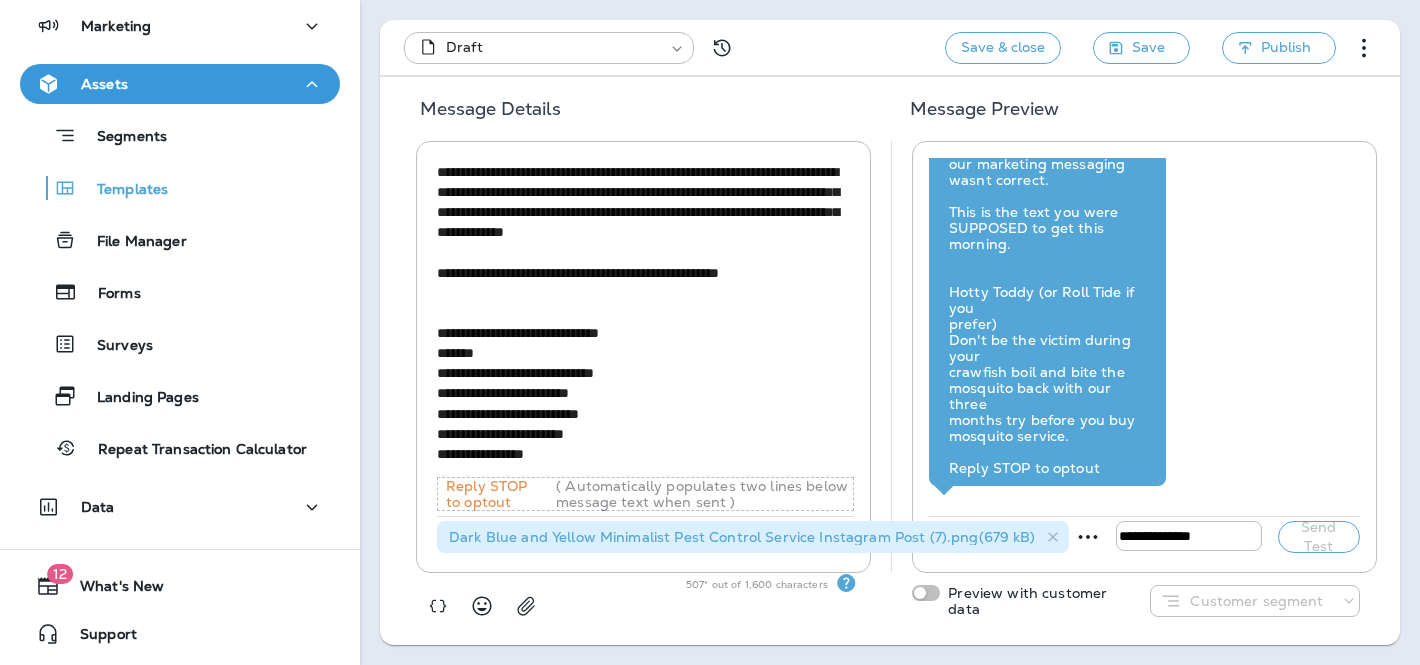 click at bounding box center (1372, 48) 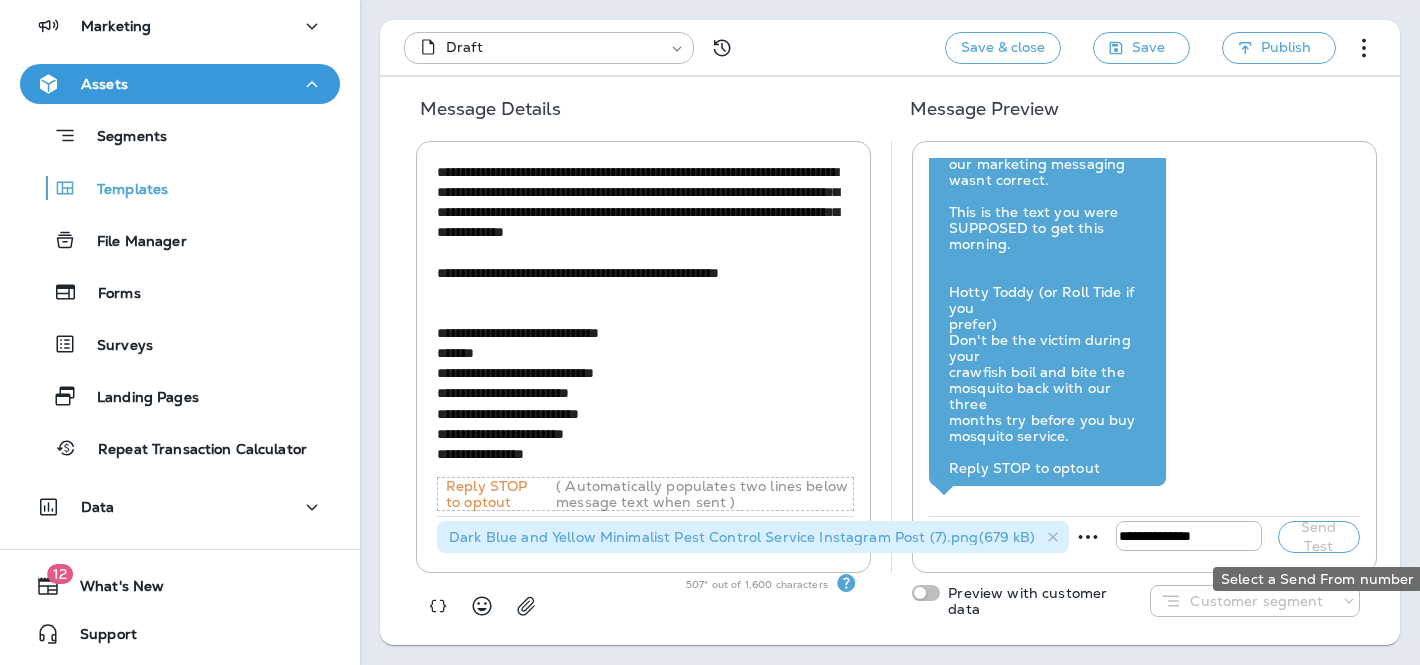 click on "Send Test" at bounding box center (1319, 537) 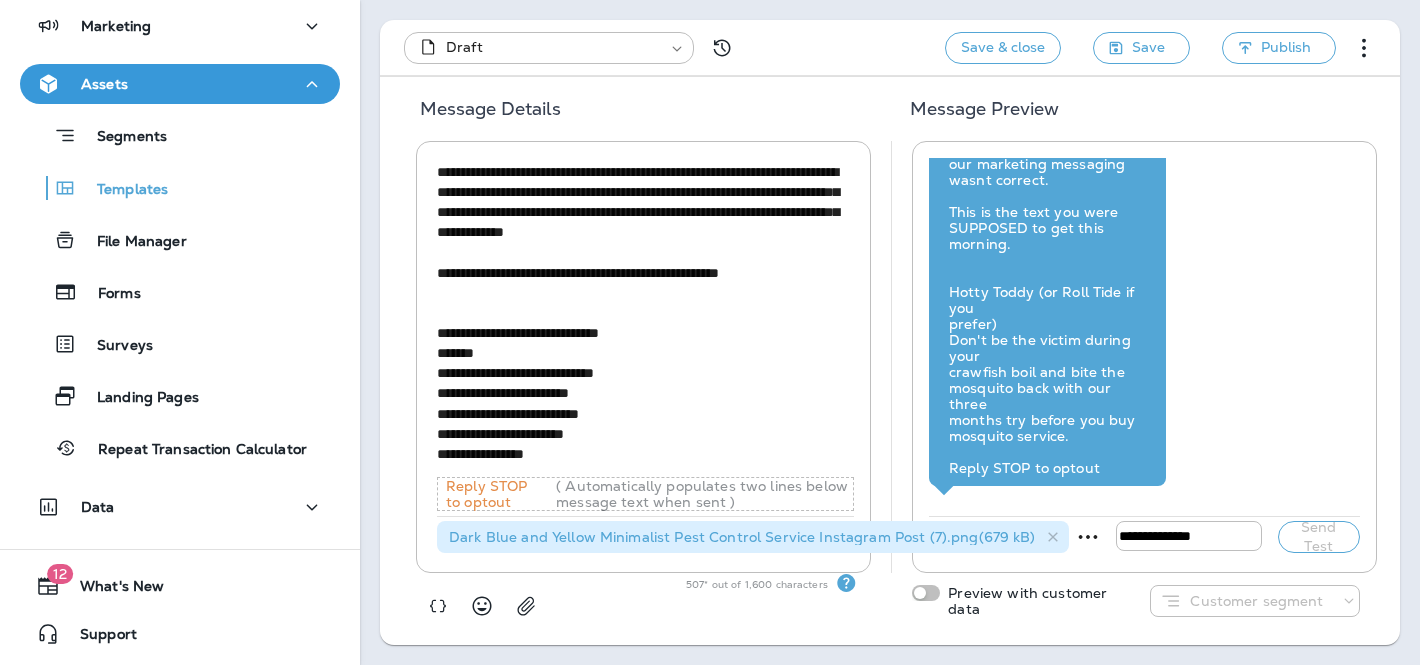 click 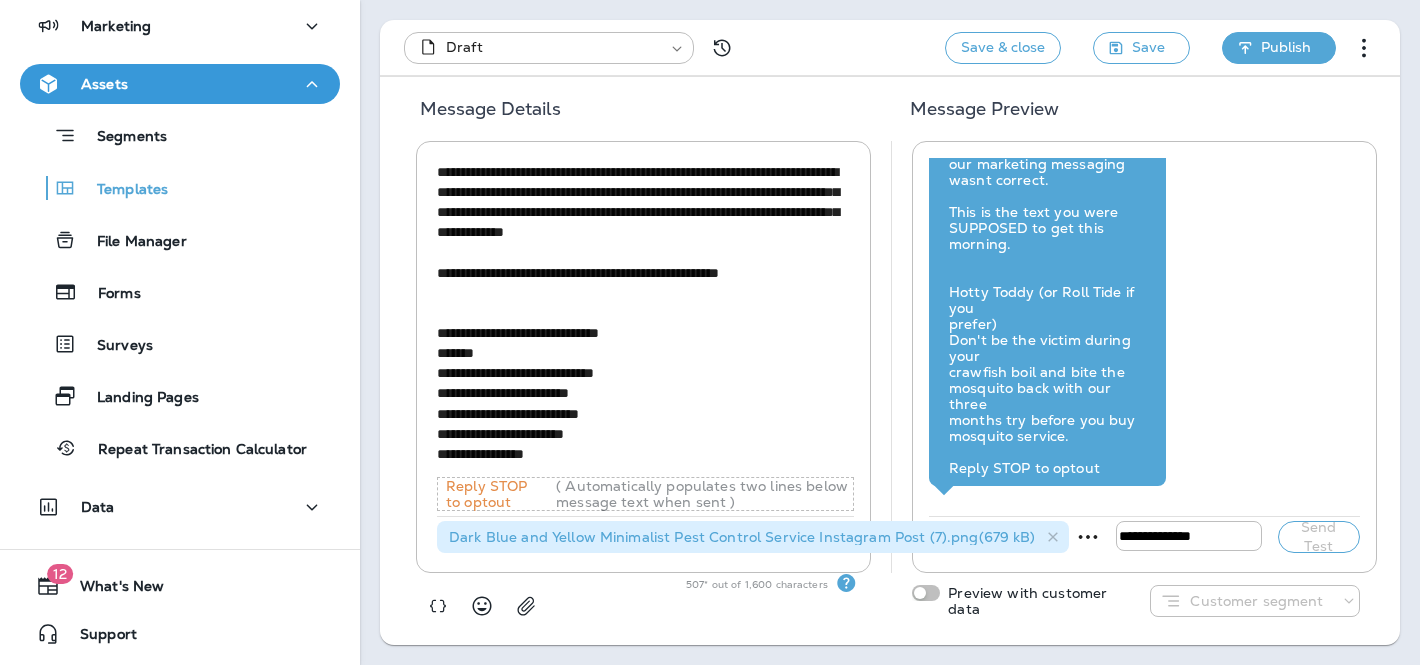 click on "Publish" at bounding box center (1286, 47) 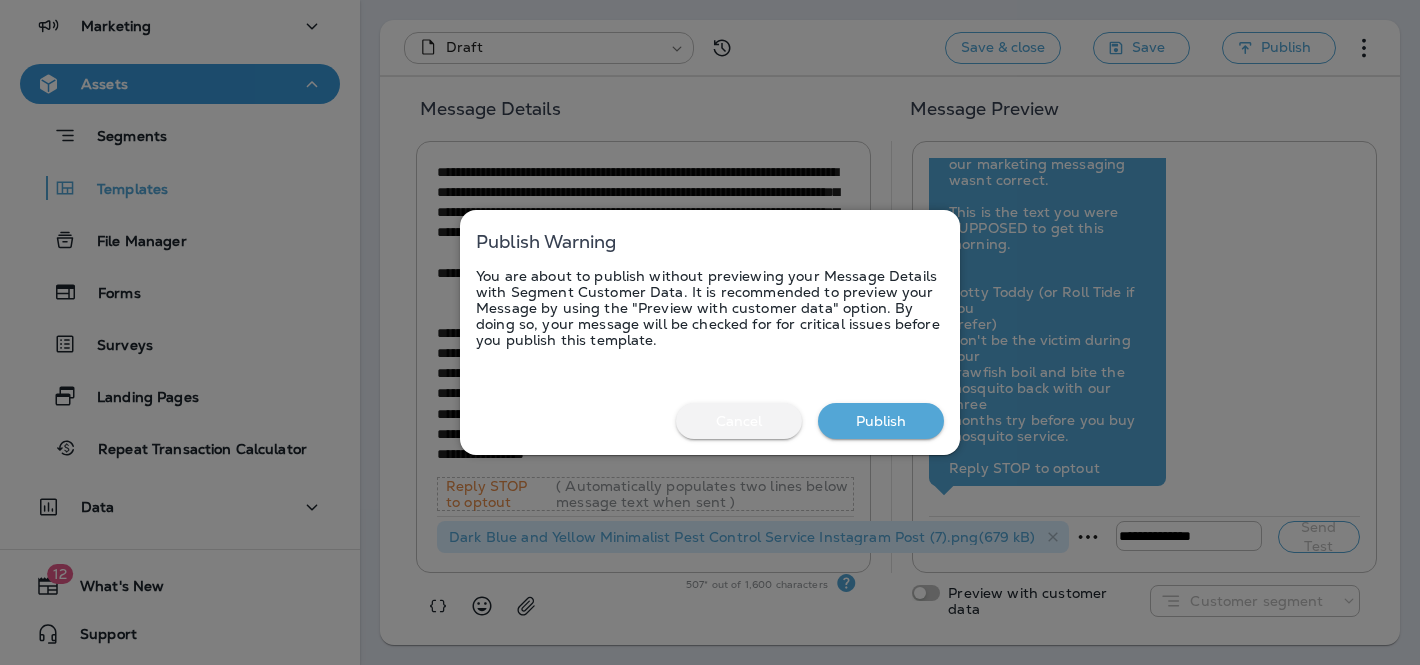 click on "Cancel" at bounding box center [739, 421] 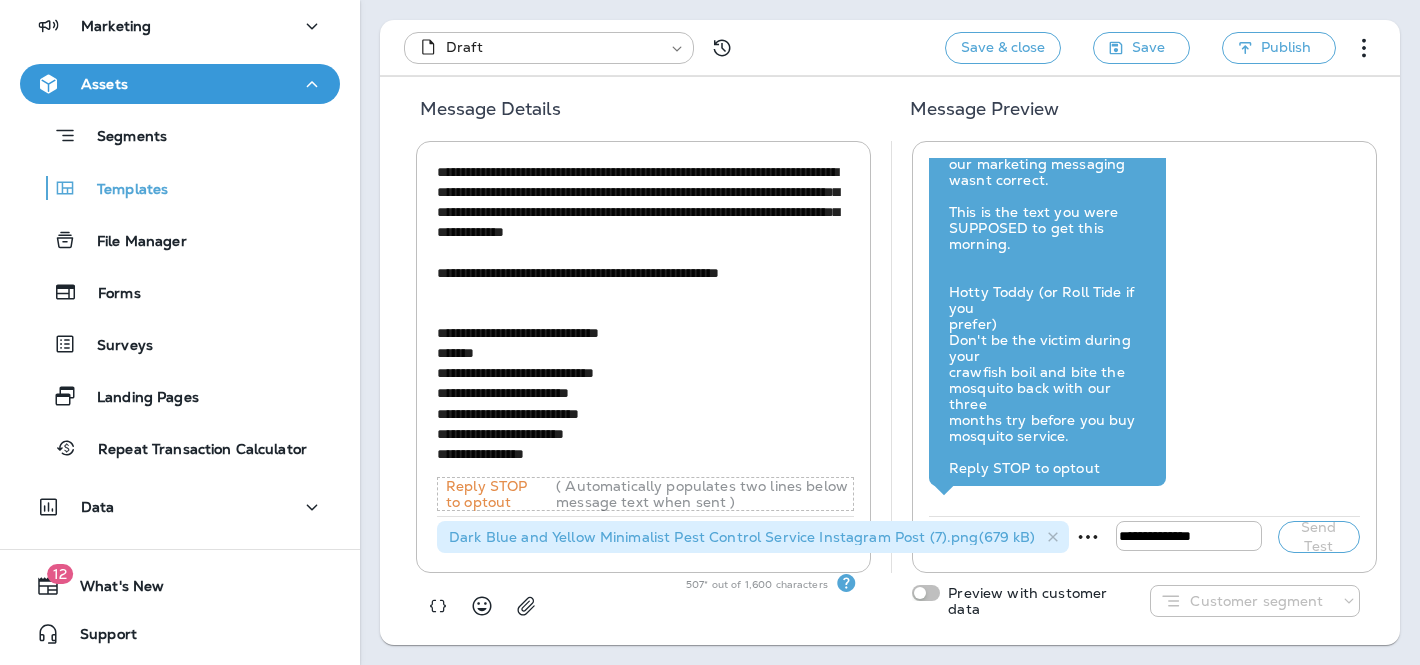 click on "Customer segment" at bounding box center (1255, 601) 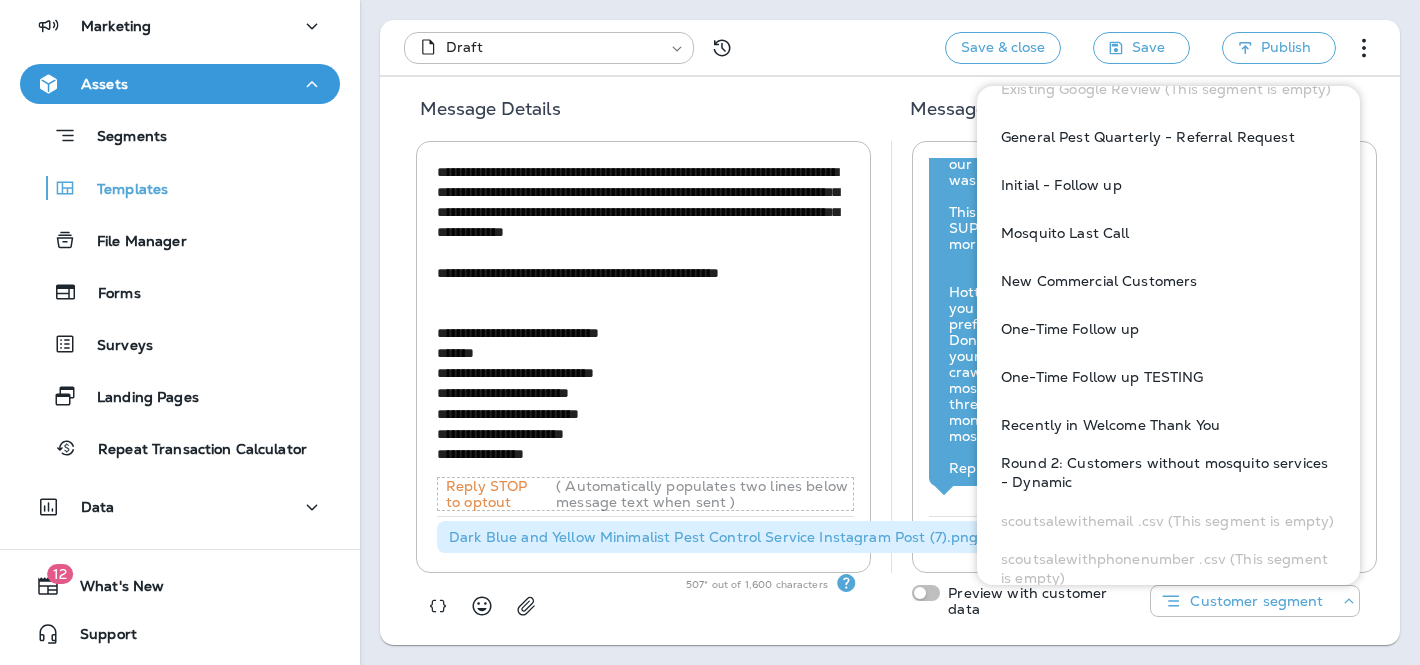 scroll, scrollTop: 473, scrollLeft: 0, axis: vertical 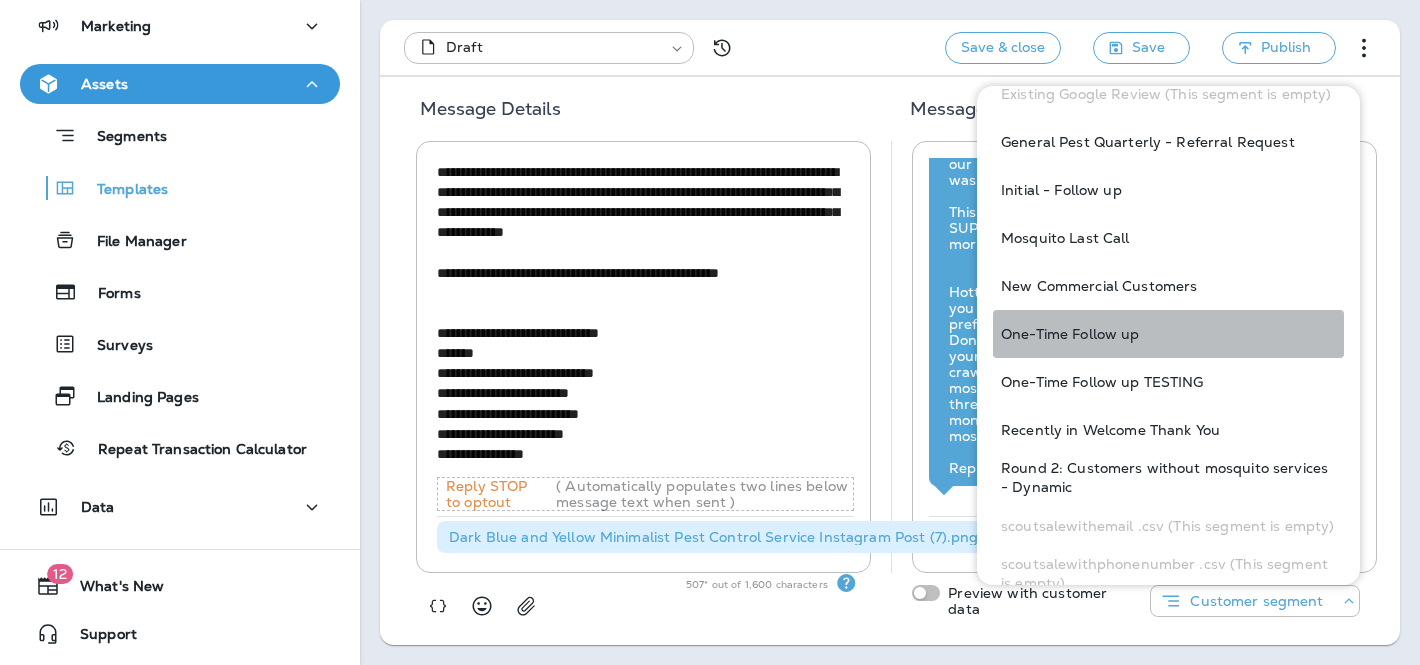 click on "One-Time Follow up" at bounding box center (1070, 334) 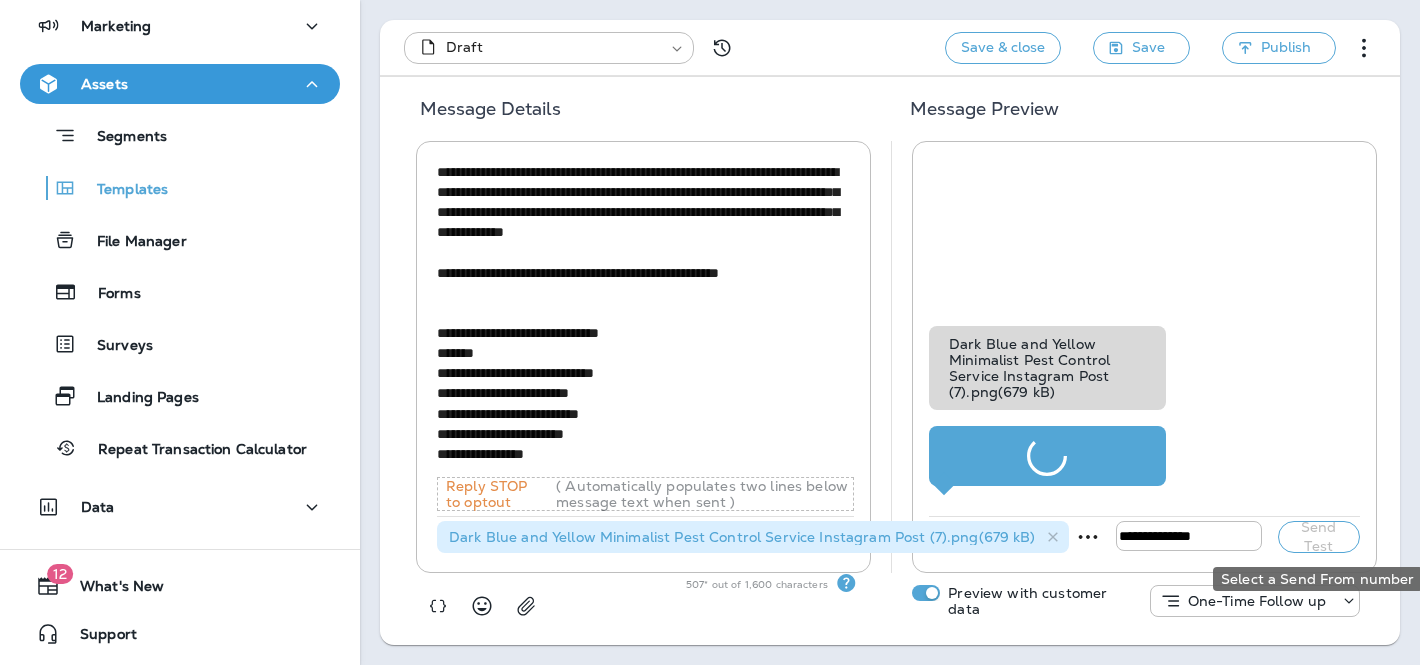 click on "Send Test" at bounding box center [1319, 537] 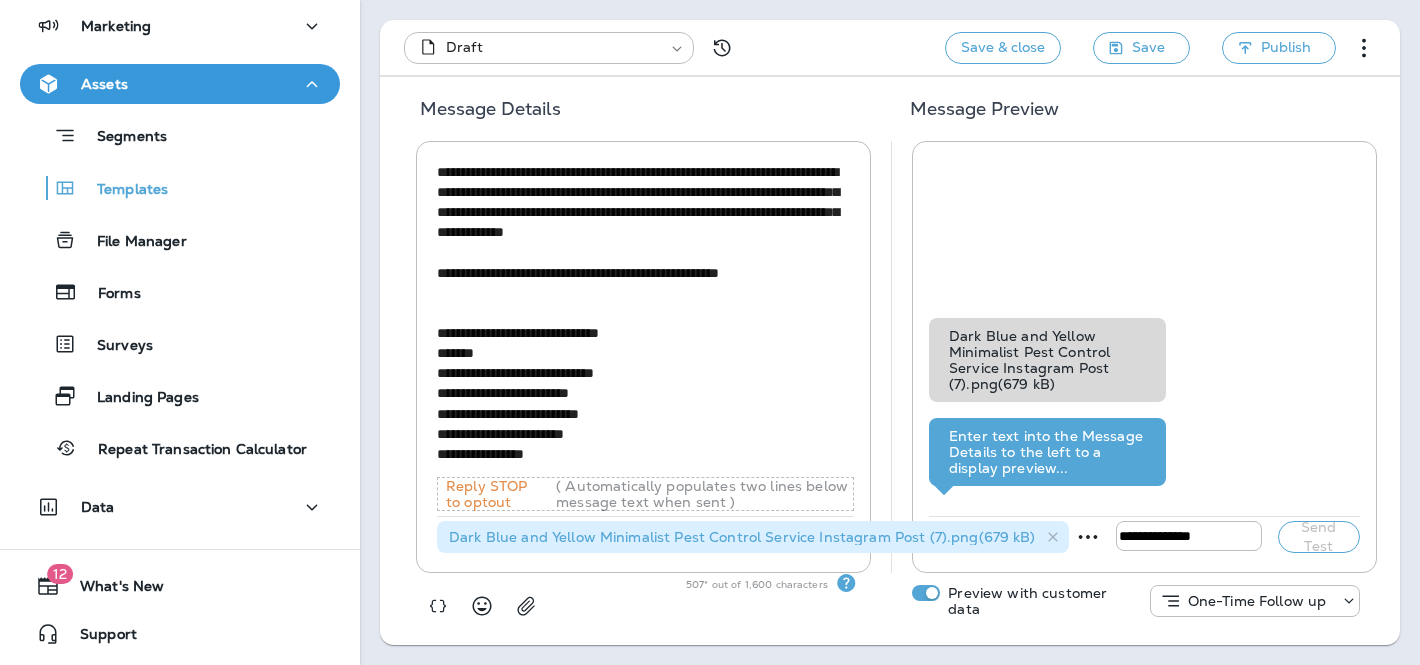 click 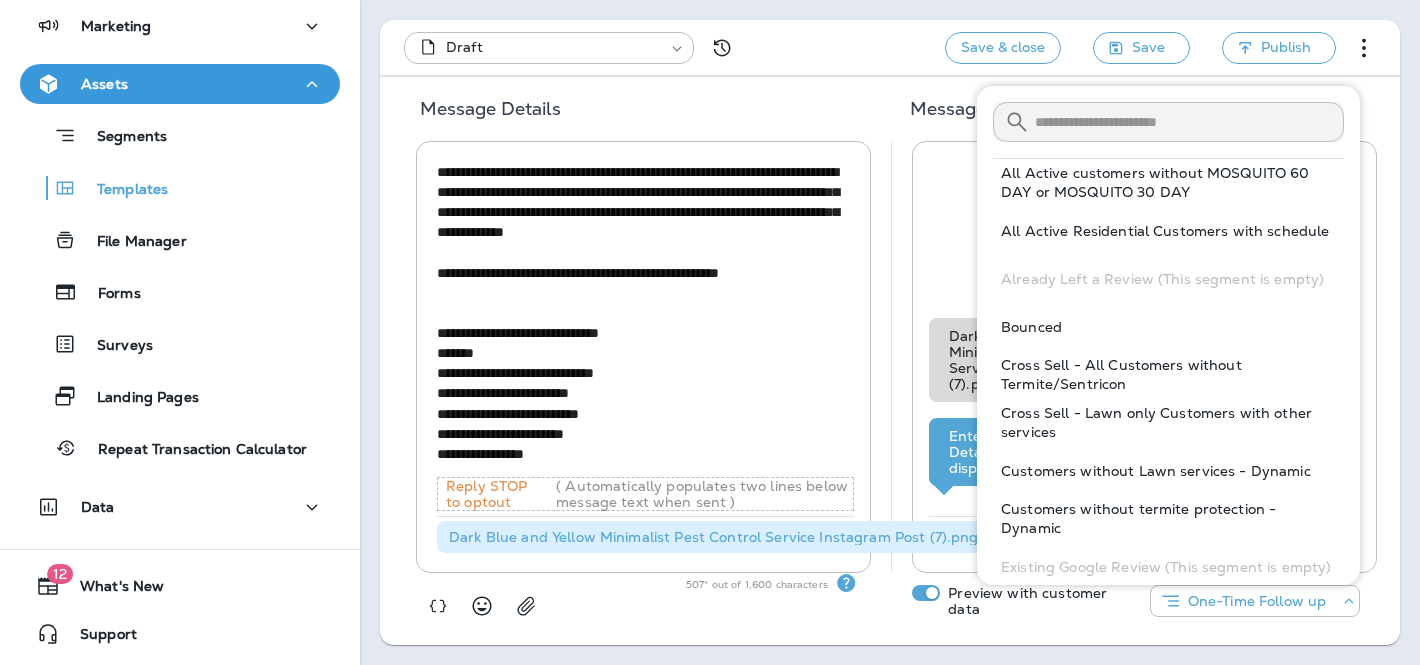 click on "**********" at bounding box center [890, 357] 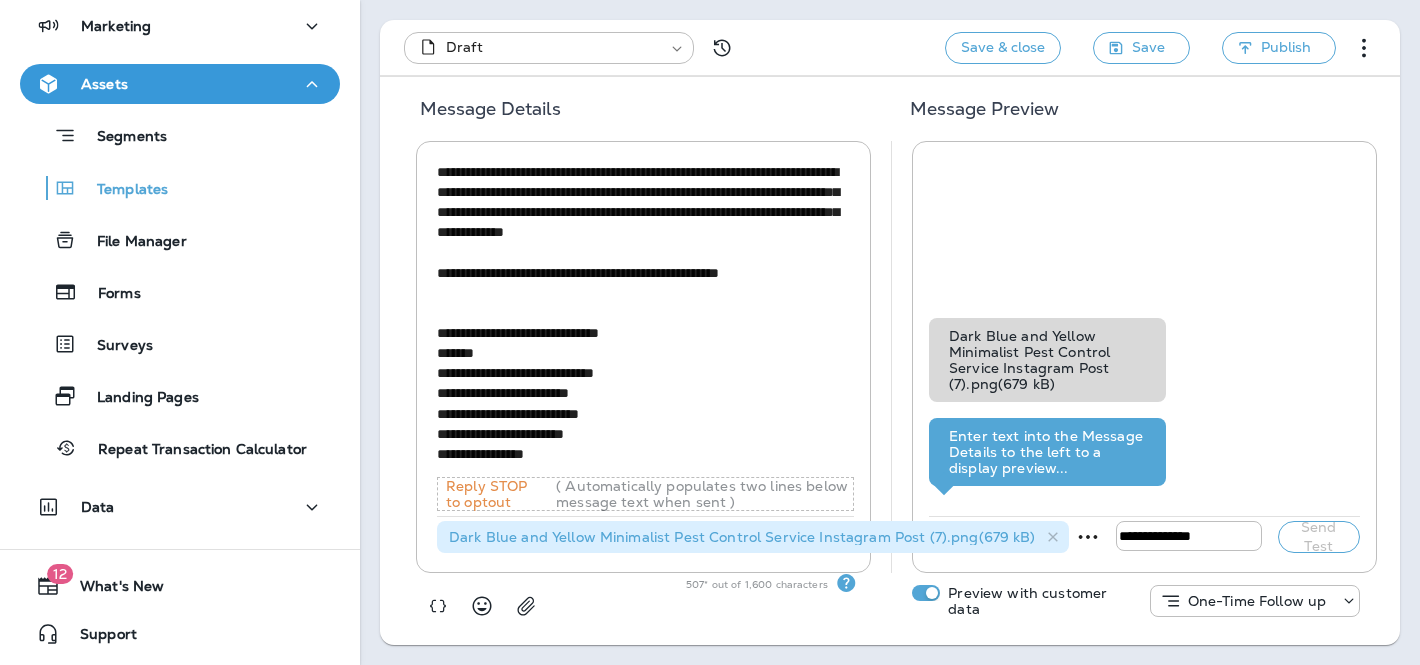 click 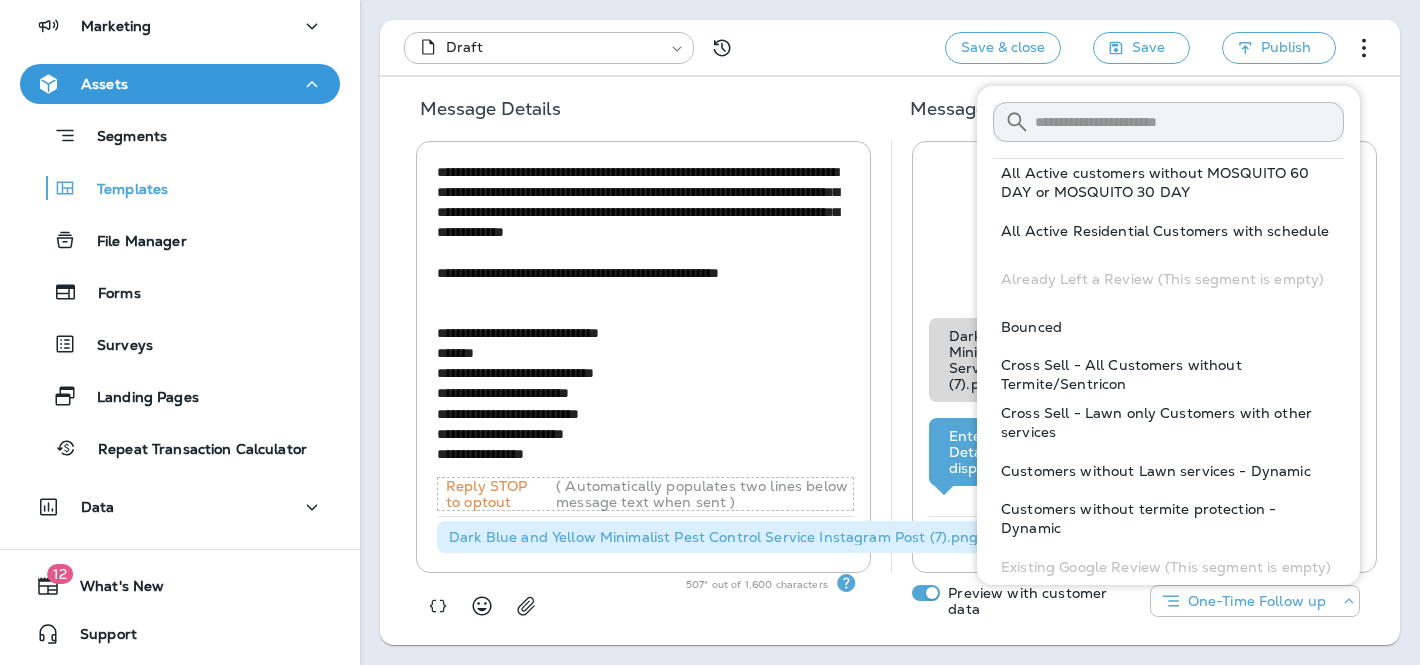 click at bounding box center (1189, 122) 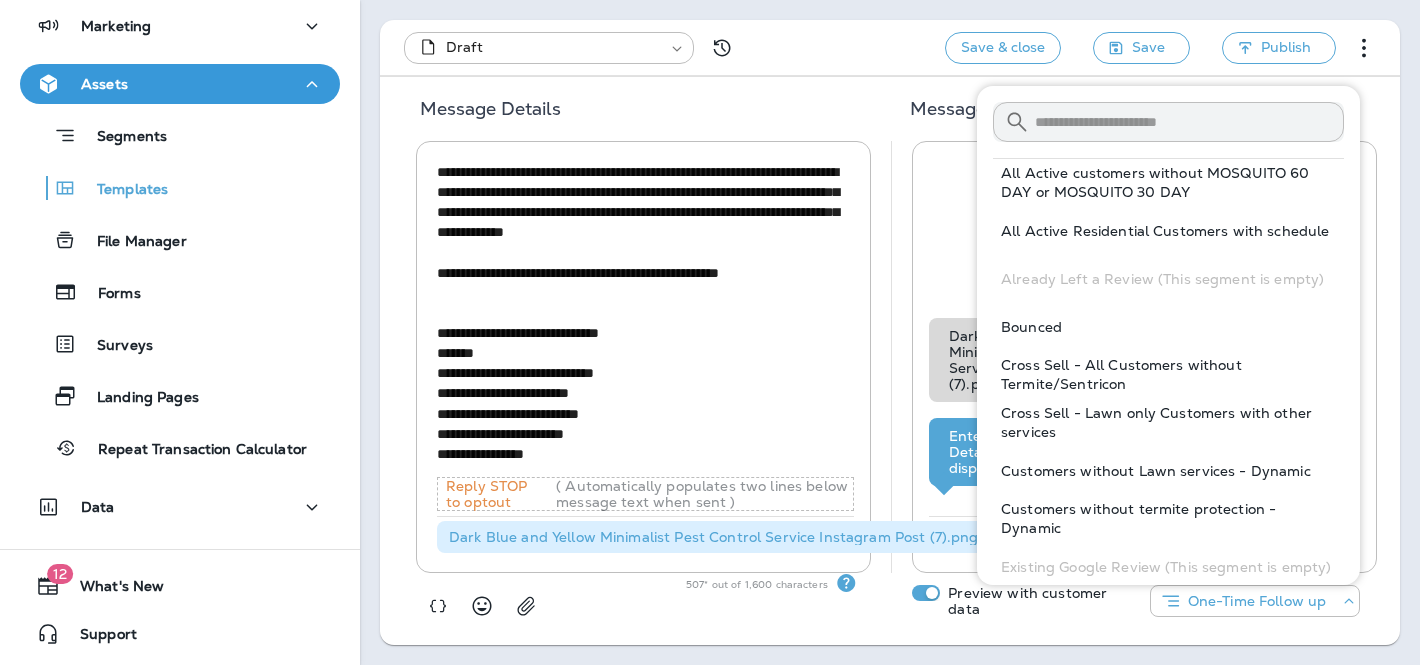 click on "Enter text into the Message Details to the left to a display preview... Dark Blue and Yellow Minimalist Pest Control Service Instagram Post (7).png  ( 679 kB )" at bounding box center (1144, 337) 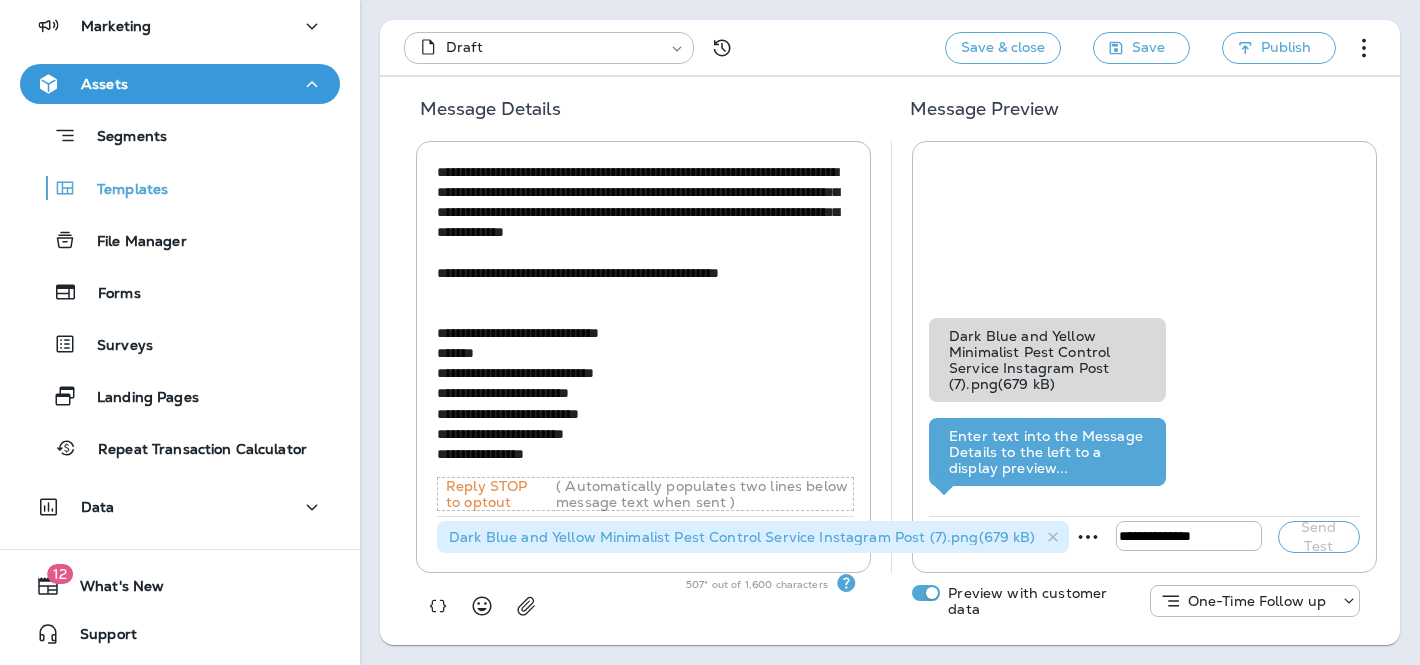 click on "Enter text into the Message Details to the left to a display preview..." at bounding box center (1047, 452) 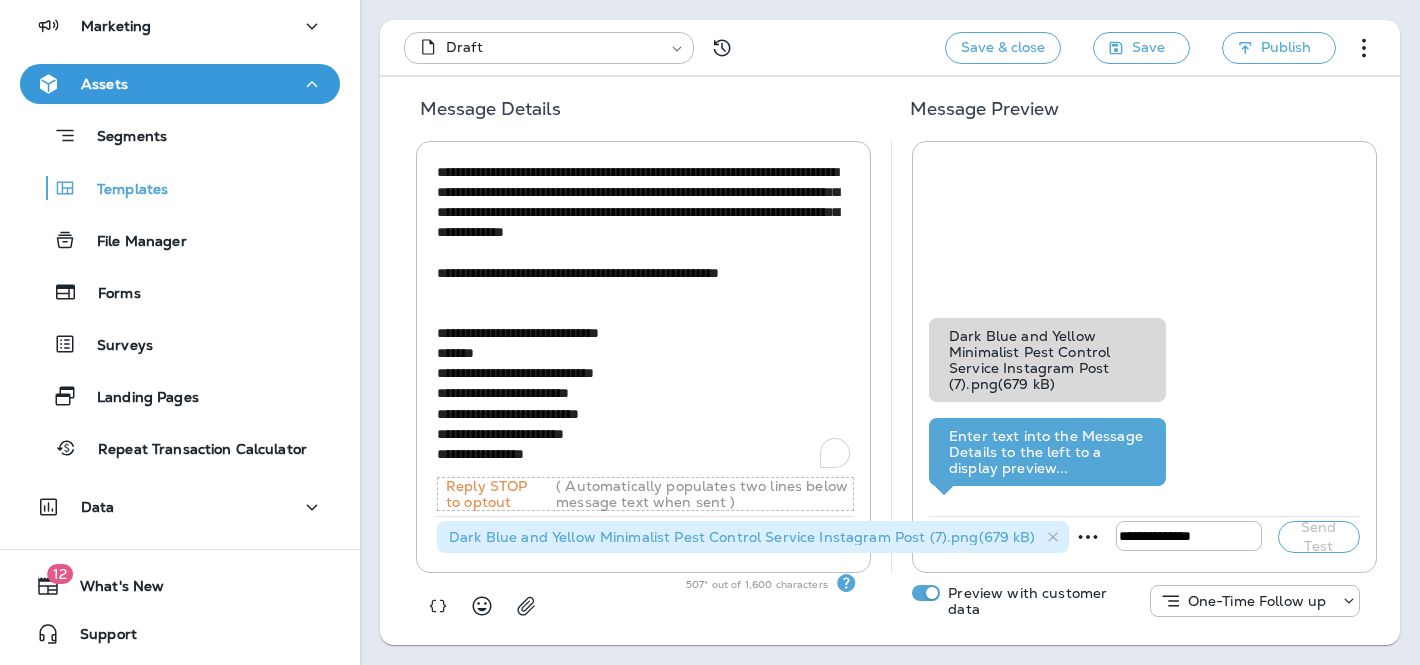 scroll, scrollTop: 0, scrollLeft: 0, axis: both 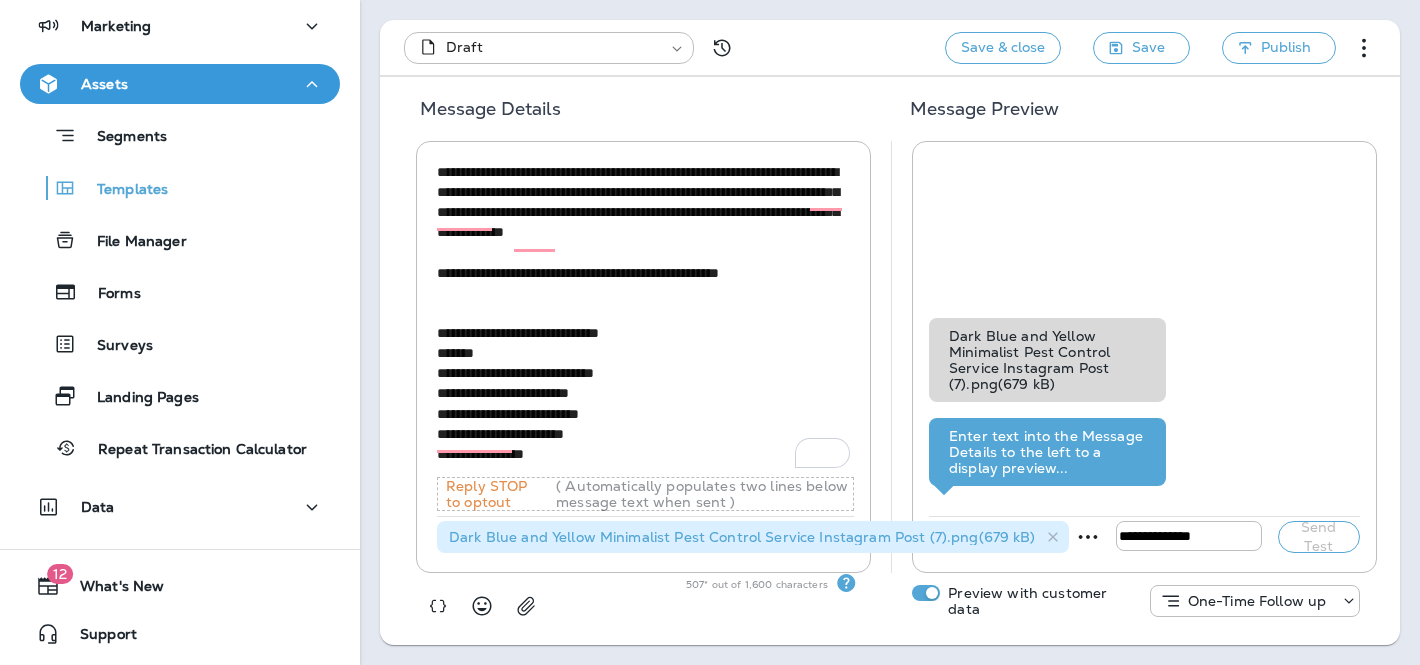 click 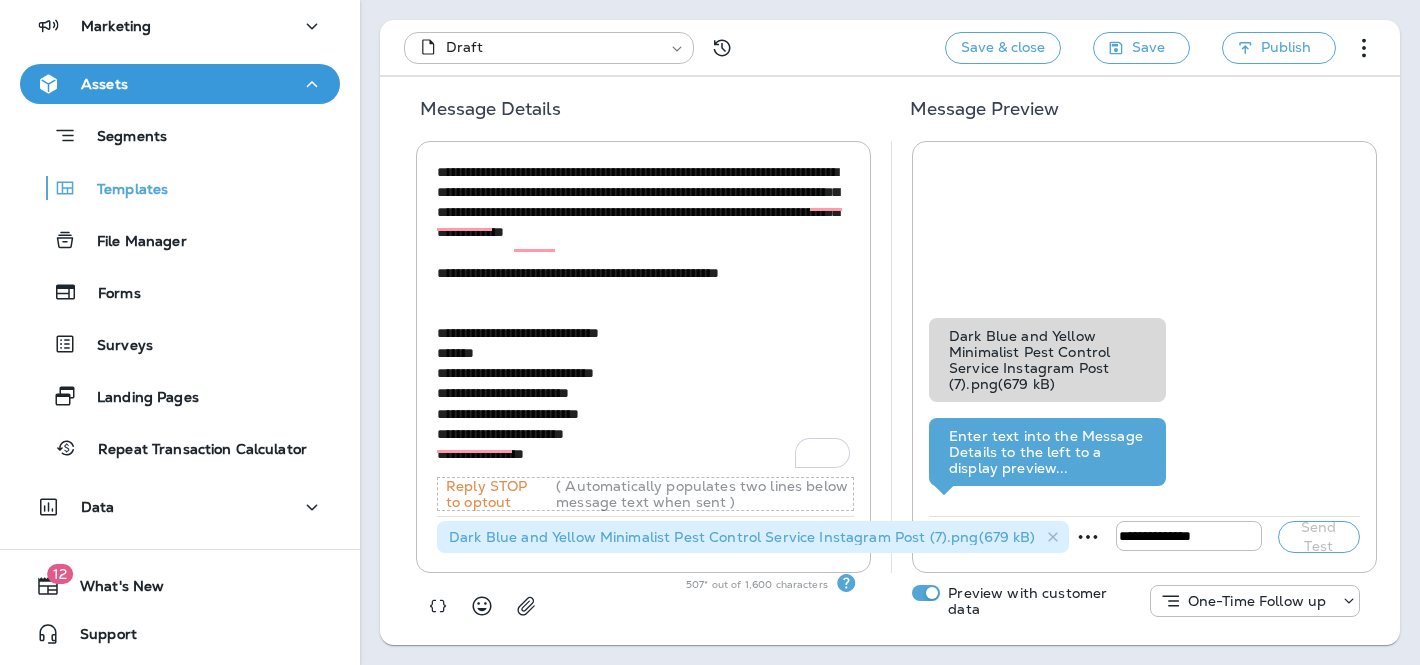 click on "Preview with customer data One-Time Follow up" at bounding box center (1132, 609) 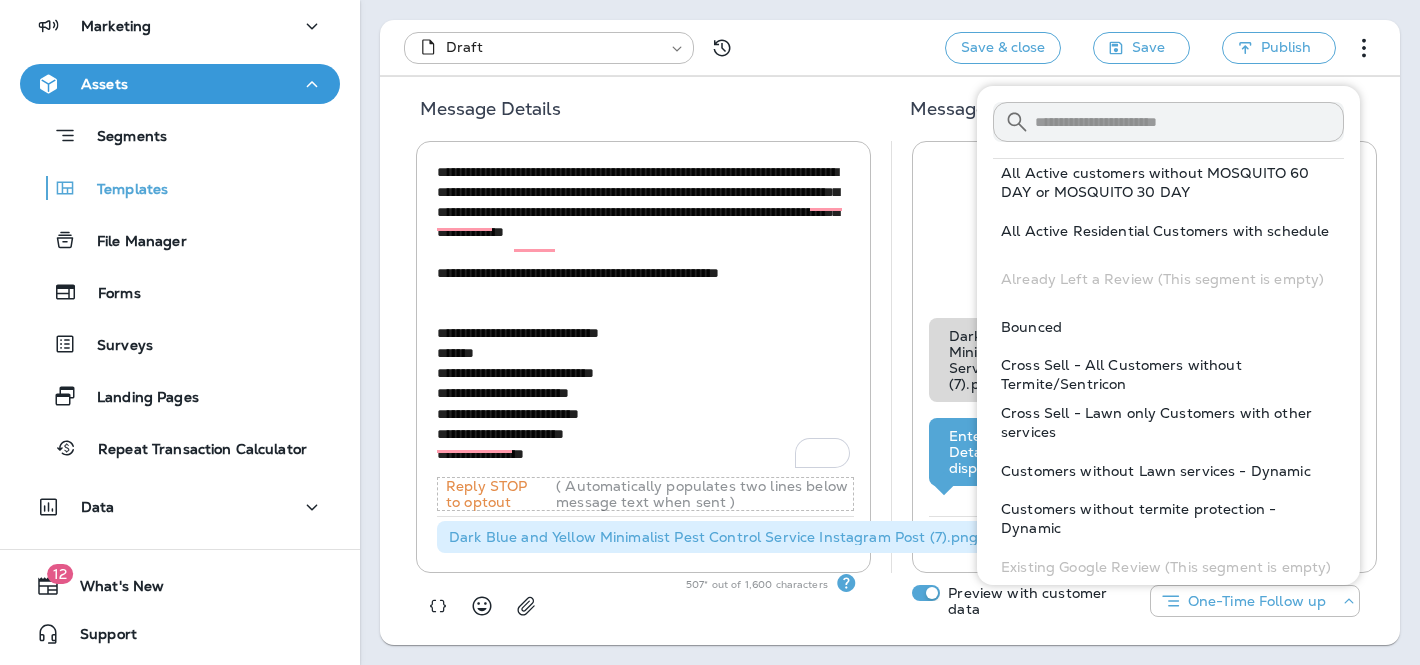click on "All Active customers without MOSQUITO 60 DAY or MOSQUITO 30 DAY" at bounding box center (1168, 183) 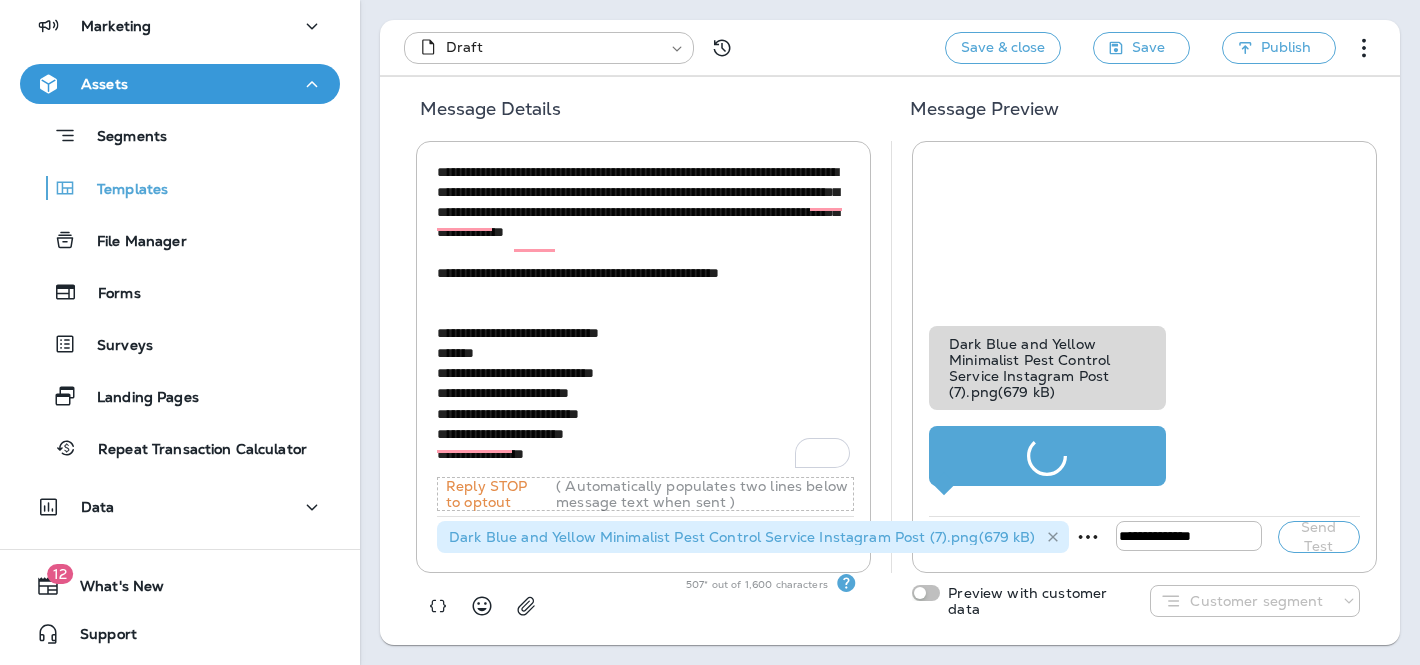 click 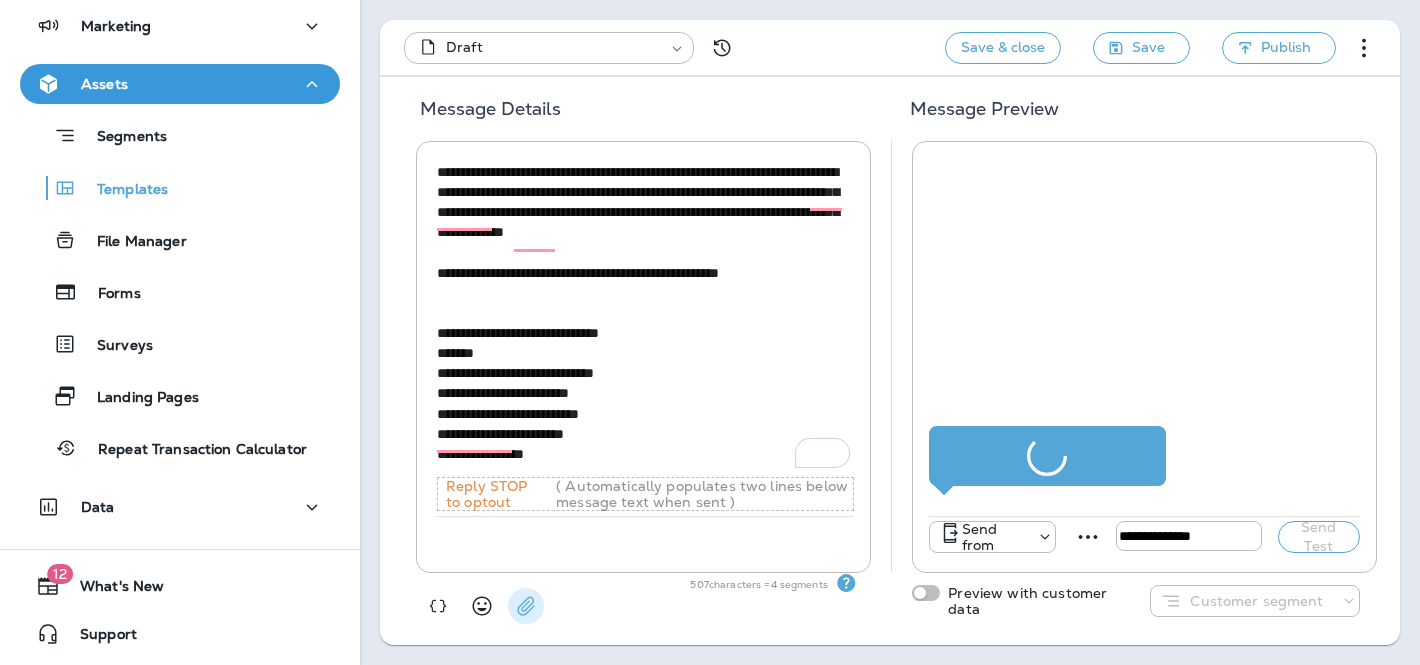 click at bounding box center [526, 606] 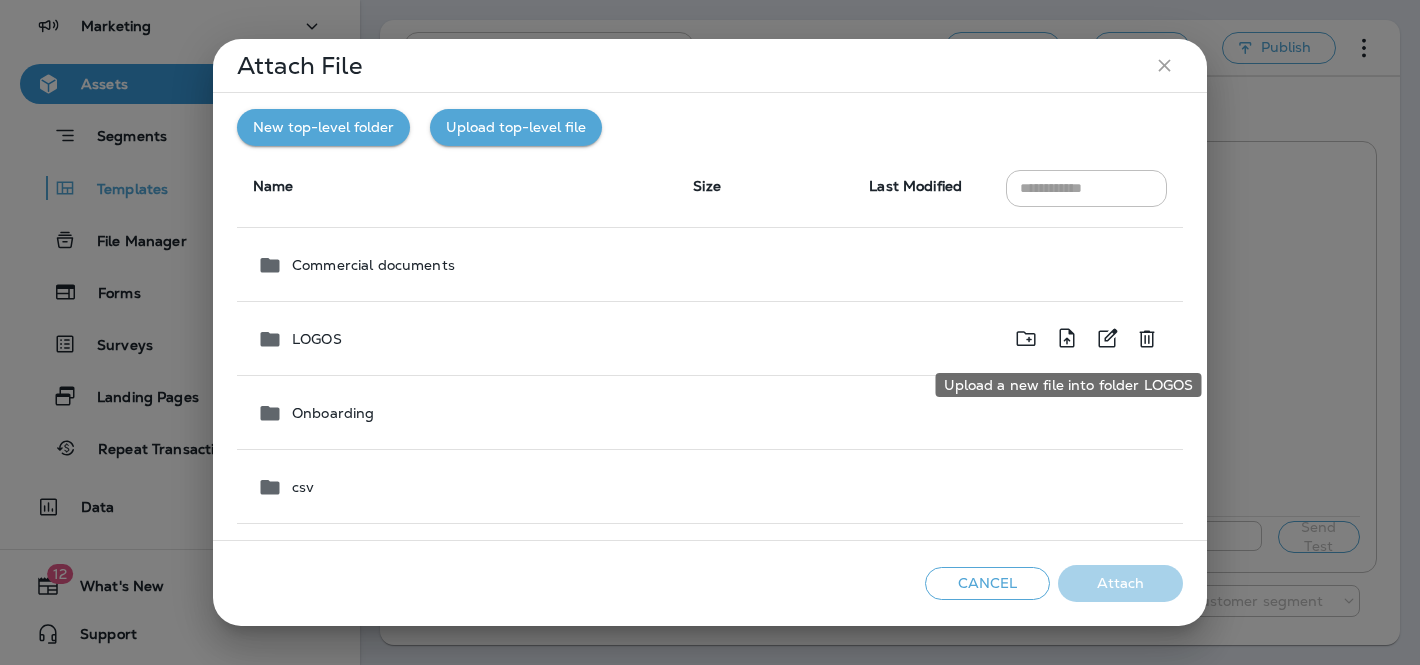 click 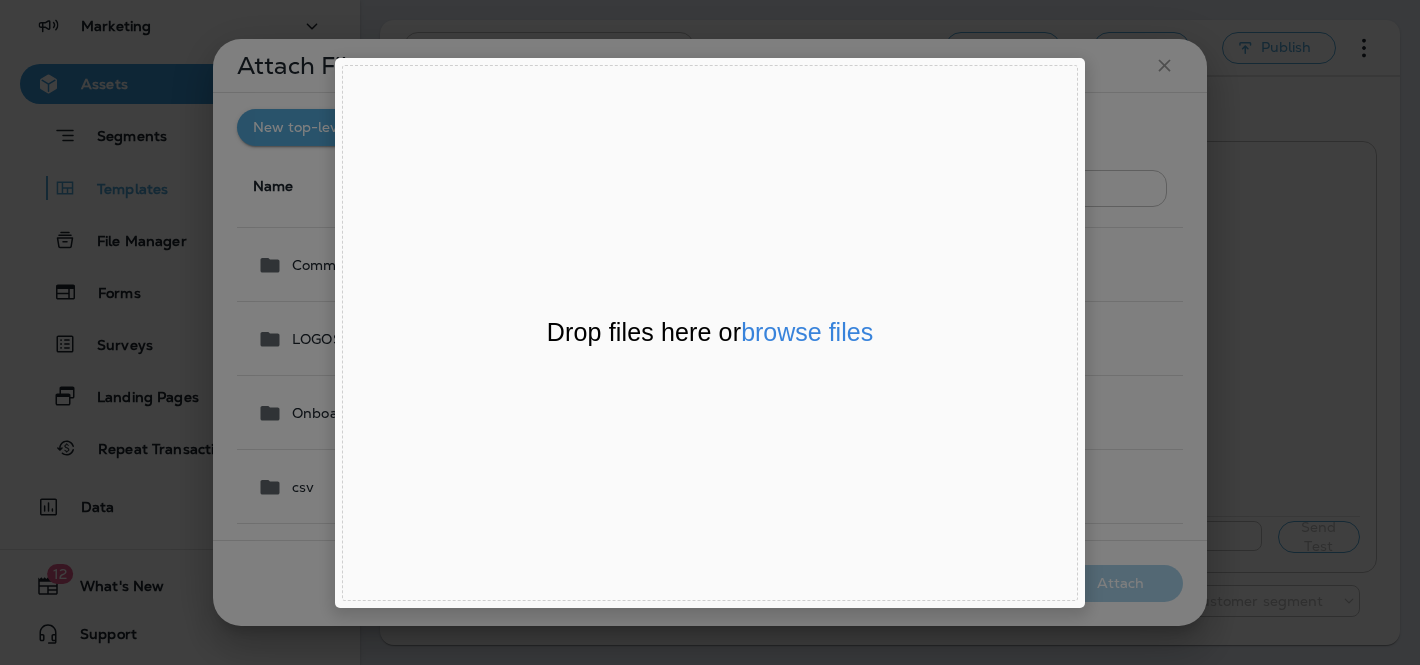click on "Drop files here or  browse files" at bounding box center (710, 333) 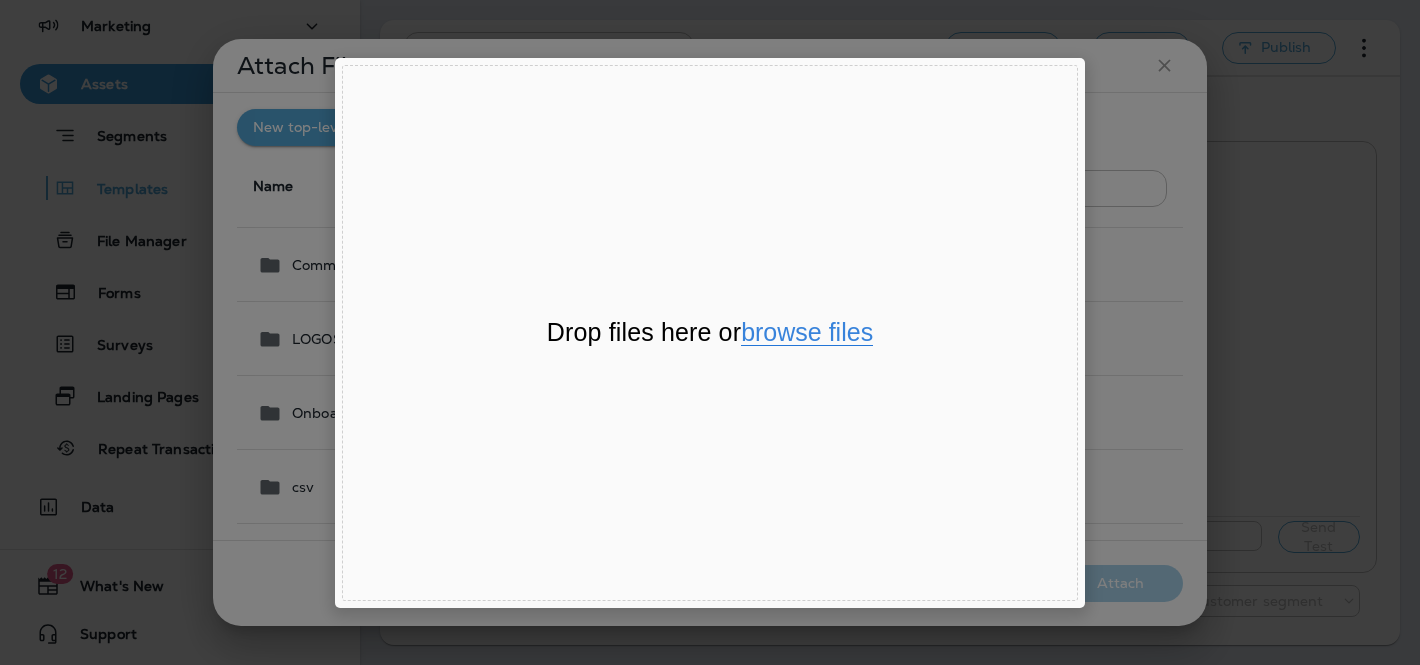 click on "browse files" at bounding box center (807, 333) 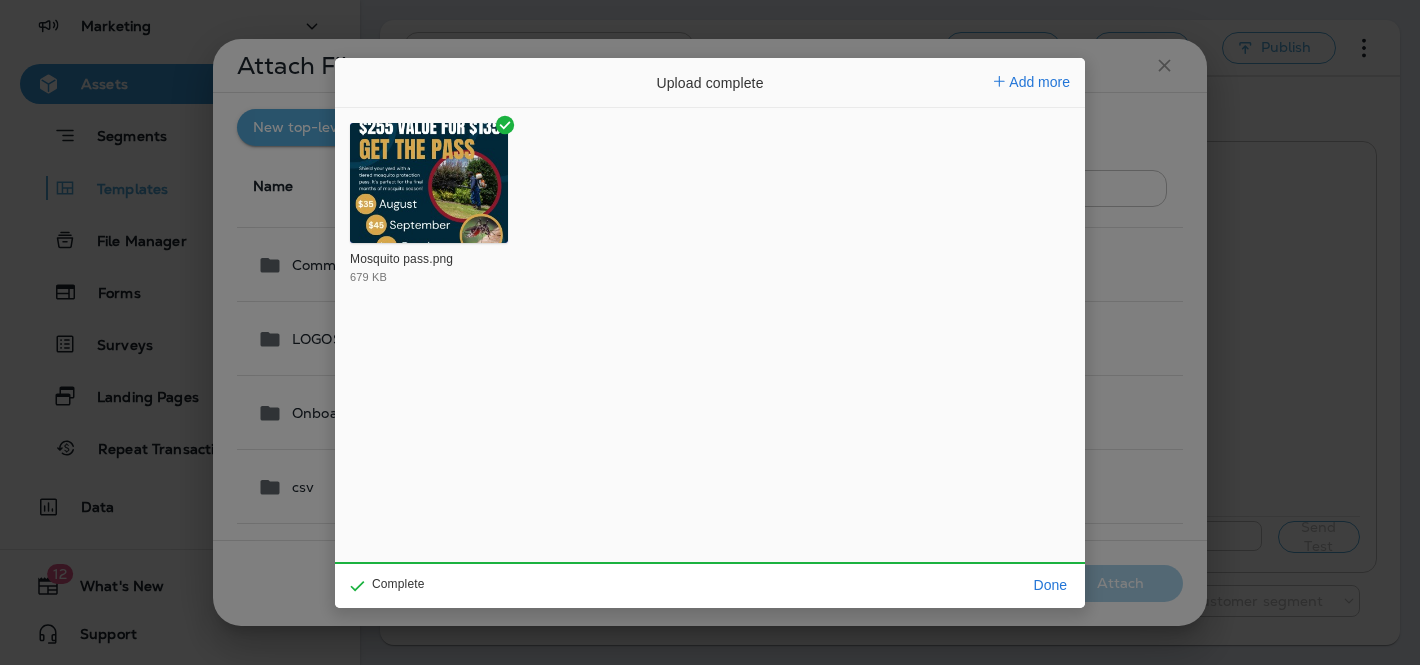 click 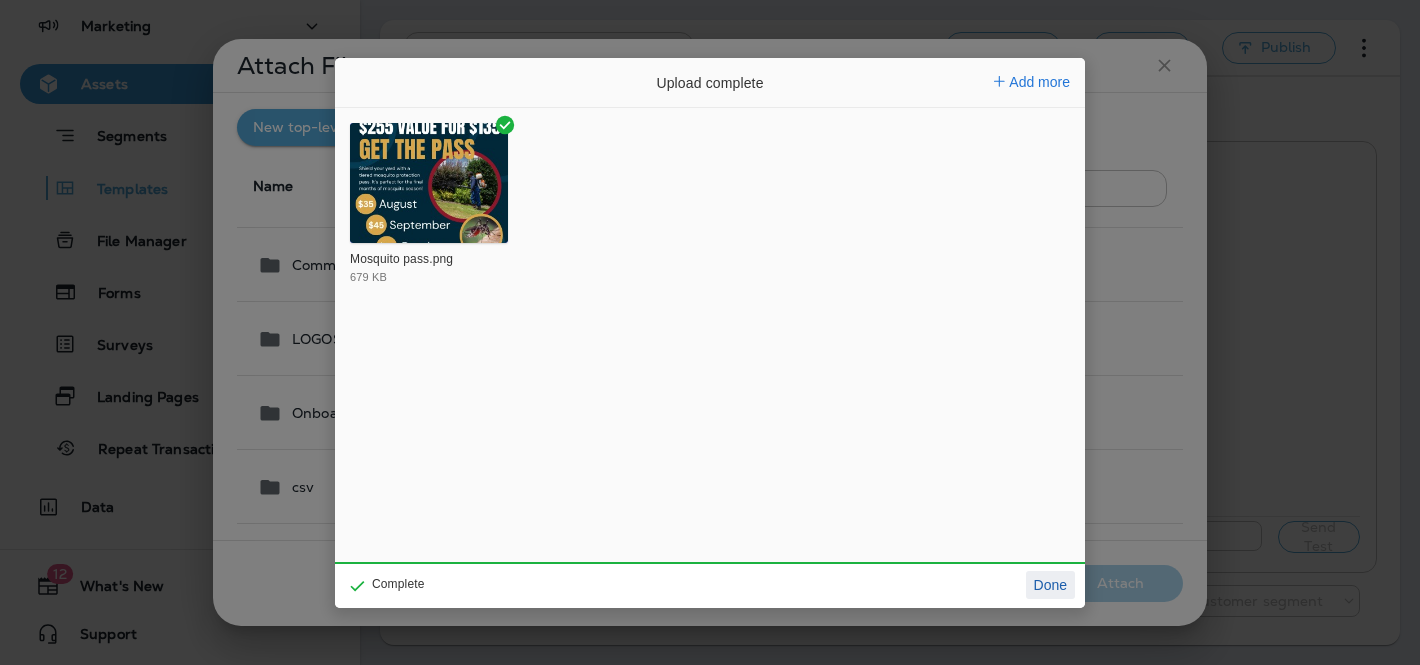 click on "Done" 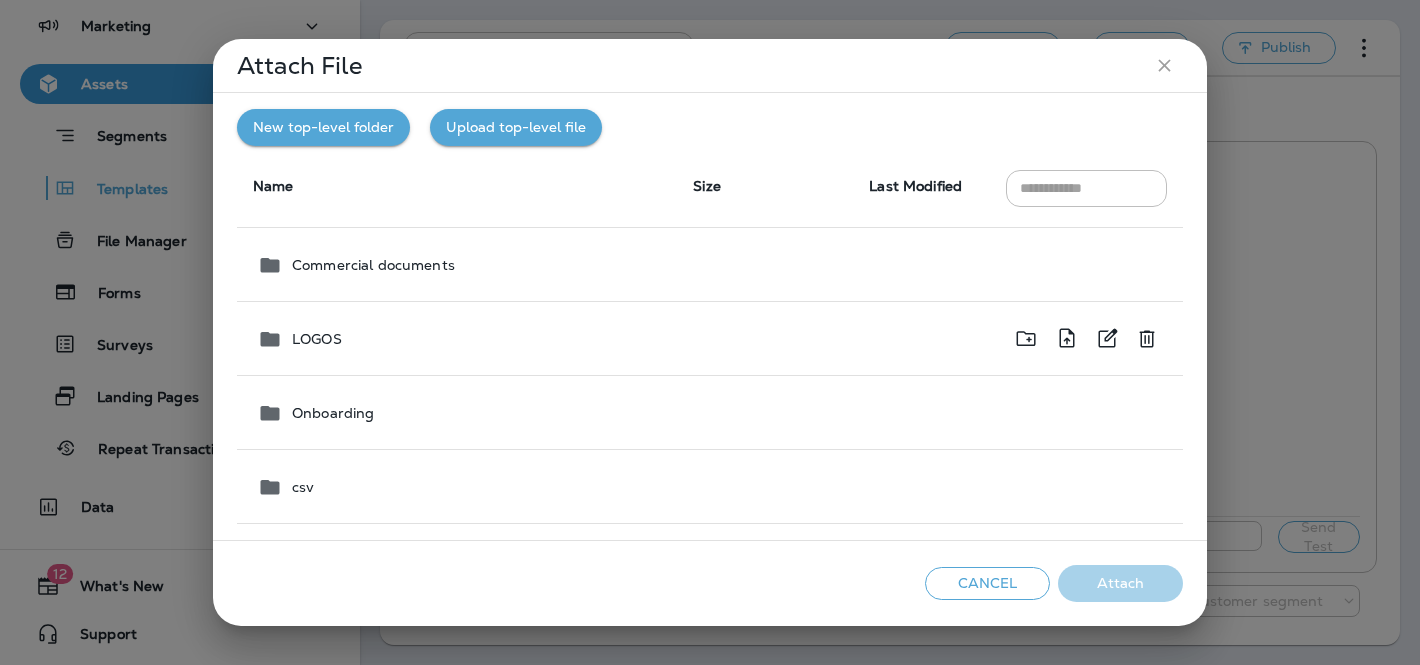 click on "LOGOS" at bounding box center (459, 339) 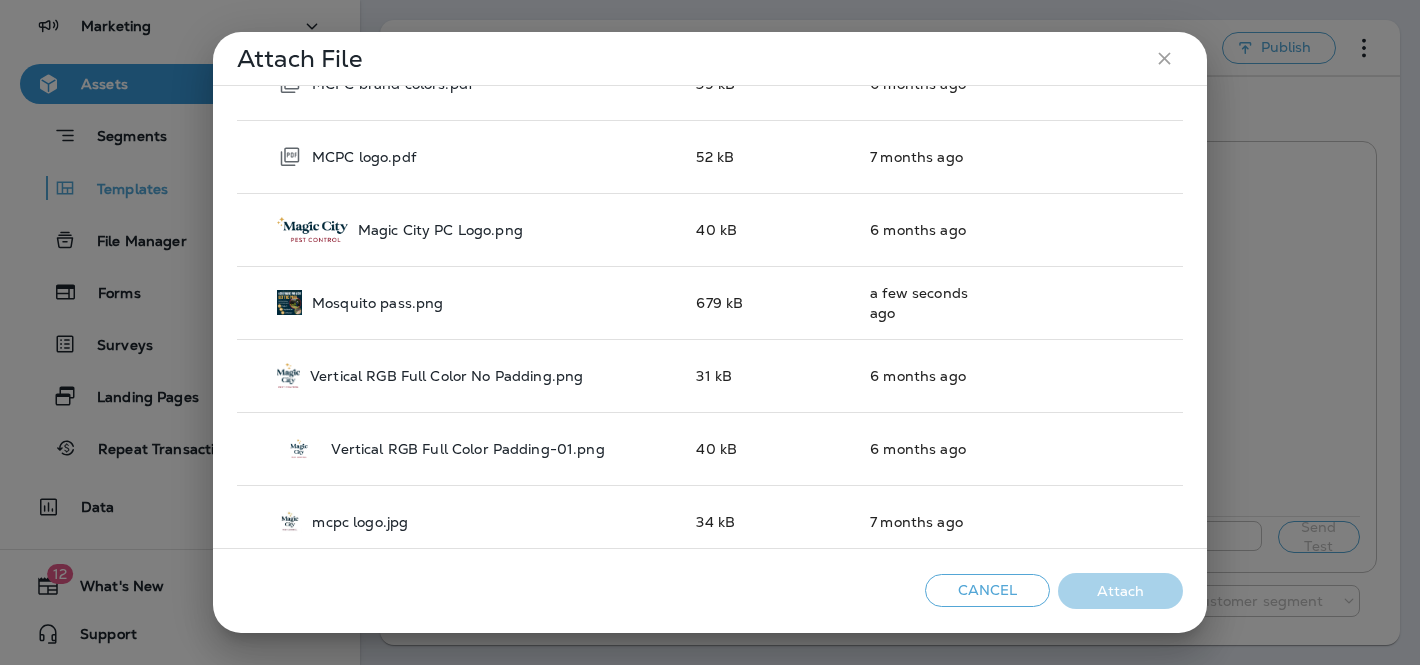 scroll, scrollTop: 656, scrollLeft: 0, axis: vertical 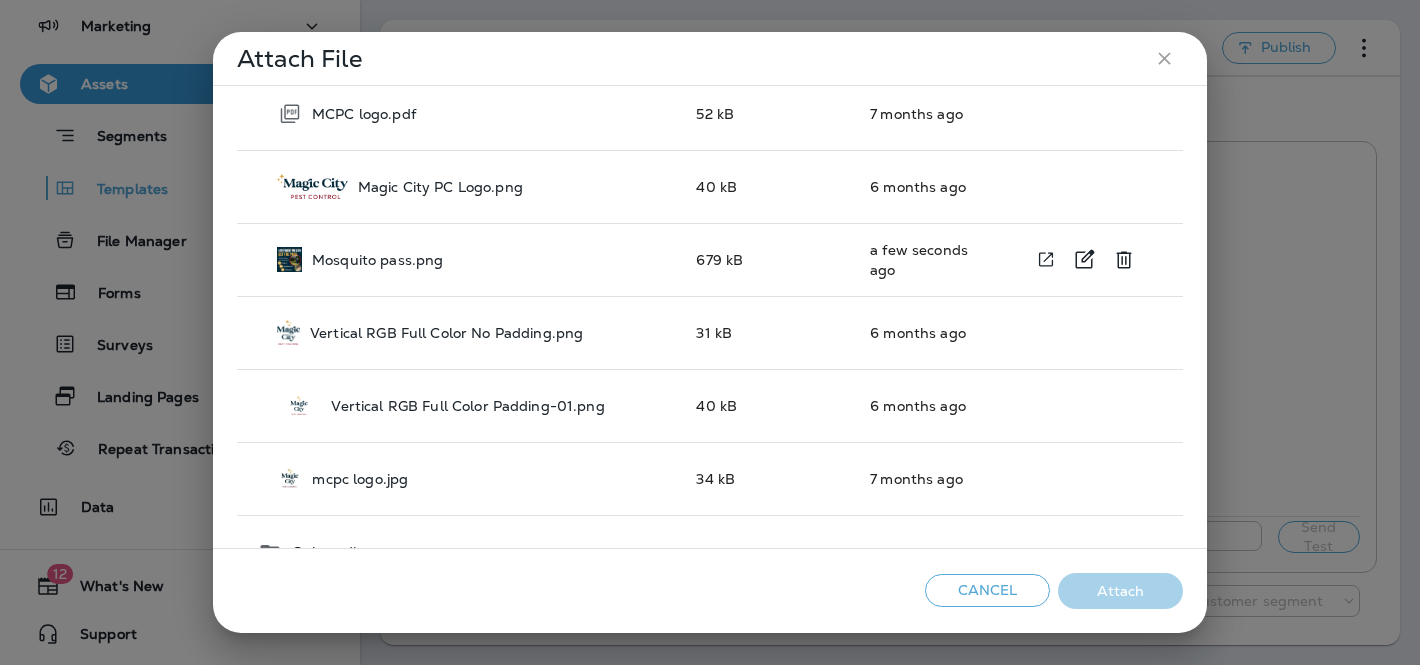 click on "Mosquito pass.png" at bounding box center [377, 260] 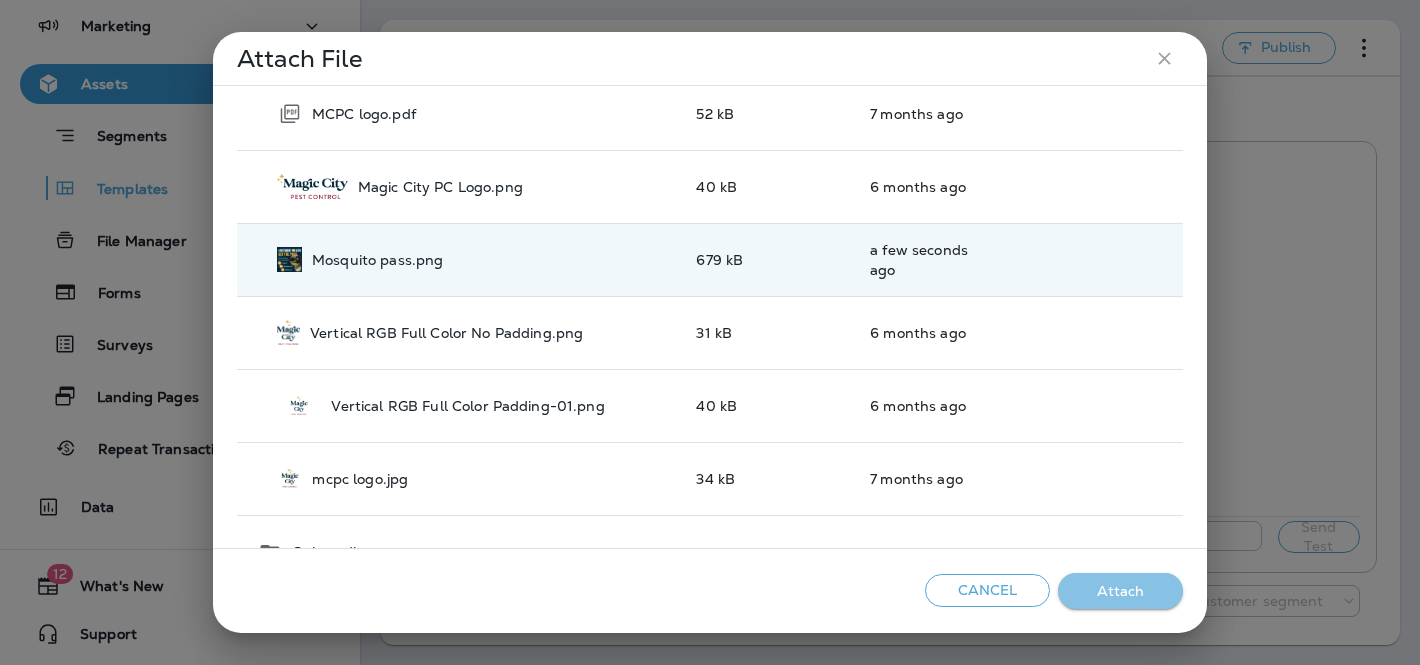 click on "Attach" at bounding box center (1120, 591) 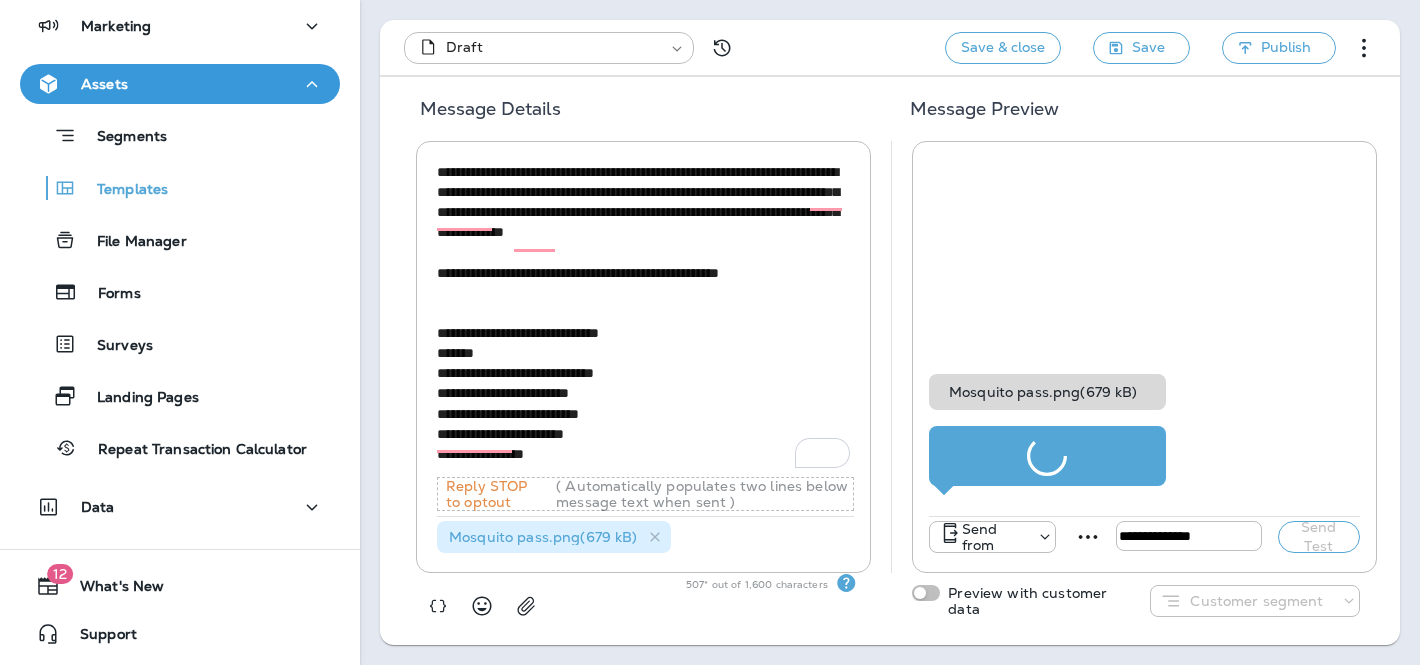 click on "Send from" at bounding box center [994, 537] 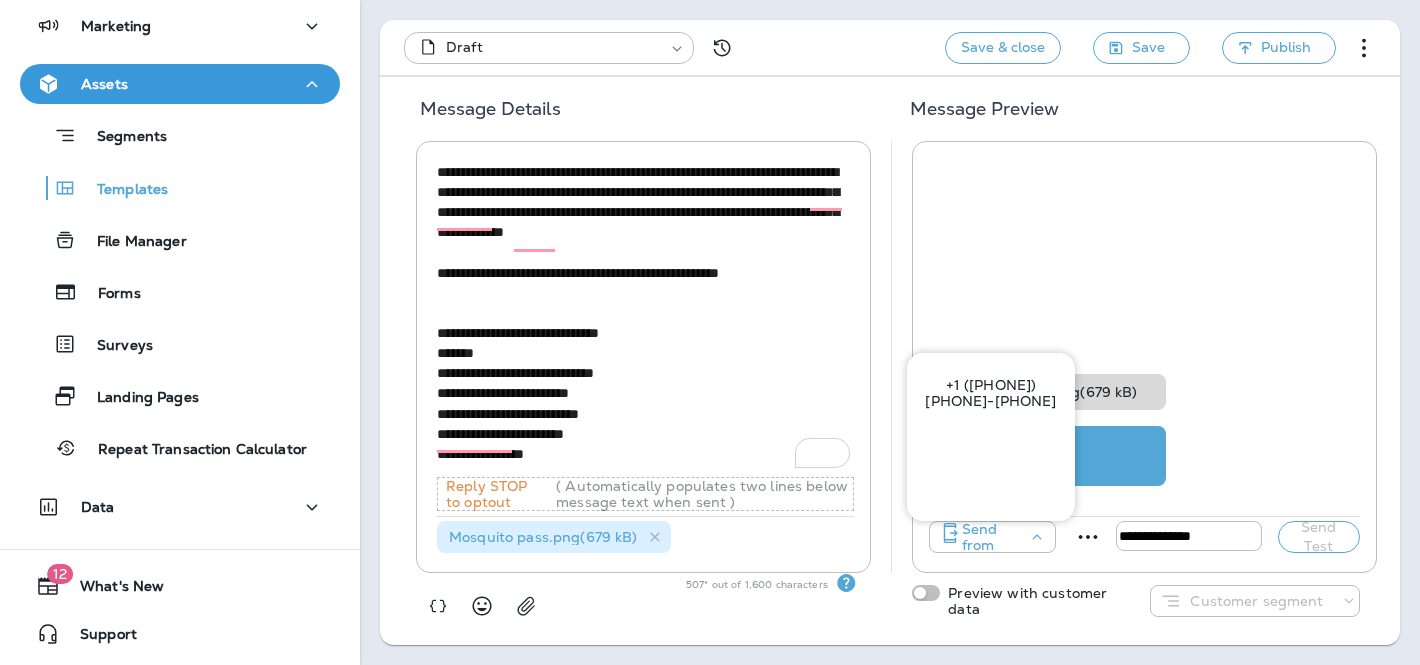 click on "+1 ([PHONE]) [PHONE]-[PHONE]" at bounding box center (991, 393) 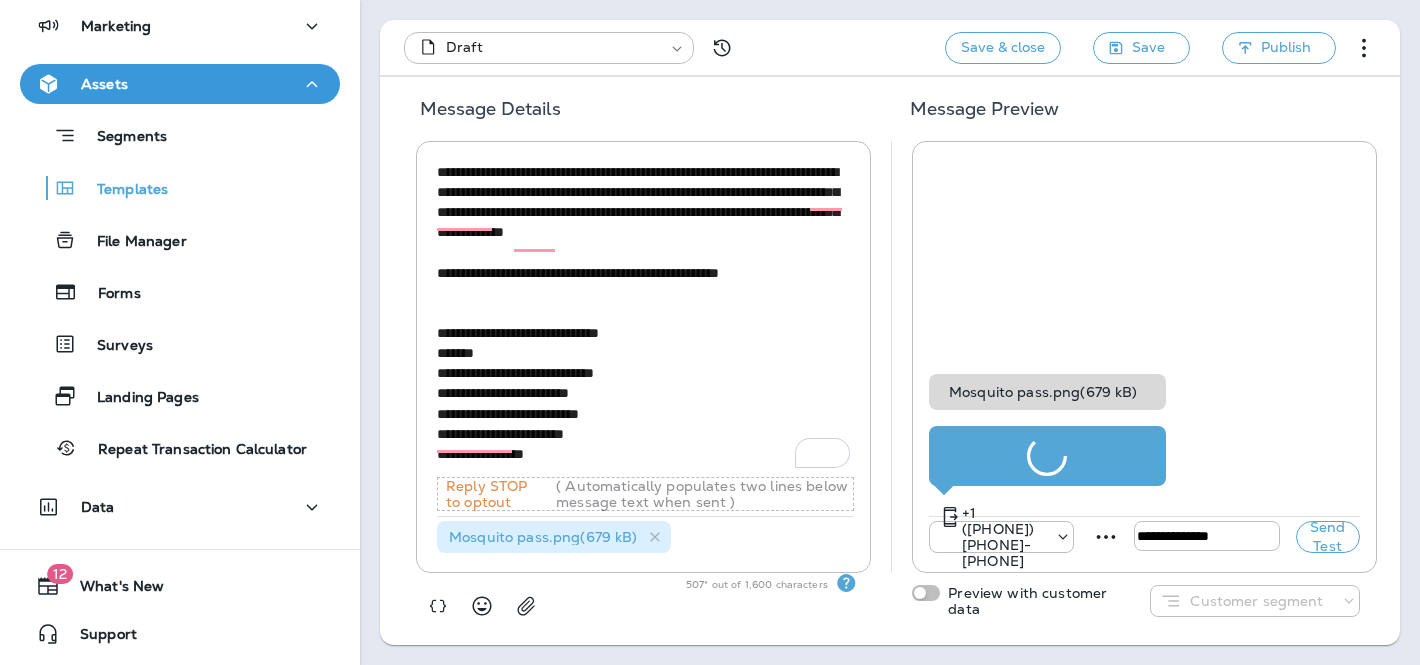 click on "**********" at bounding box center (645, 317) 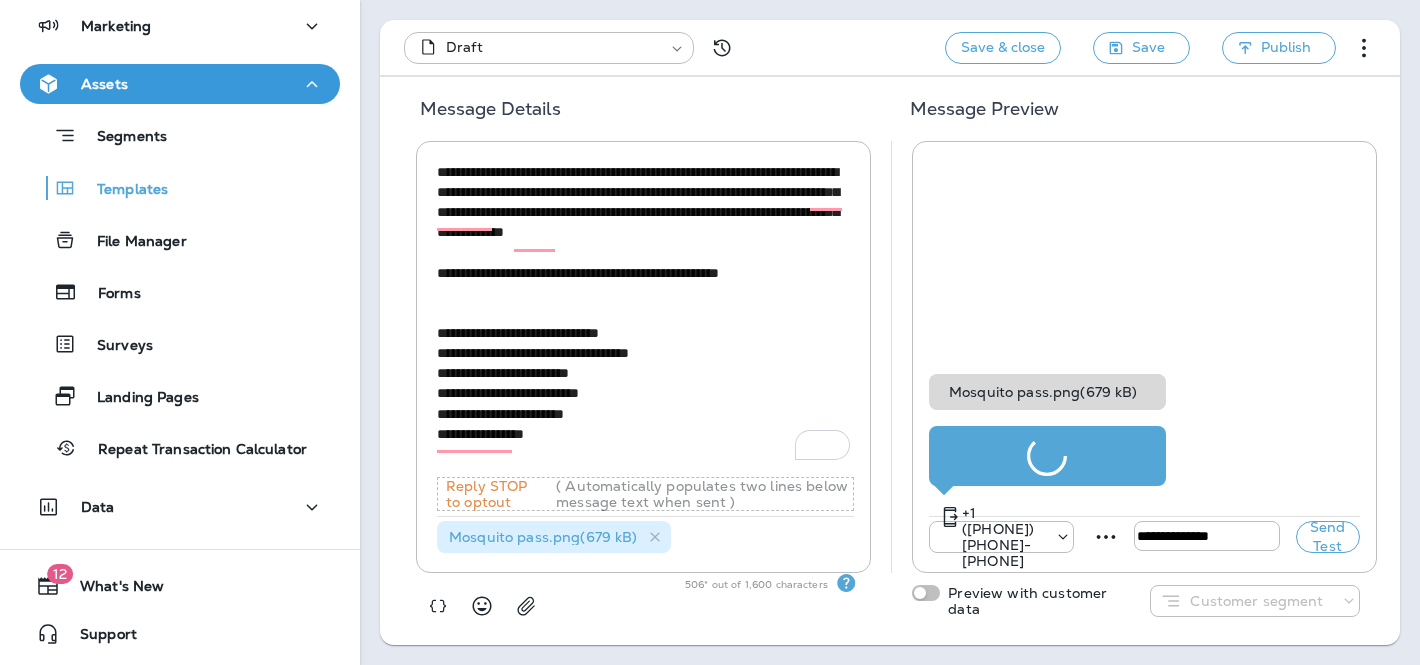 scroll, scrollTop: 0, scrollLeft: 0, axis: both 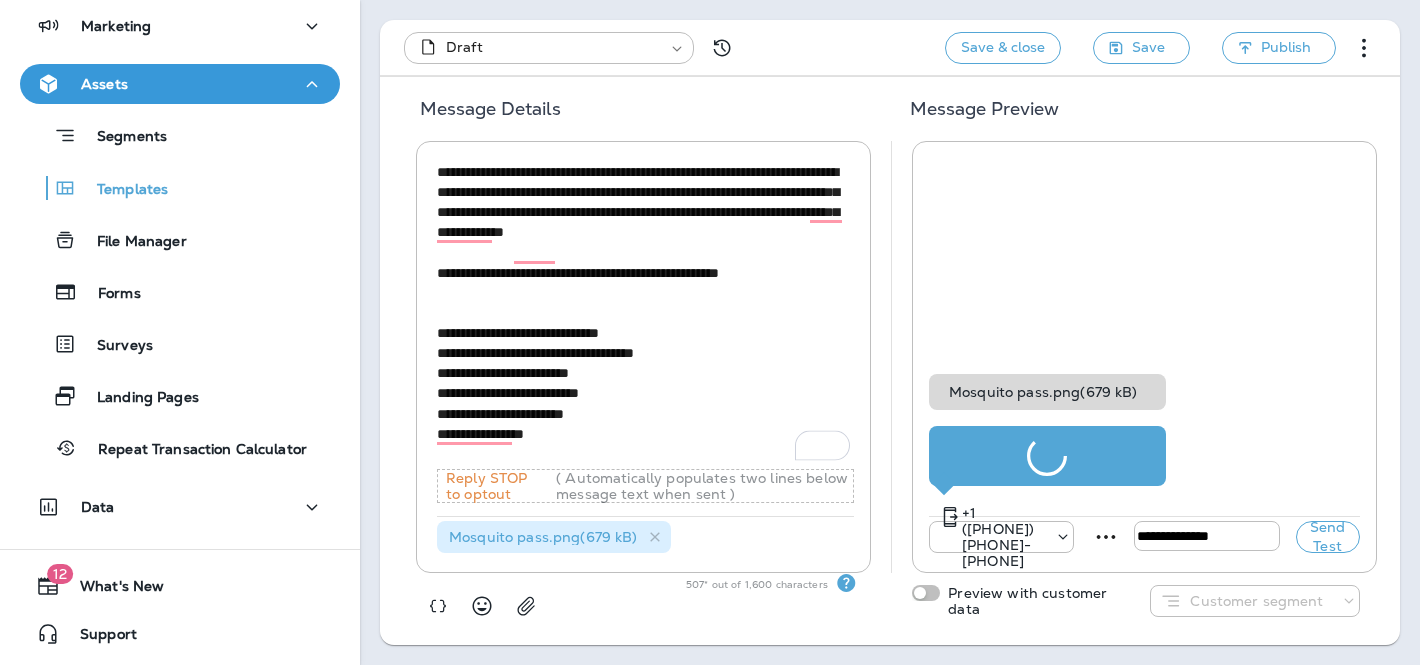 click on "**********" at bounding box center (643, 357) 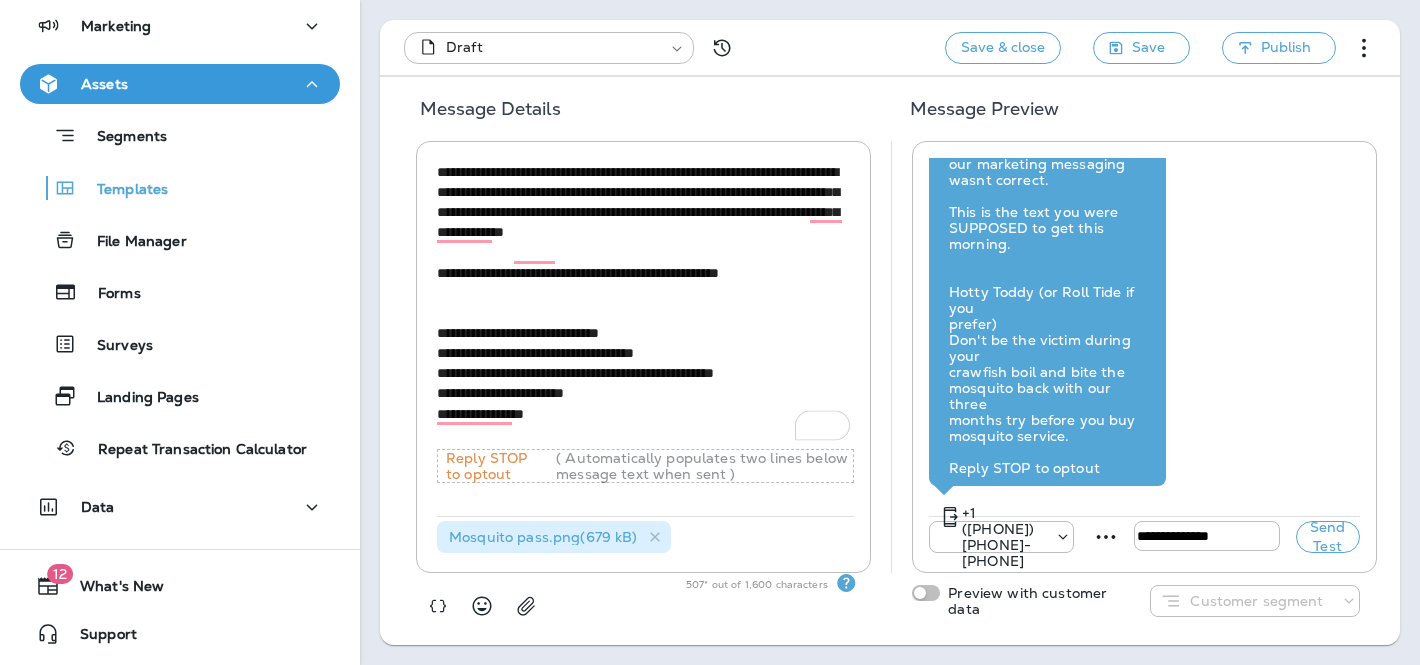 click on "**********" at bounding box center [645, 303] 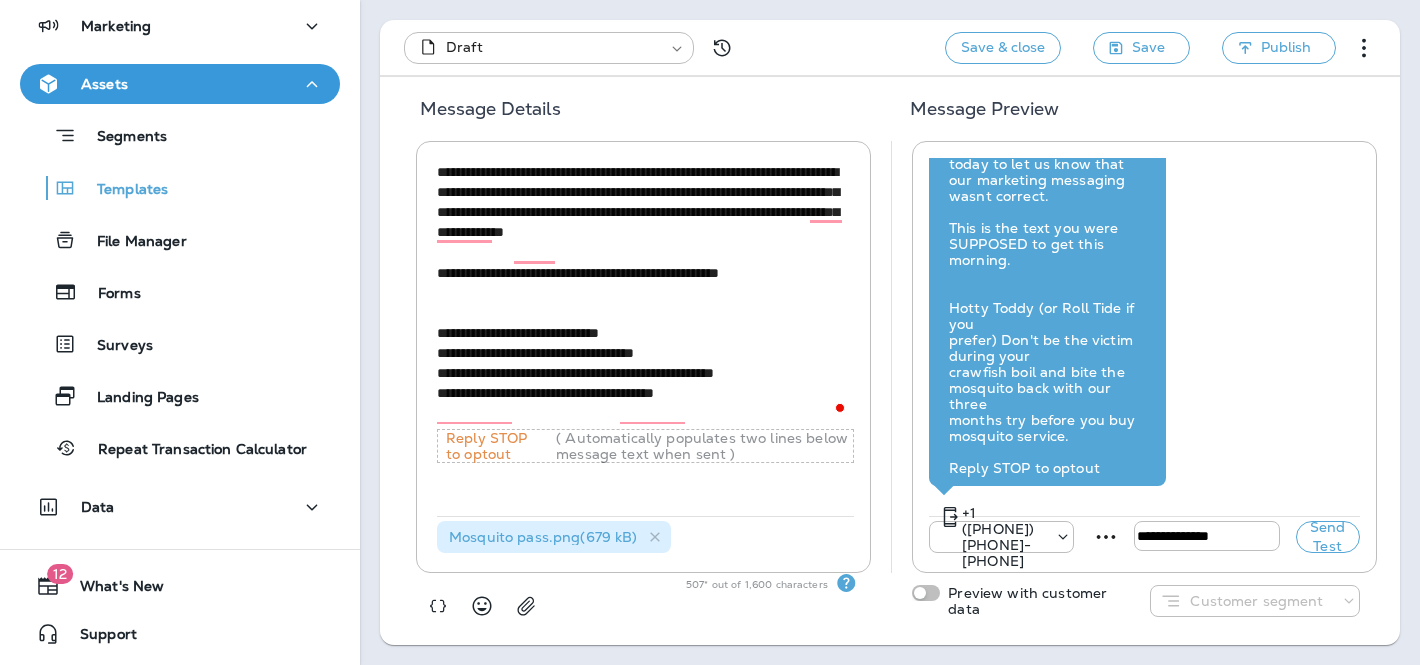 scroll, scrollTop: 0, scrollLeft: 0, axis: both 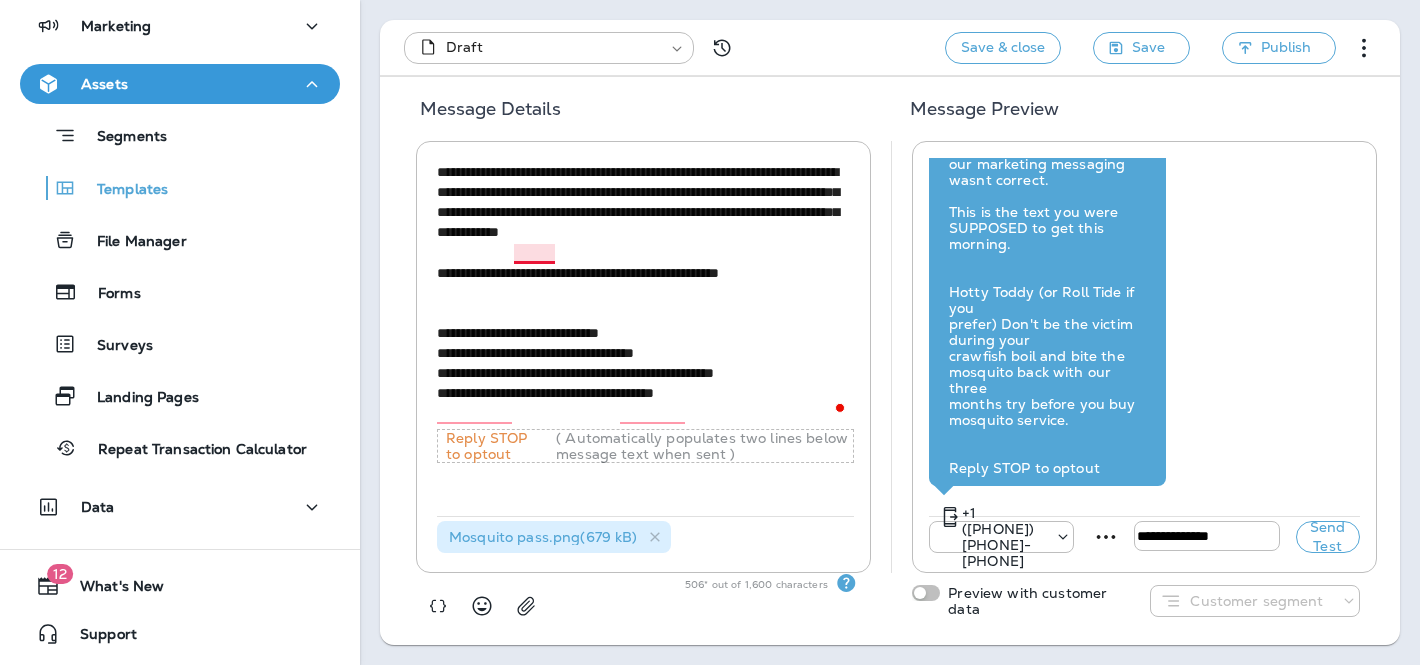 click on "**********" at bounding box center (645, 293) 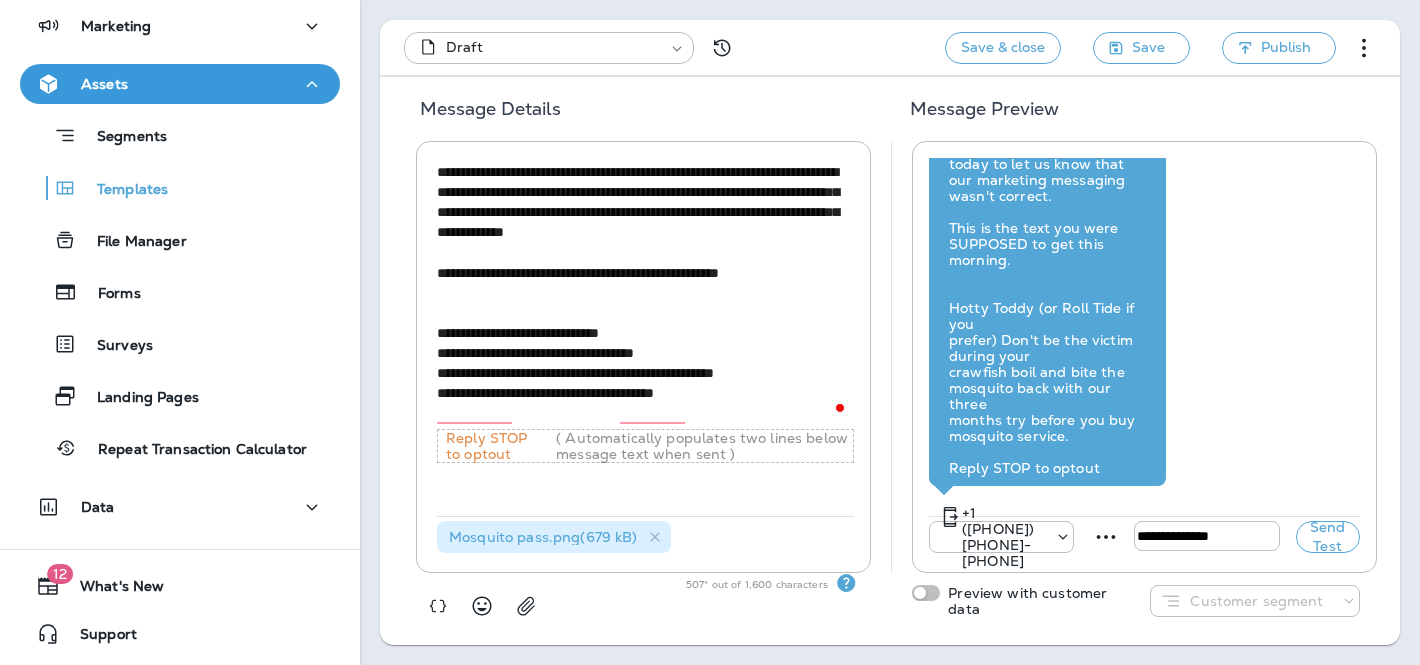 click on "**********" at bounding box center (645, 293) 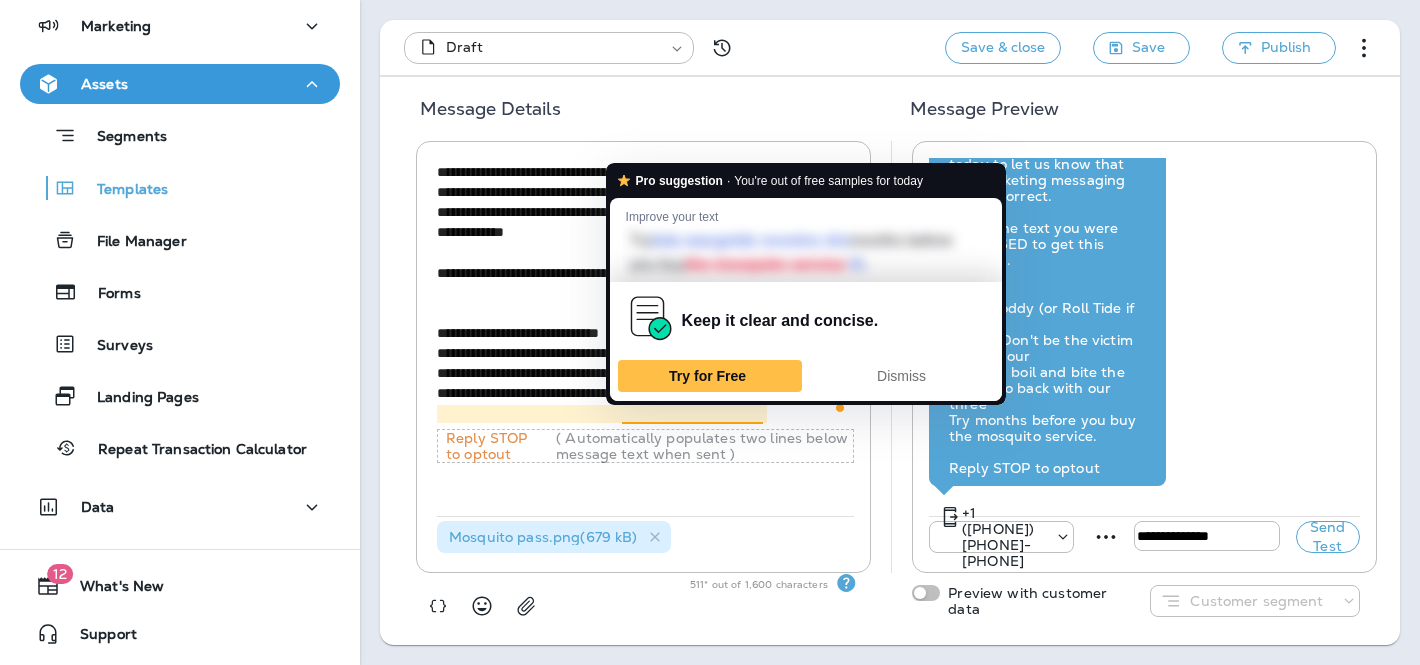 click on "**********" at bounding box center (645, 293) 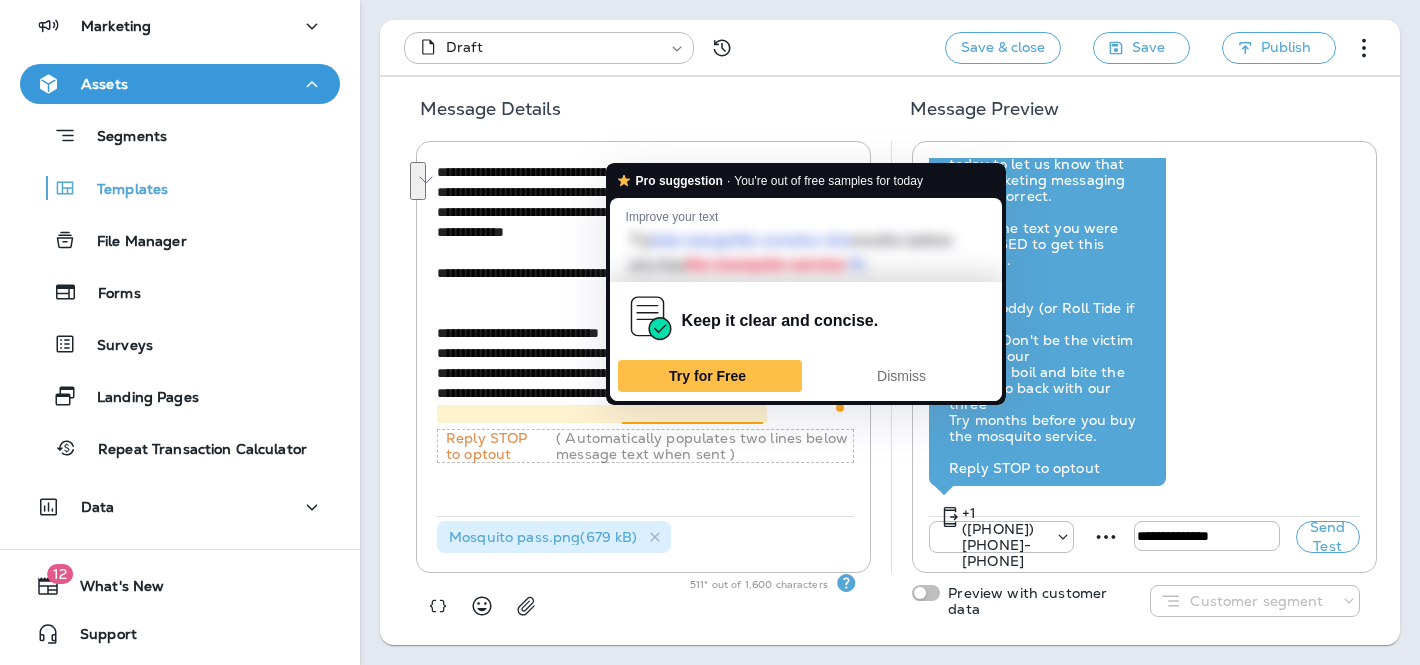 drag, startPoint x: 748, startPoint y: 394, endPoint x: 764, endPoint y: 408, distance: 21.260292 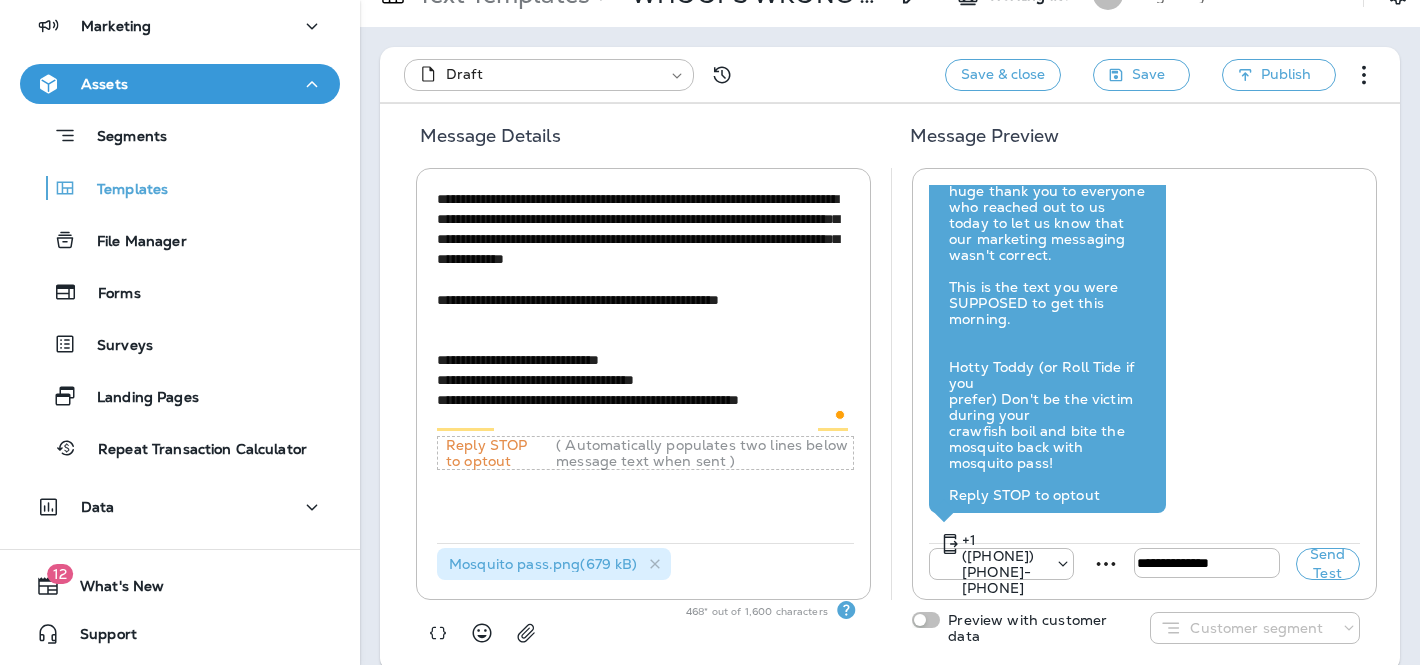 scroll, scrollTop: 47, scrollLeft: 0, axis: vertical 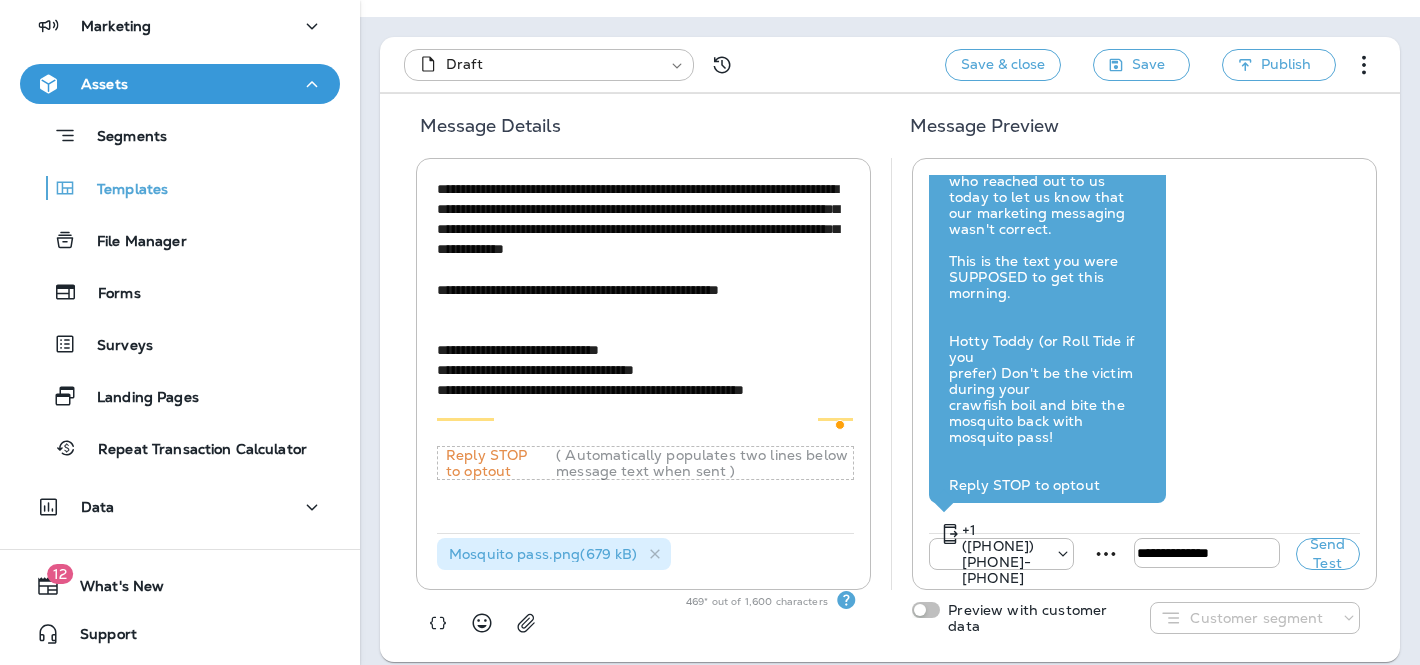 type on "**********" 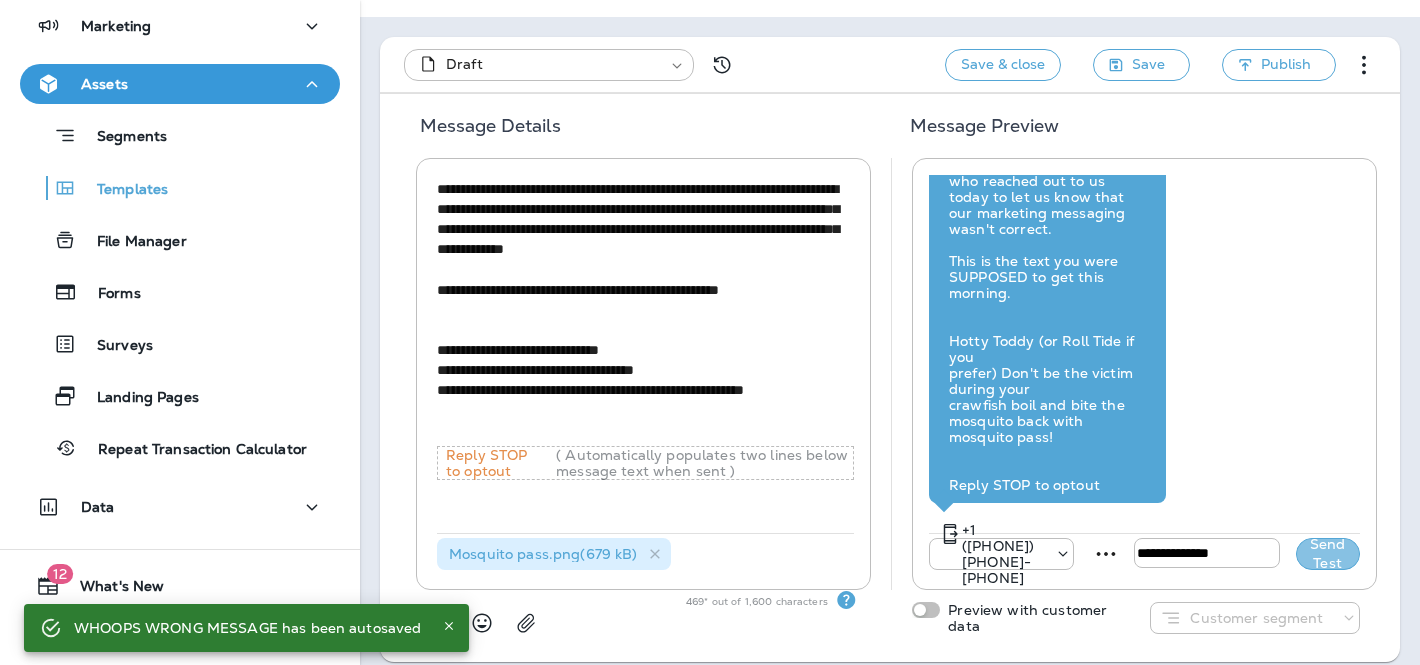click on "Send Test" at bounding box center (1328, 554) 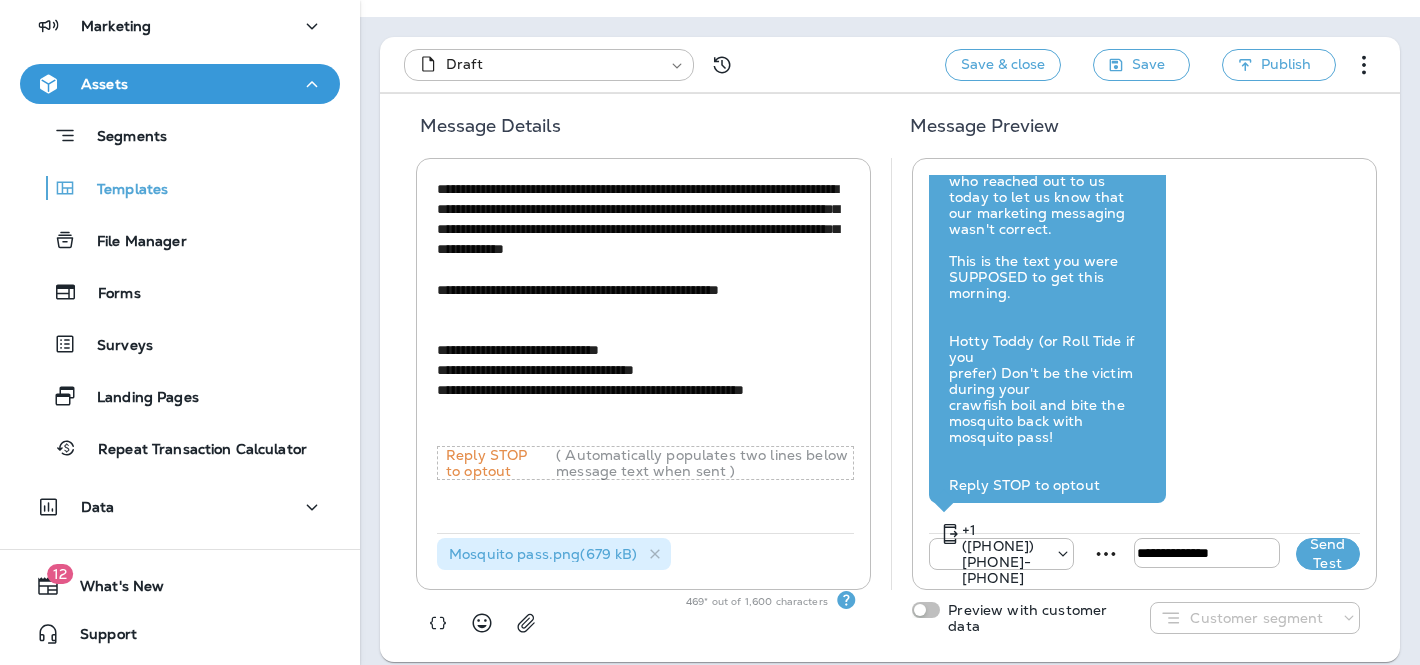 click on "Send Test" at bounding box center (1328, 554) 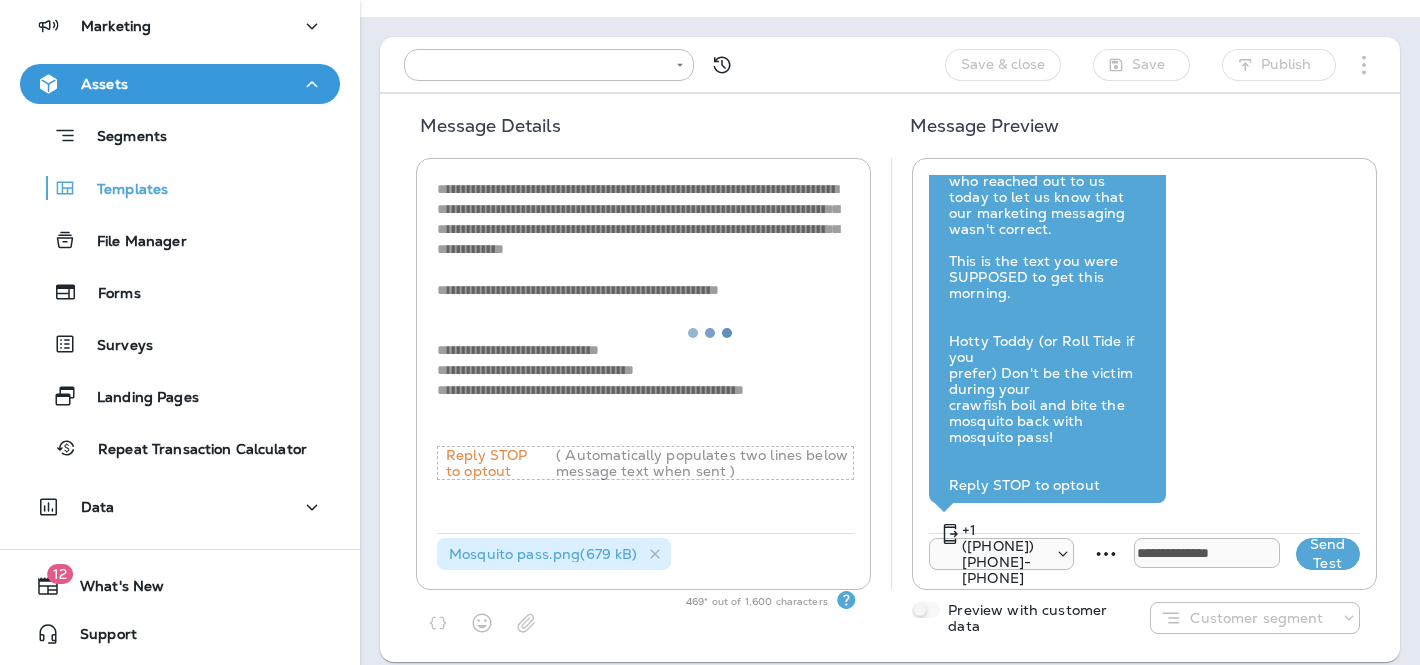 type on "**********" 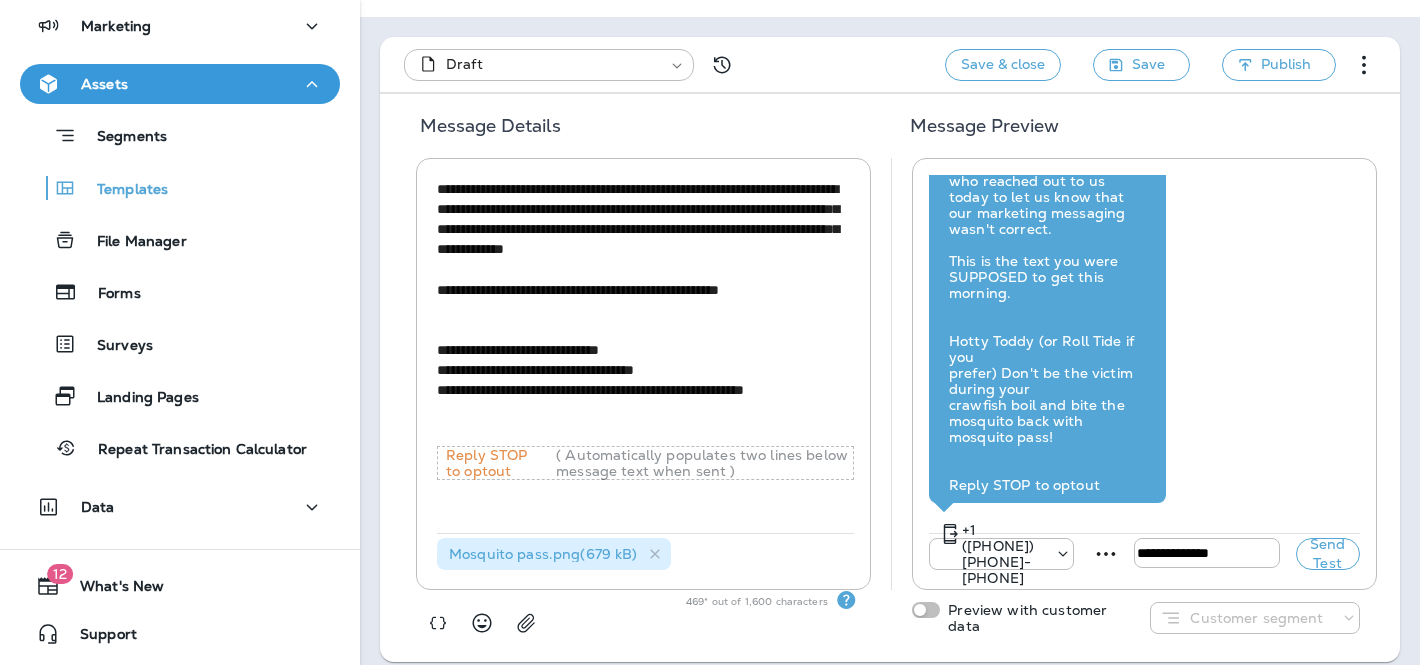 drag, startPoint x: 1238, startPoint y: 549, endPoint x: 1100, endPoint y: 548, distance: 138.00362 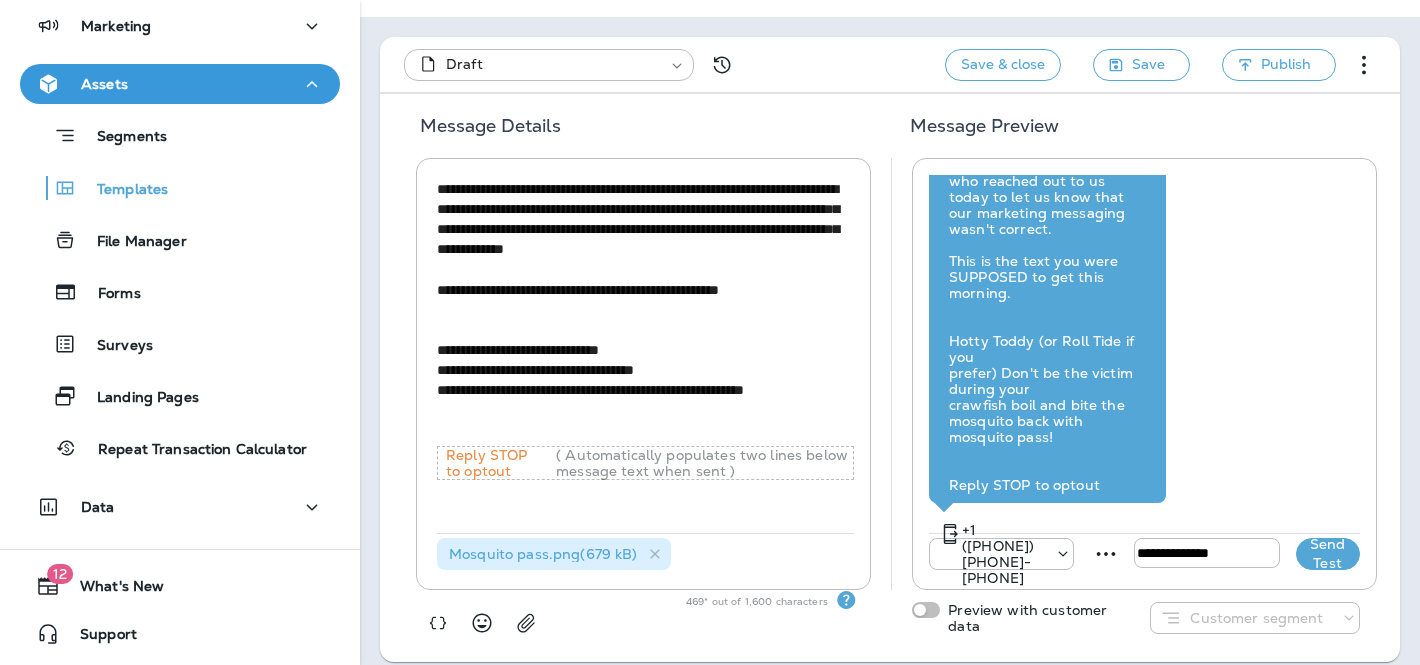 type on "**********" 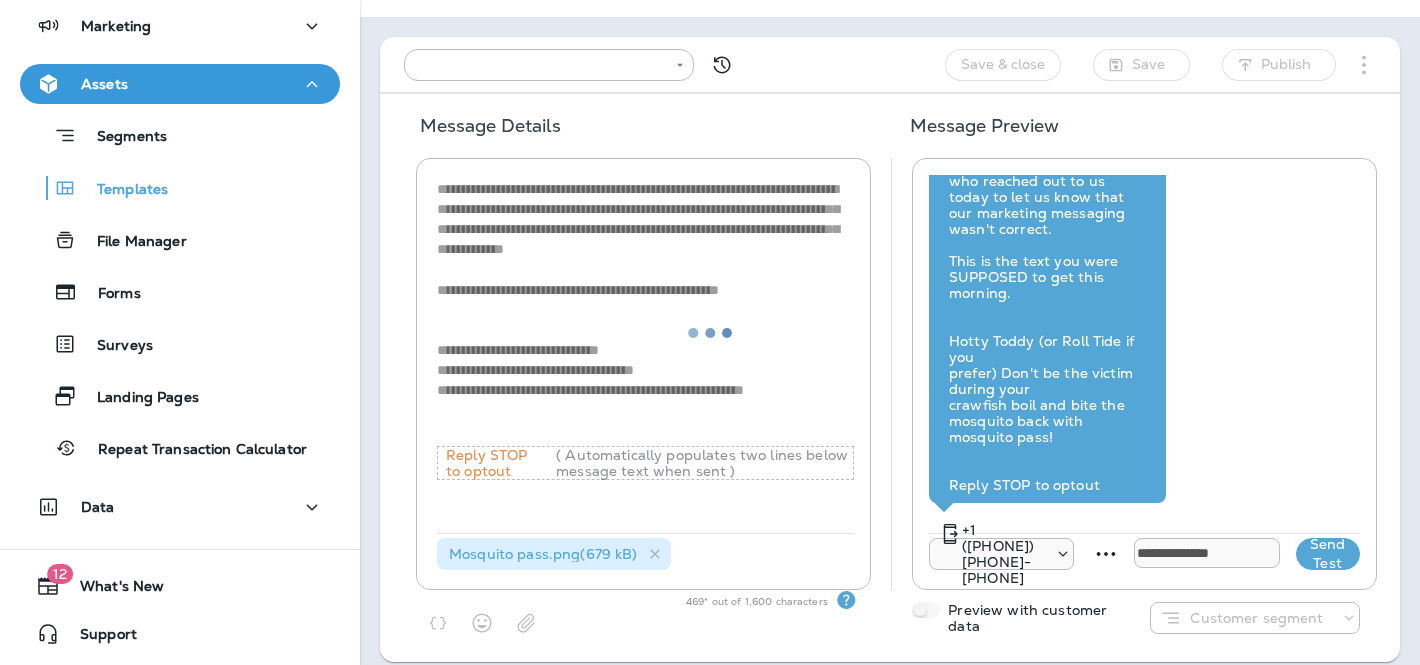 type on "**********" 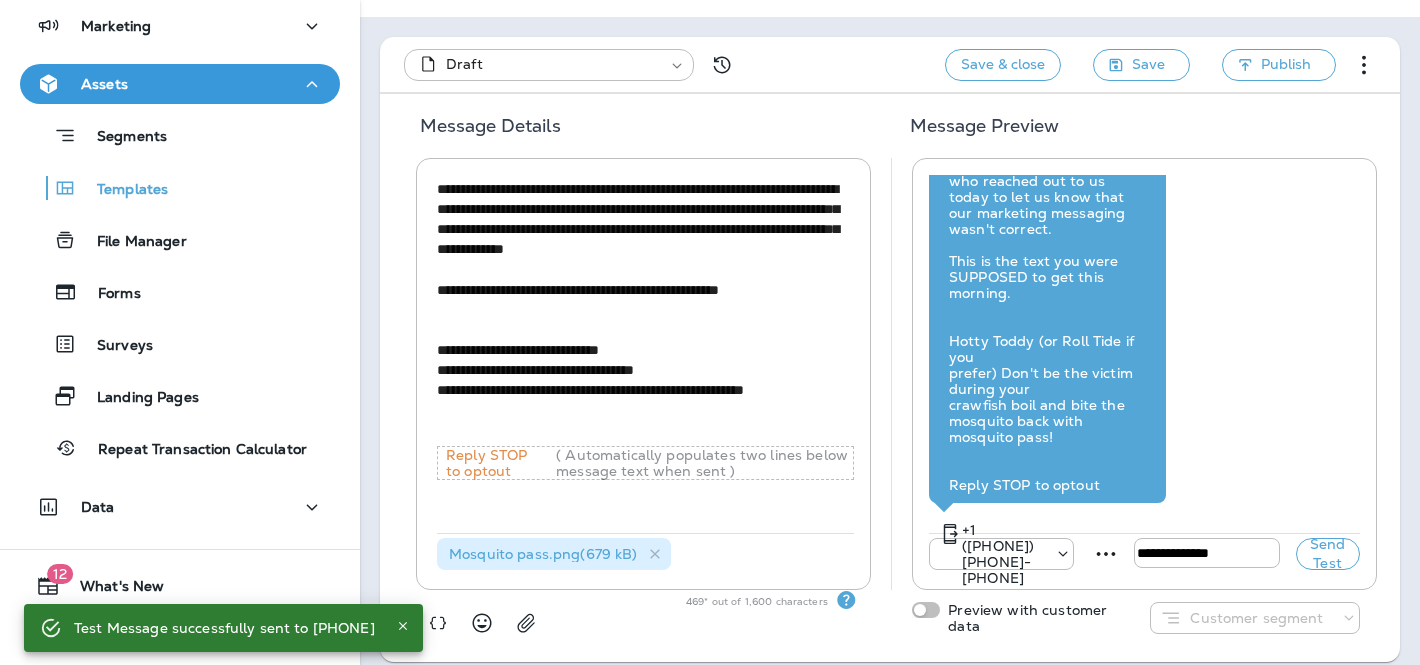 drag, startPoint x: 1253, startPoint y: 557, endPoint x: 1105, endPoint y: 552, distance: 148.08444 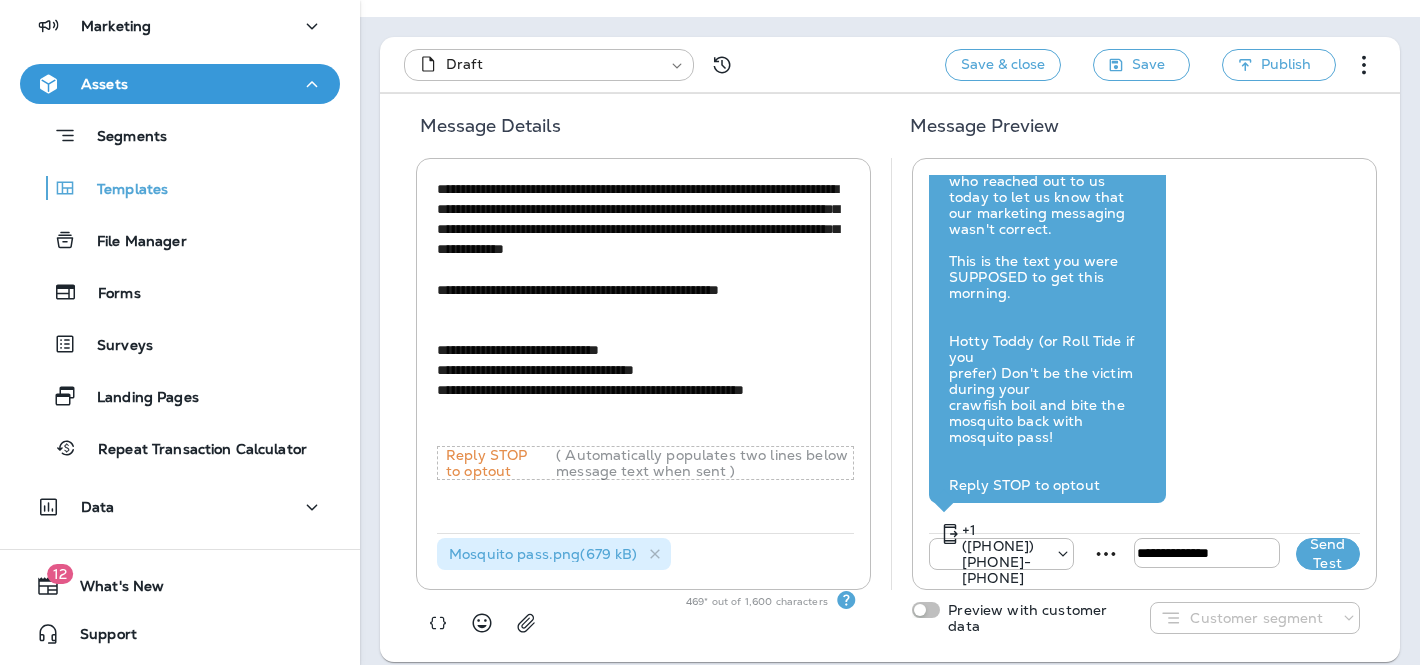 type on "**********" 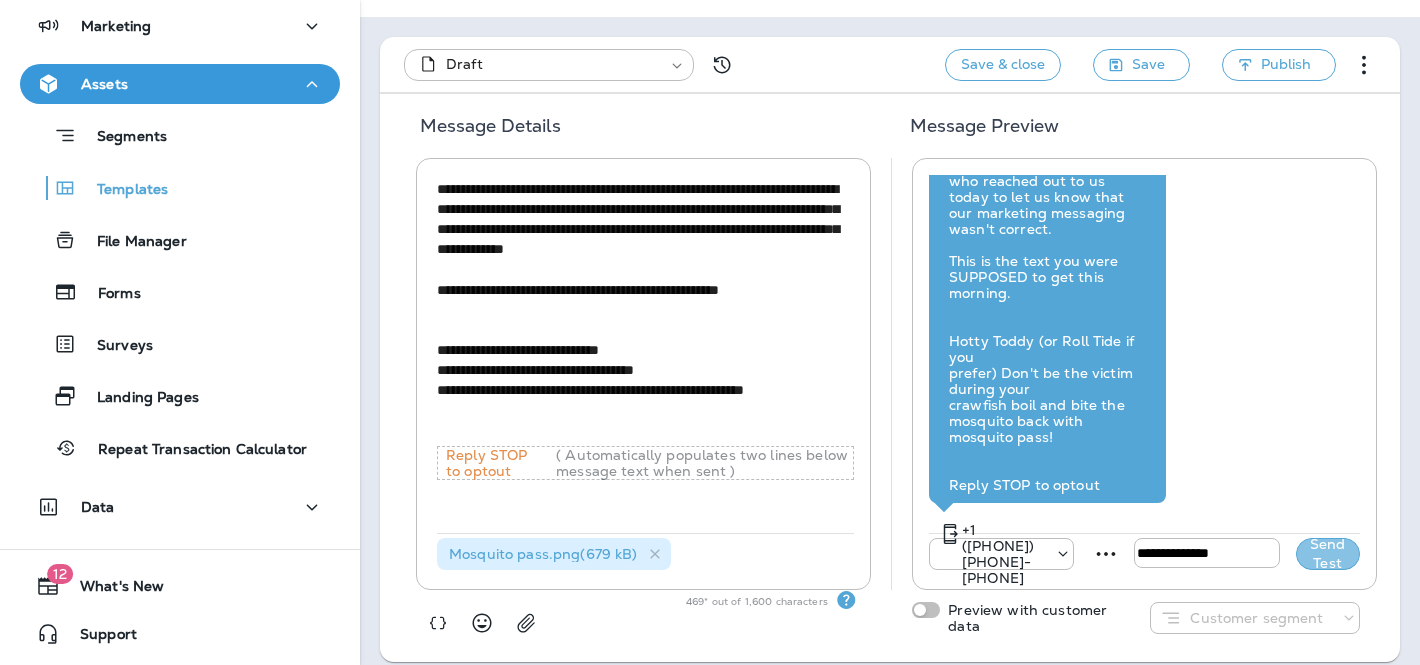 click on "Send Test" at bounding box center (1328, 554) 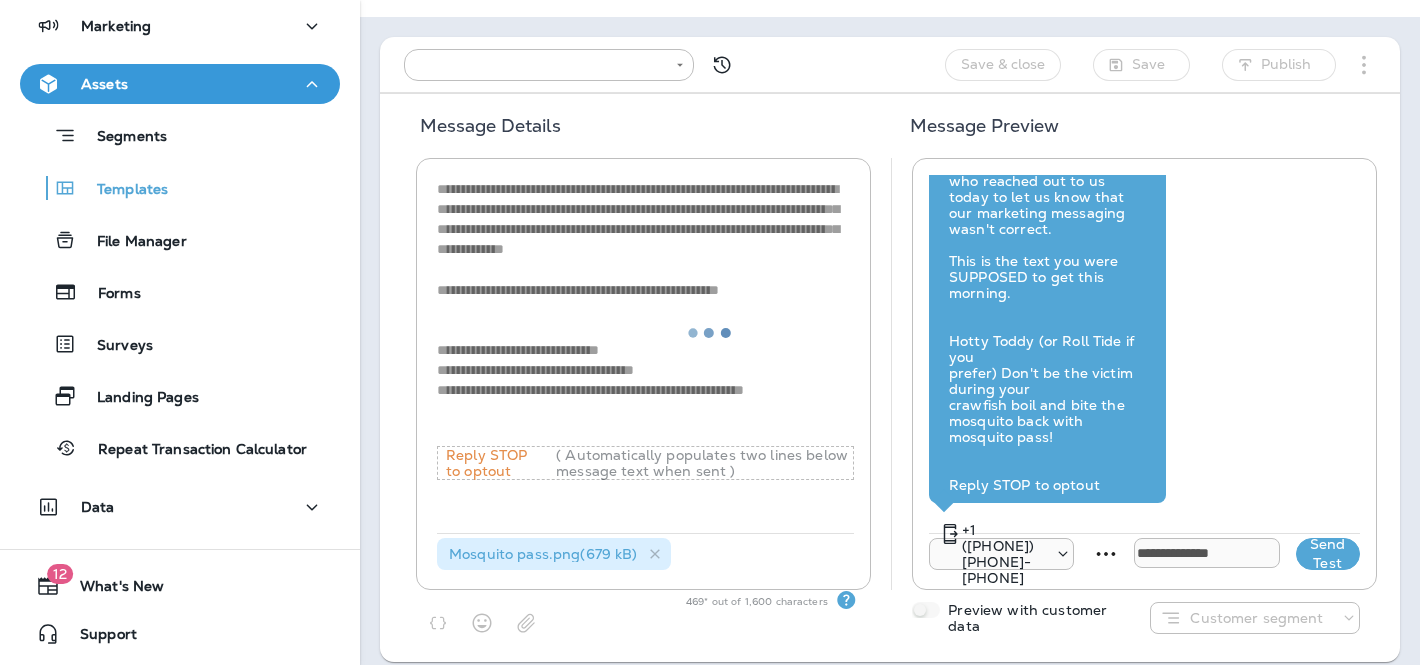 type on "**********" 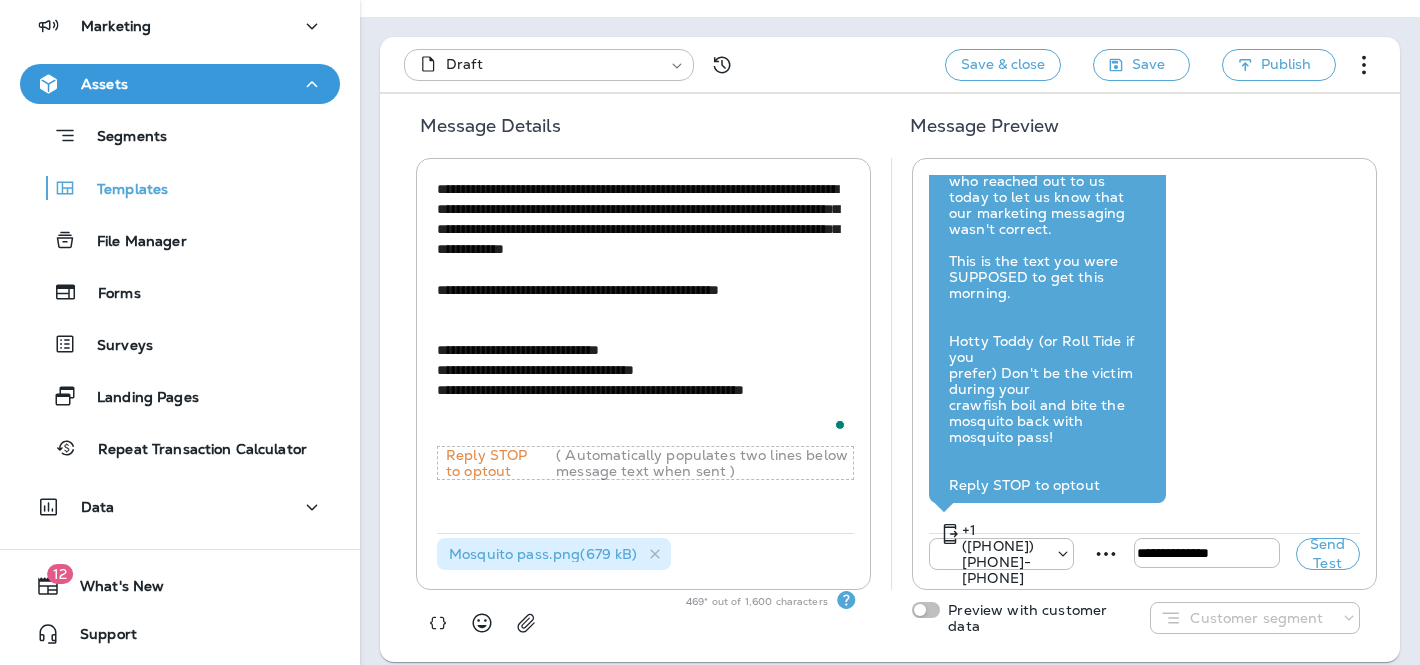 drag, startPoint x: 485, startPoint y: 391, endPoint x: 407, endPoint y: 361, distance: 83.57033 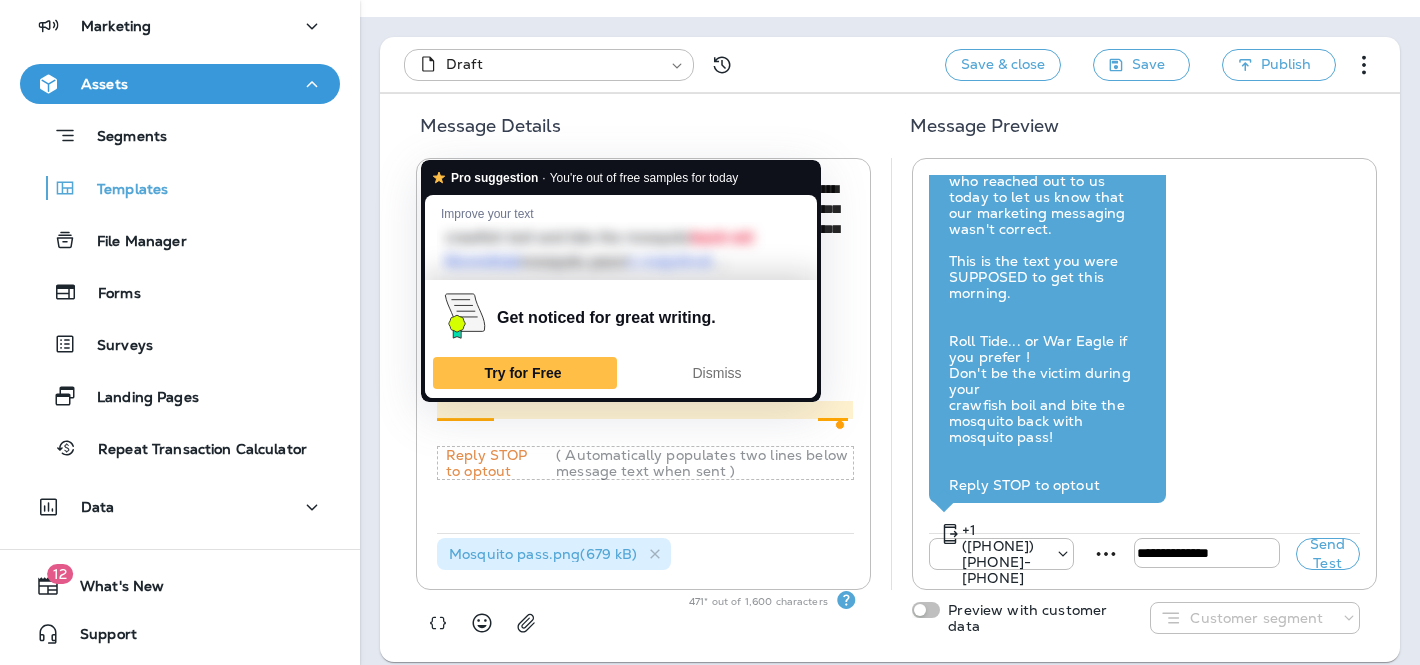click on "**********" at bounding box center [645, 310] 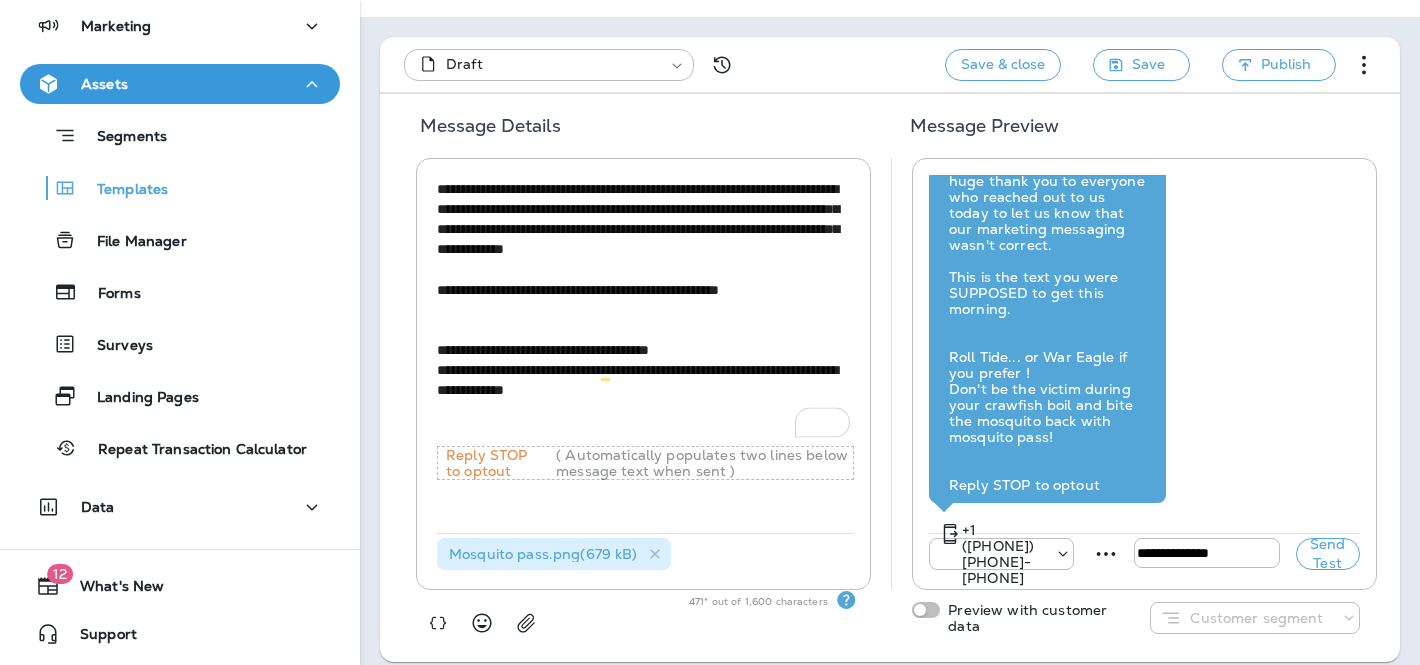 scroll, scrollTop: 64, scrollLeft: 0, axis: vertical 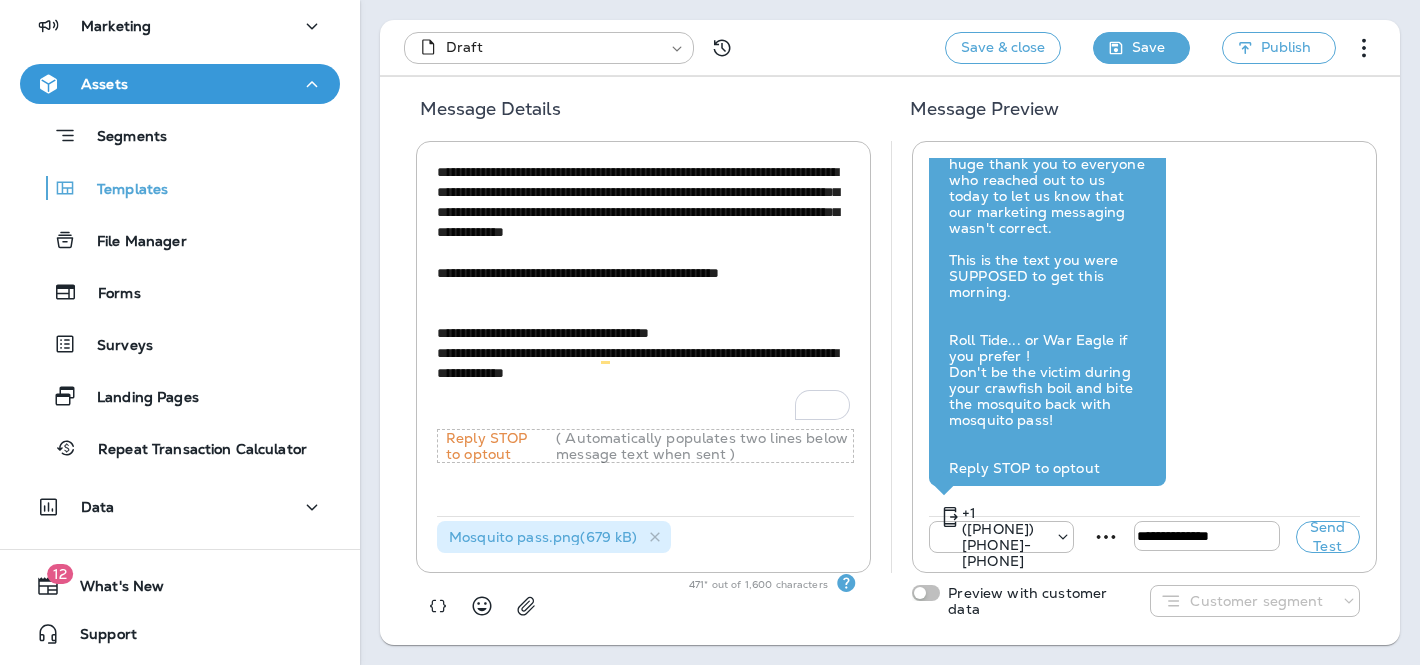 type on "**********" 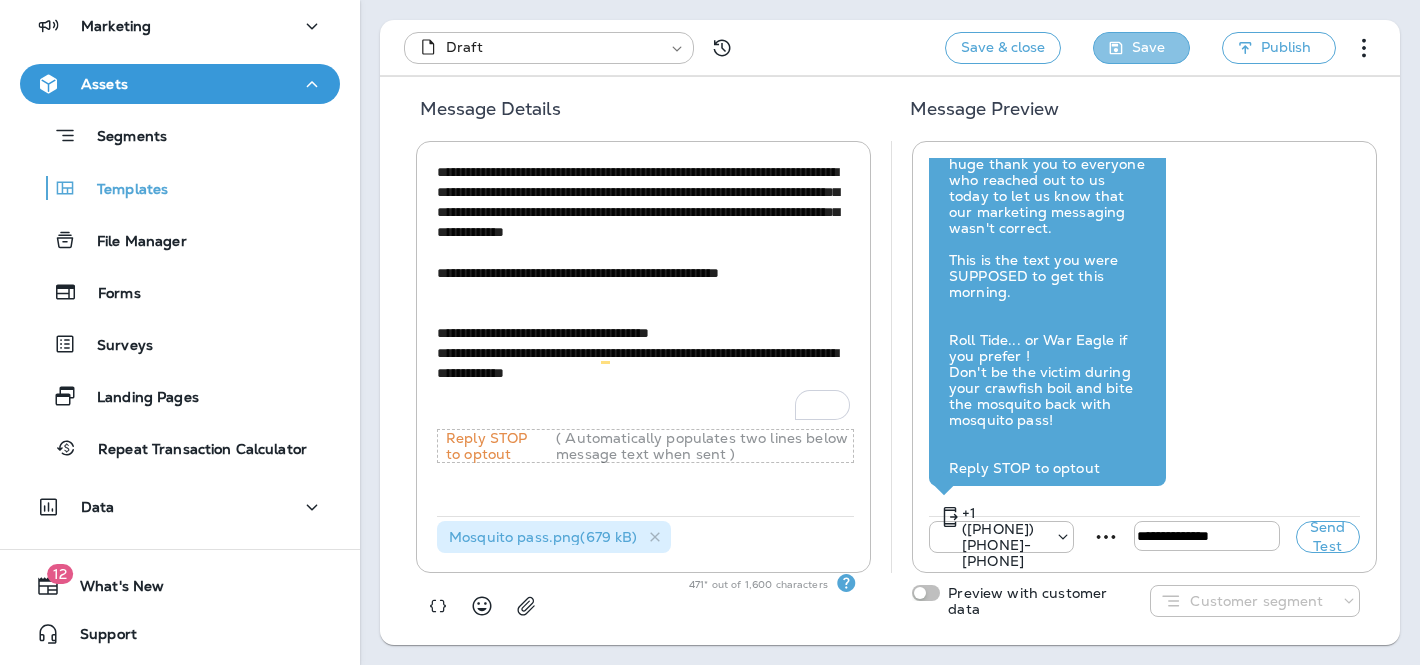 click on "Save" at bounding box center [1148, 47] 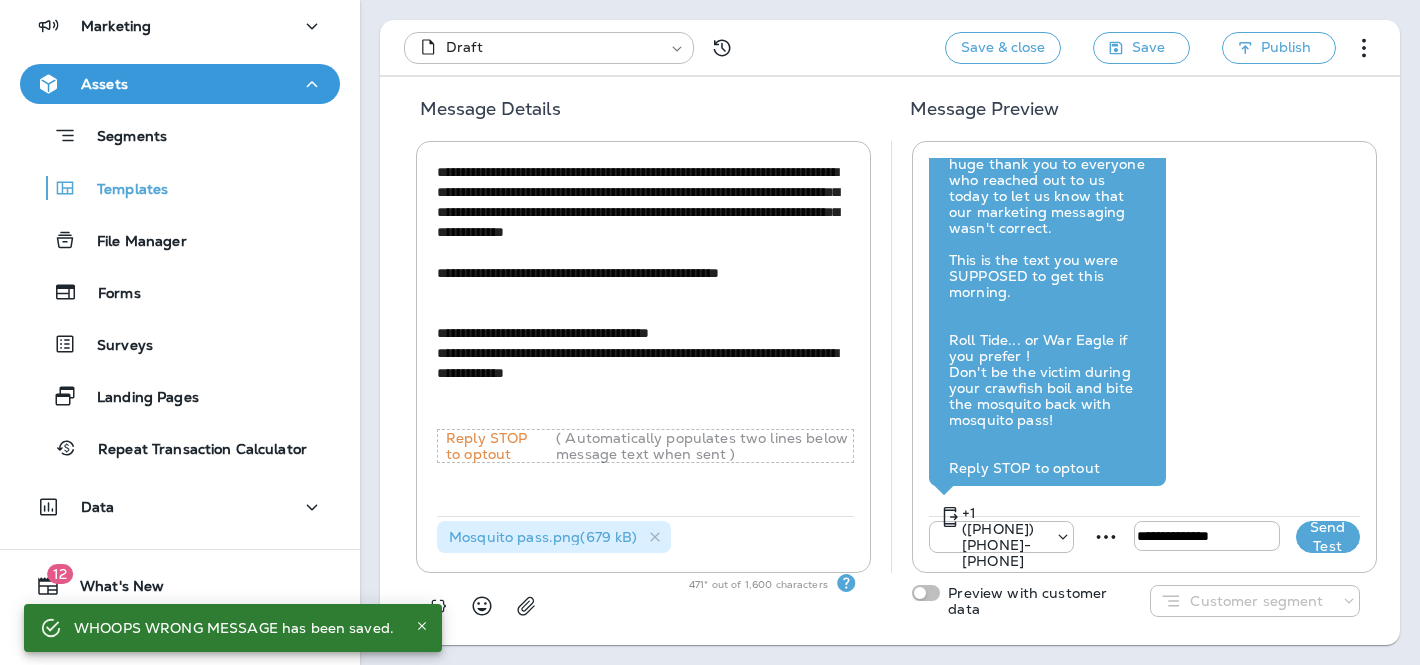 click on "Send Test" at bounding box center (1328, 537) 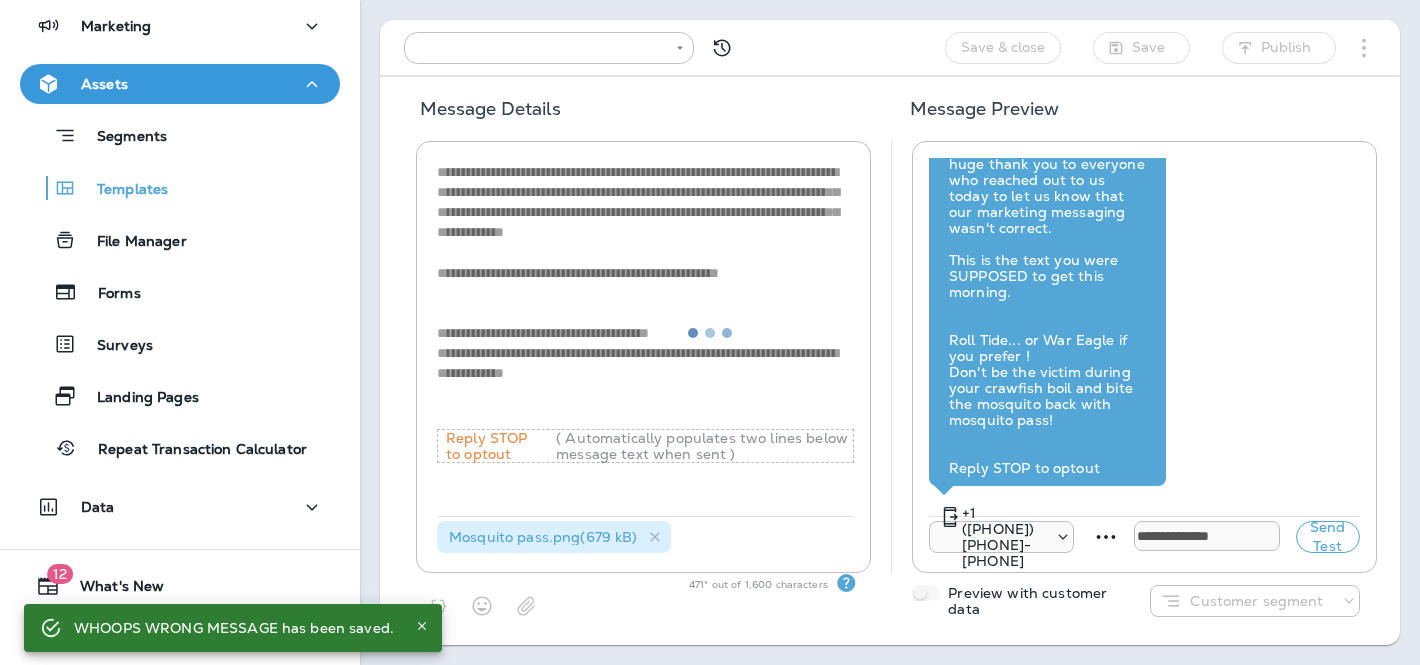type on "**********" 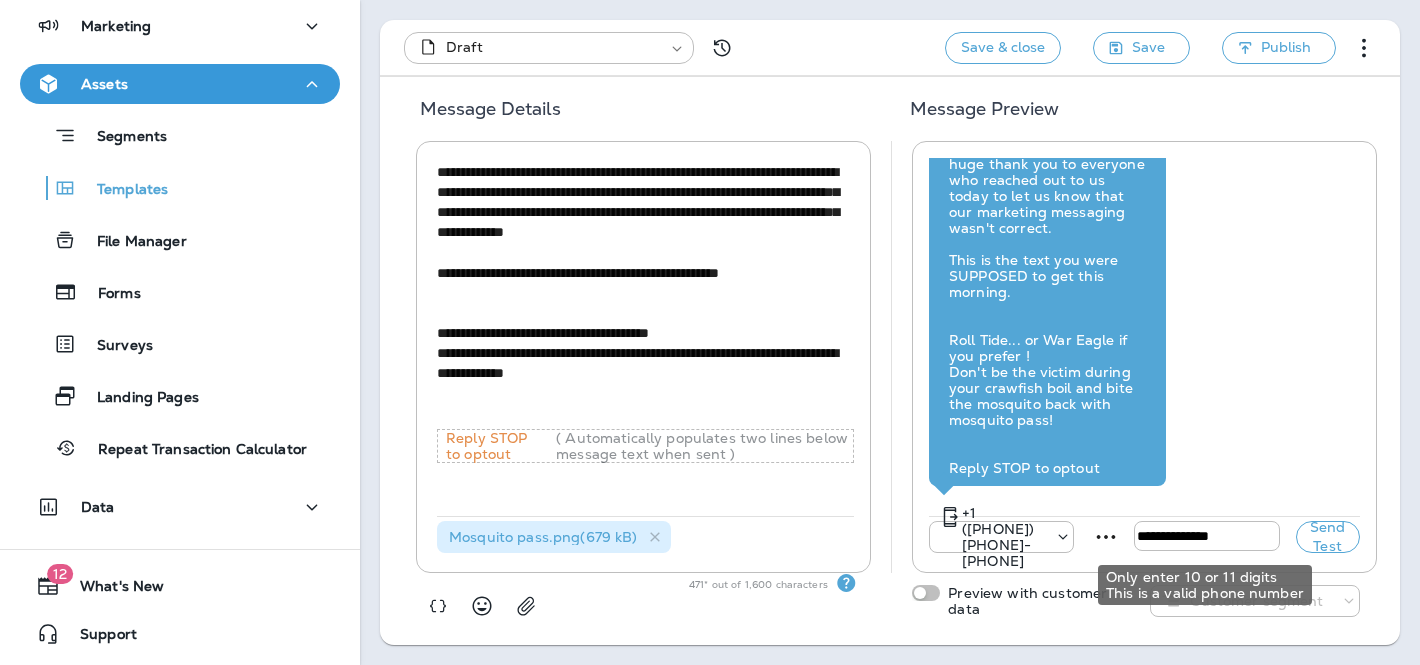 drag, startPoint x: 1235, startPoint y: 537, endPoint x: 1069, endPoint y: 536, distance: 166.003 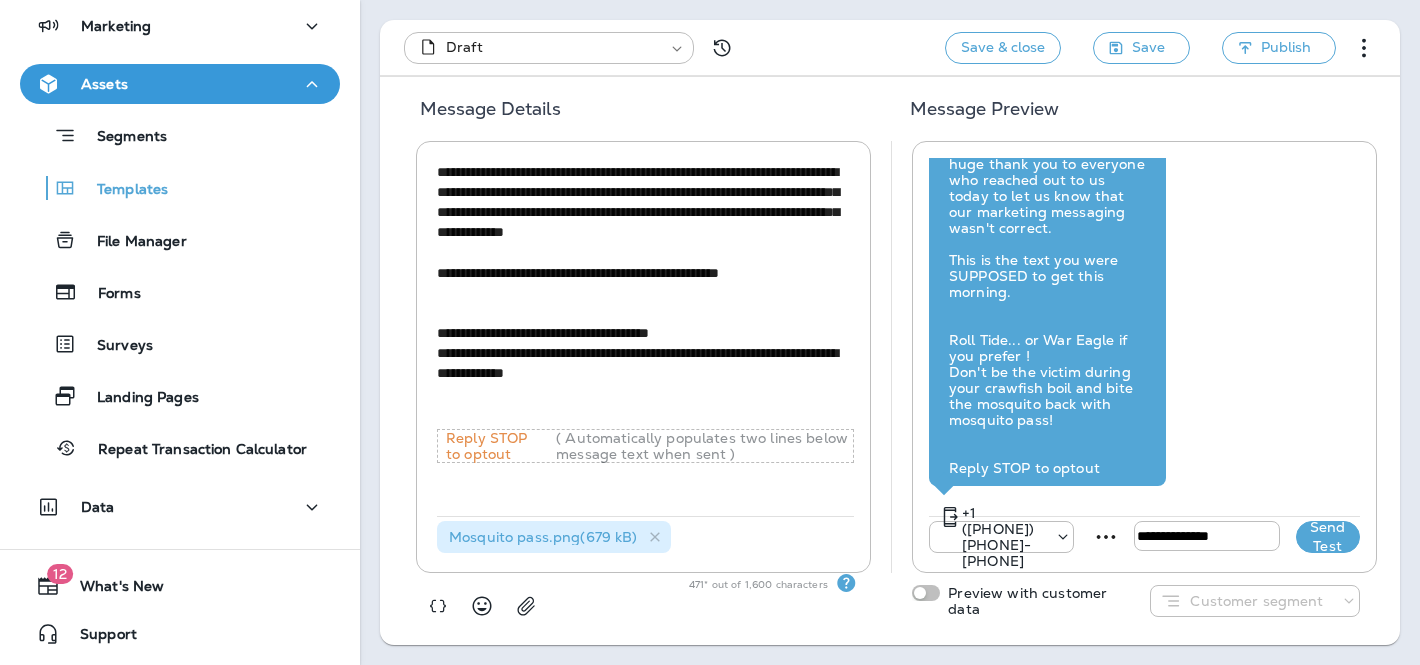 type on "**********" 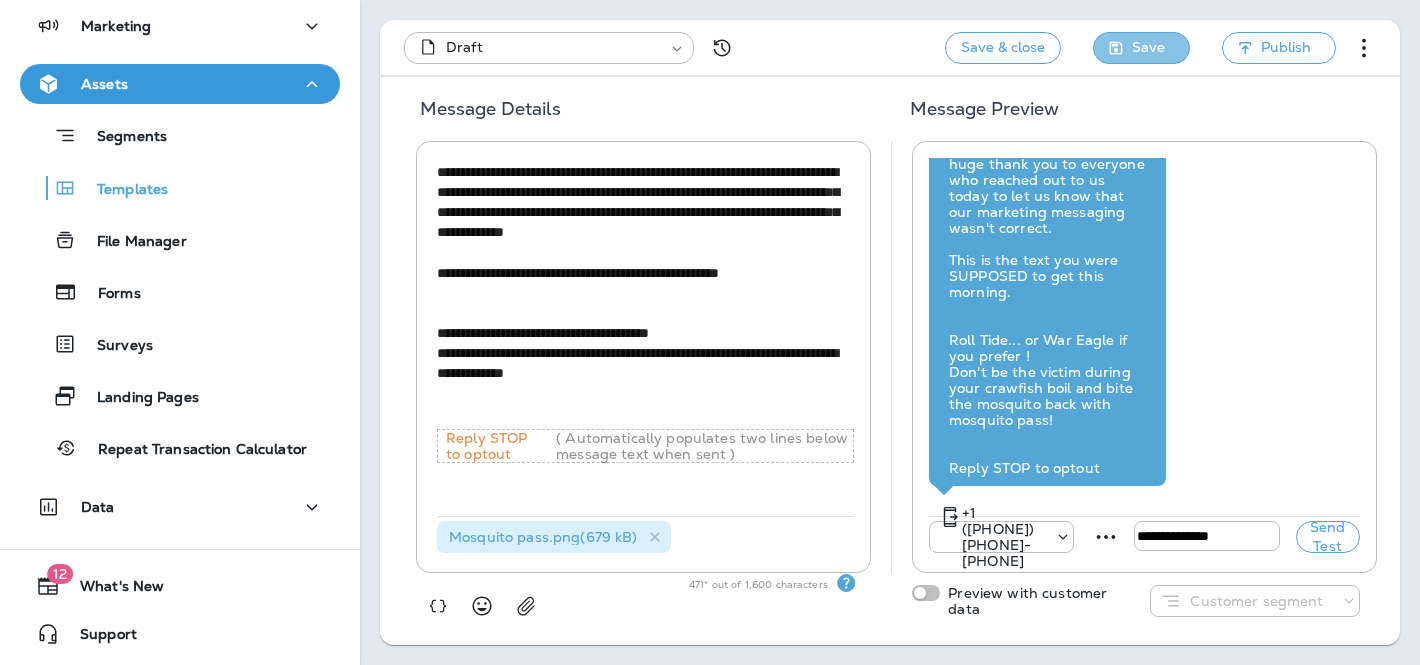 click on "Save" at bounding box center [1148, 47] 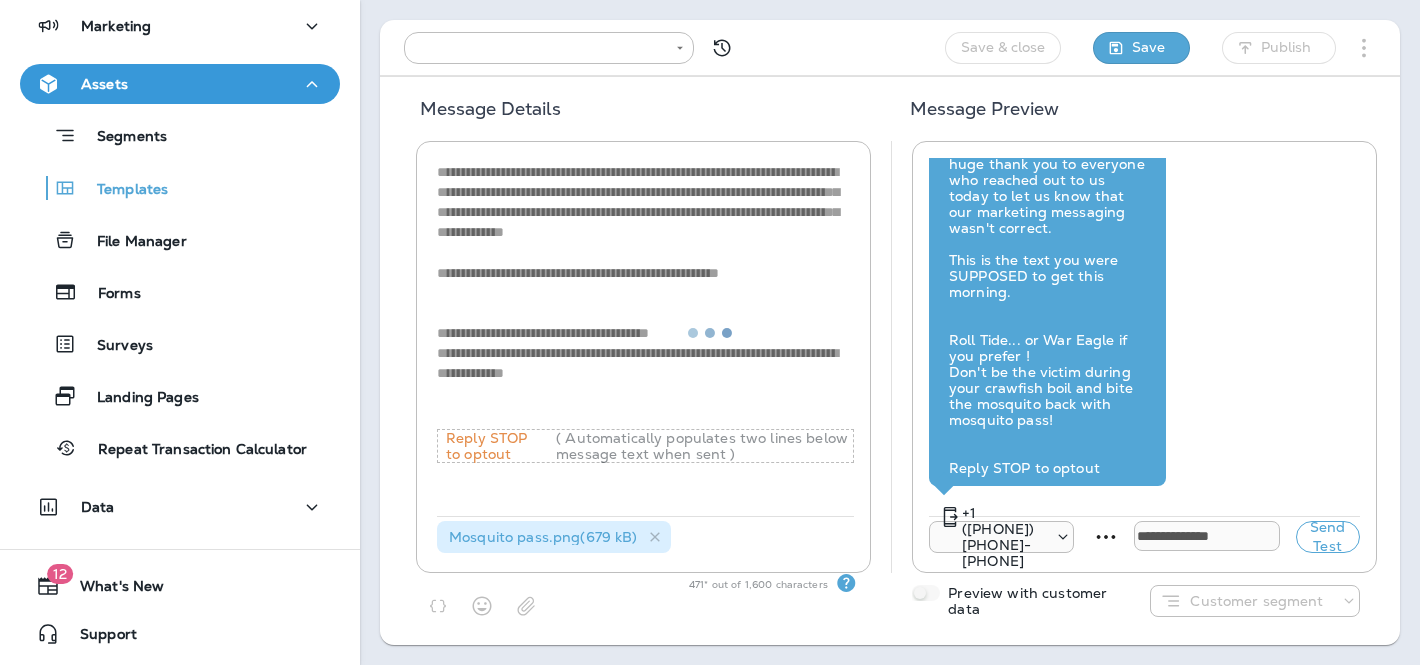 type on "**********" 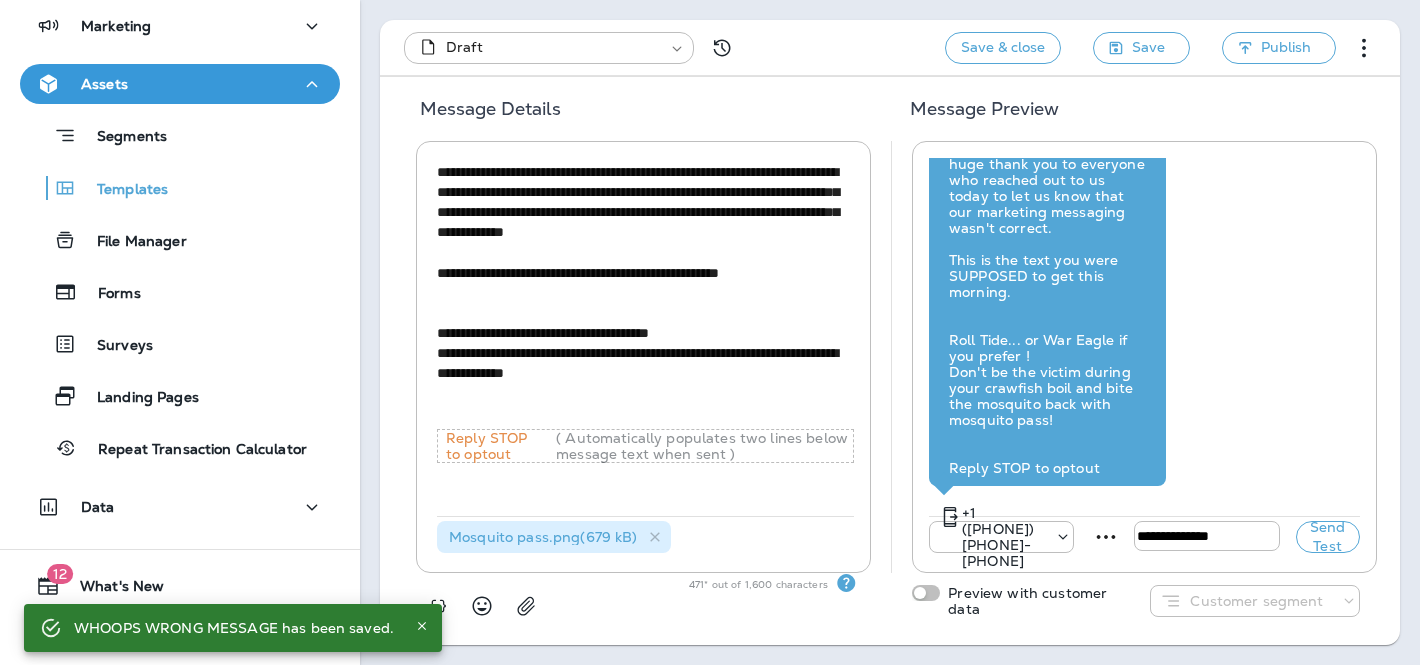 click on "**********" at bounding box center (645, 293) 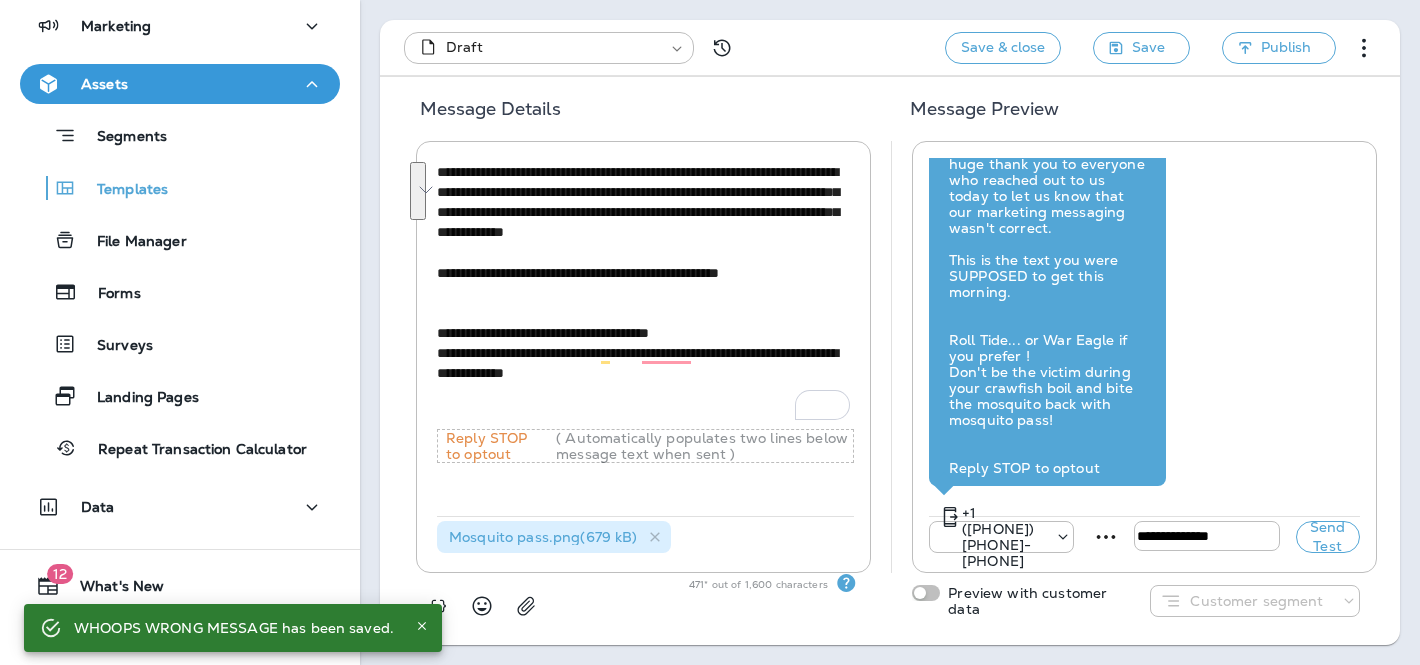 drag, startPoint x: 692, startPoint y: 398, endPoint x: 416, endPoint y: 346, distance: 280.85583 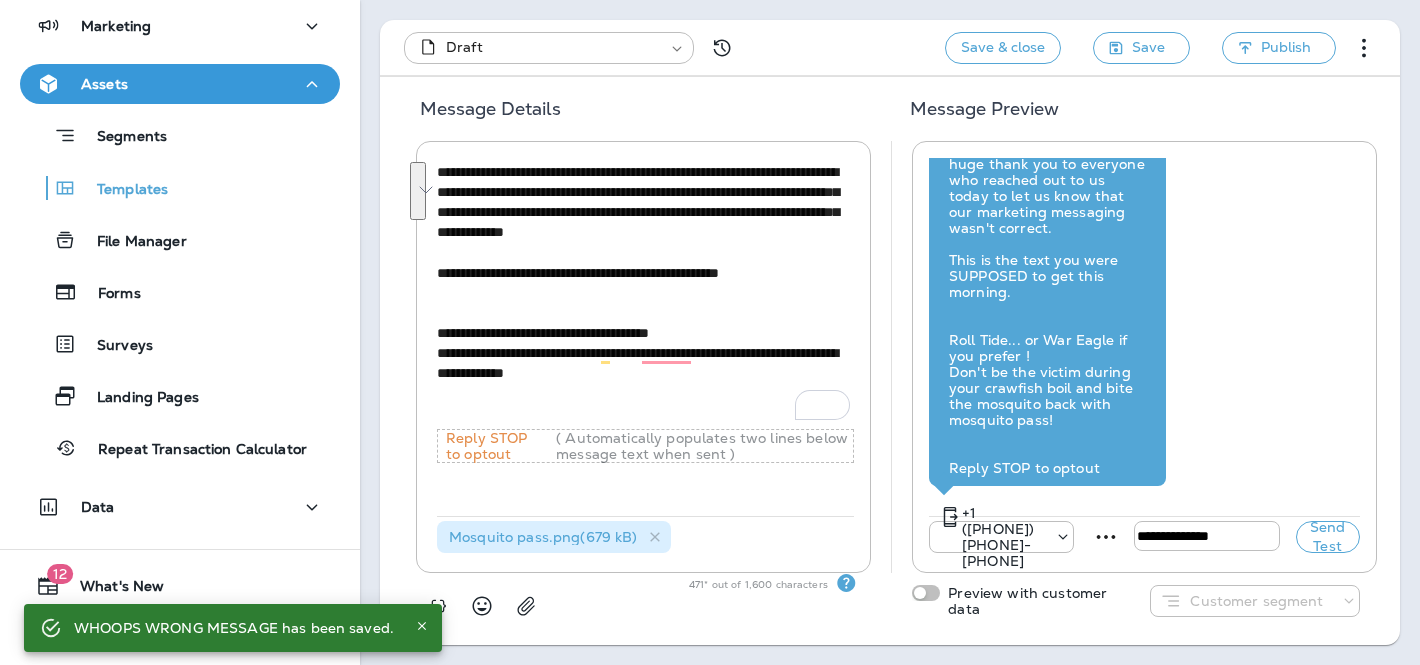 click on "**********" at bounding box center (643, 357) 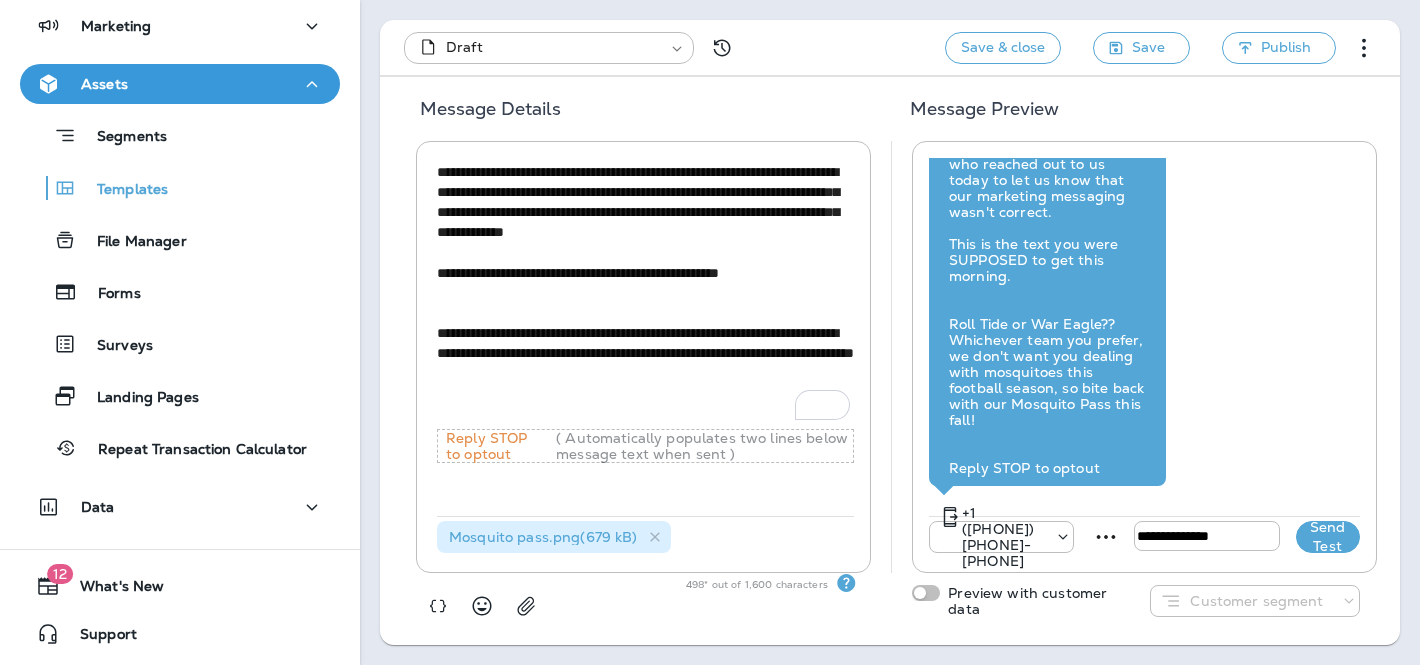 type on "**********" 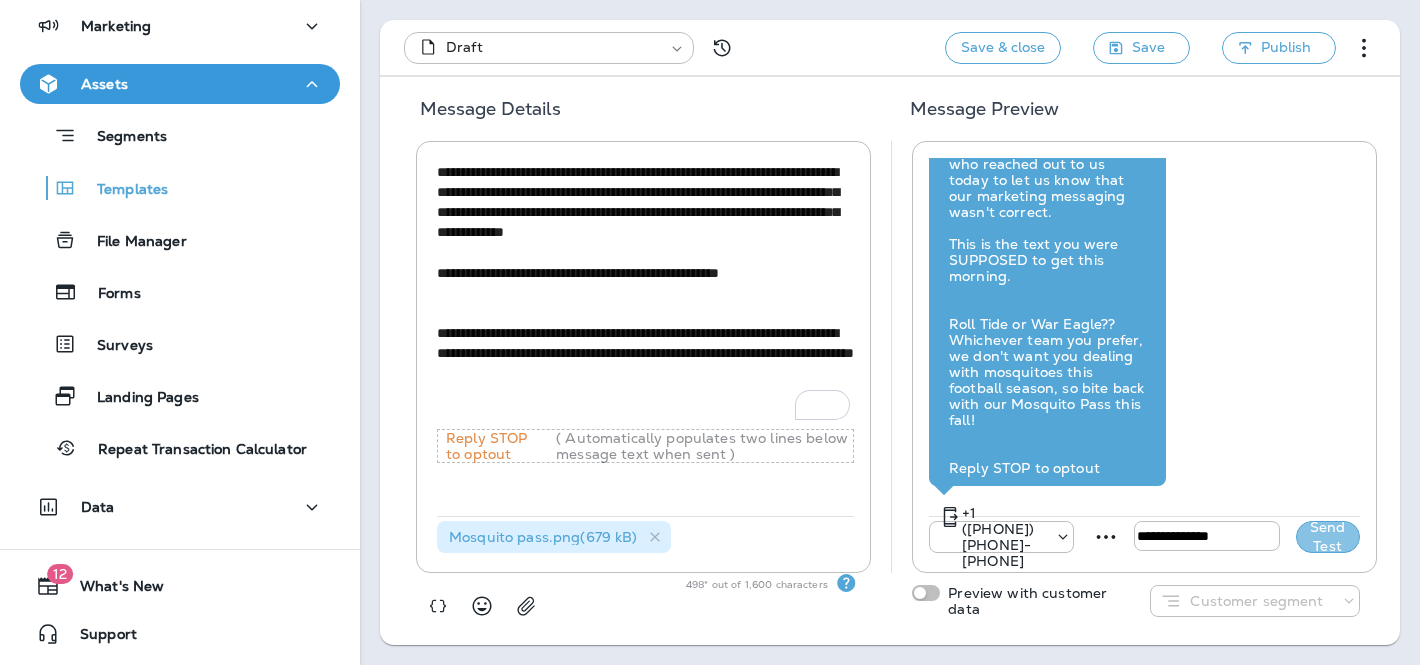 click on "Send Test" at bounding box center (1328, 537) 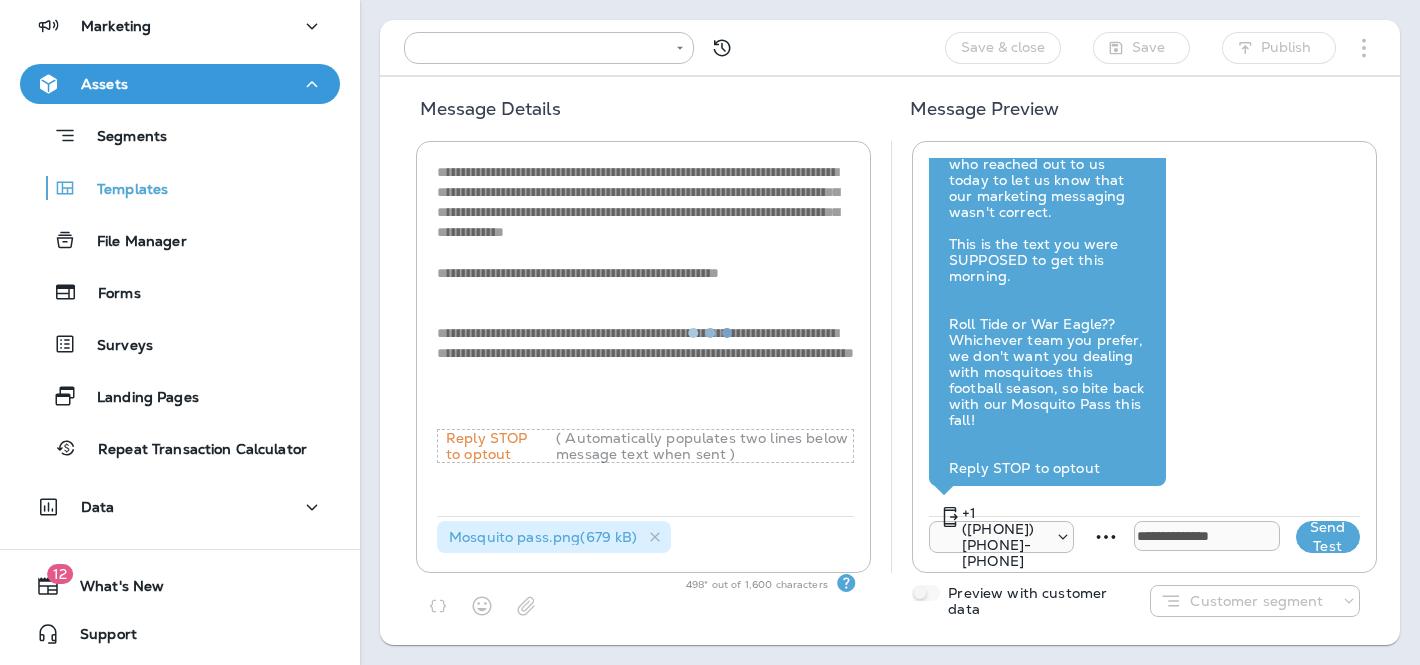 type on "**********" 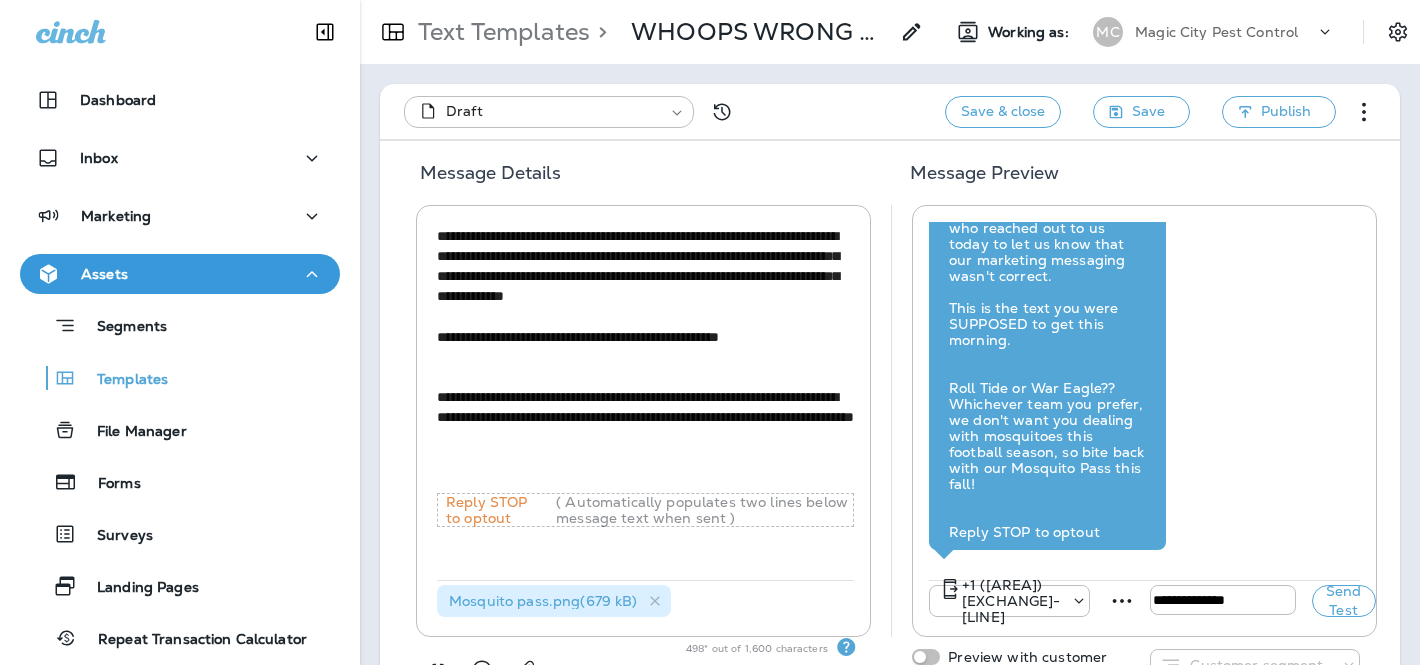 type on "**********" 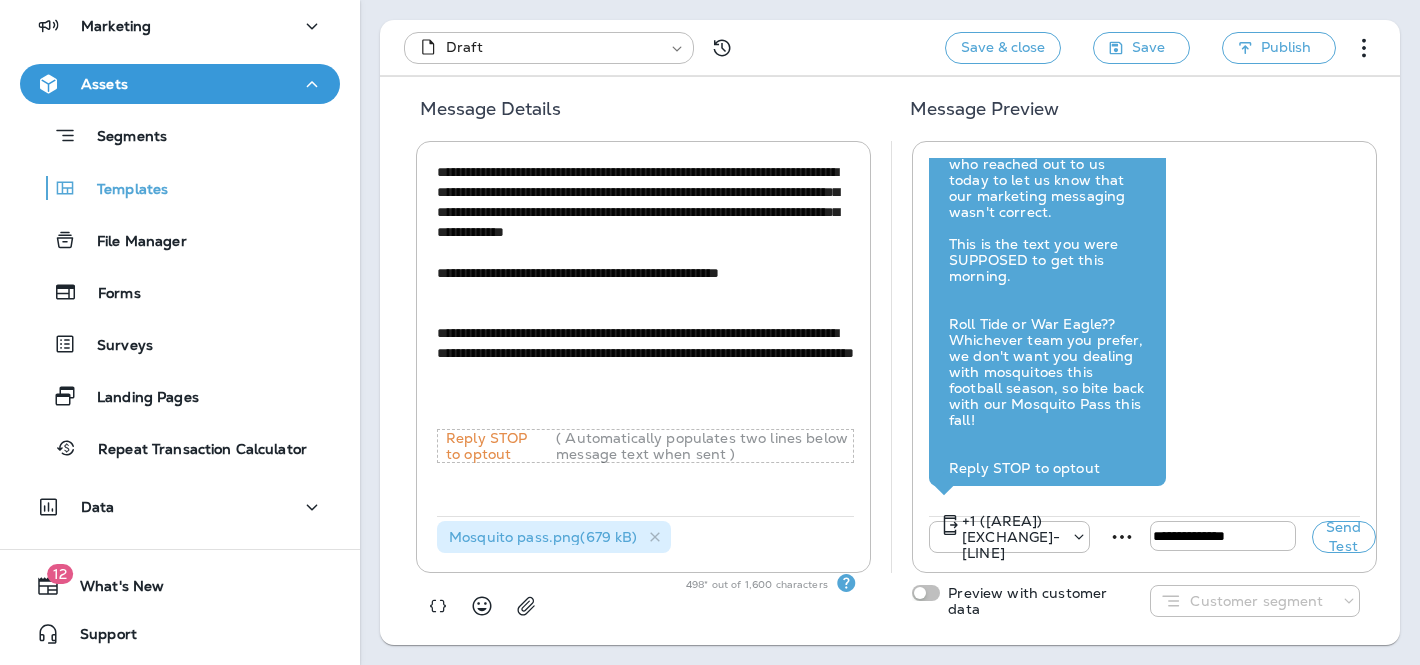 drag, startPoint x: 1241, startPoint y: 536, endPoint x: 1092, endPoint y: 537, distance: 149.00336 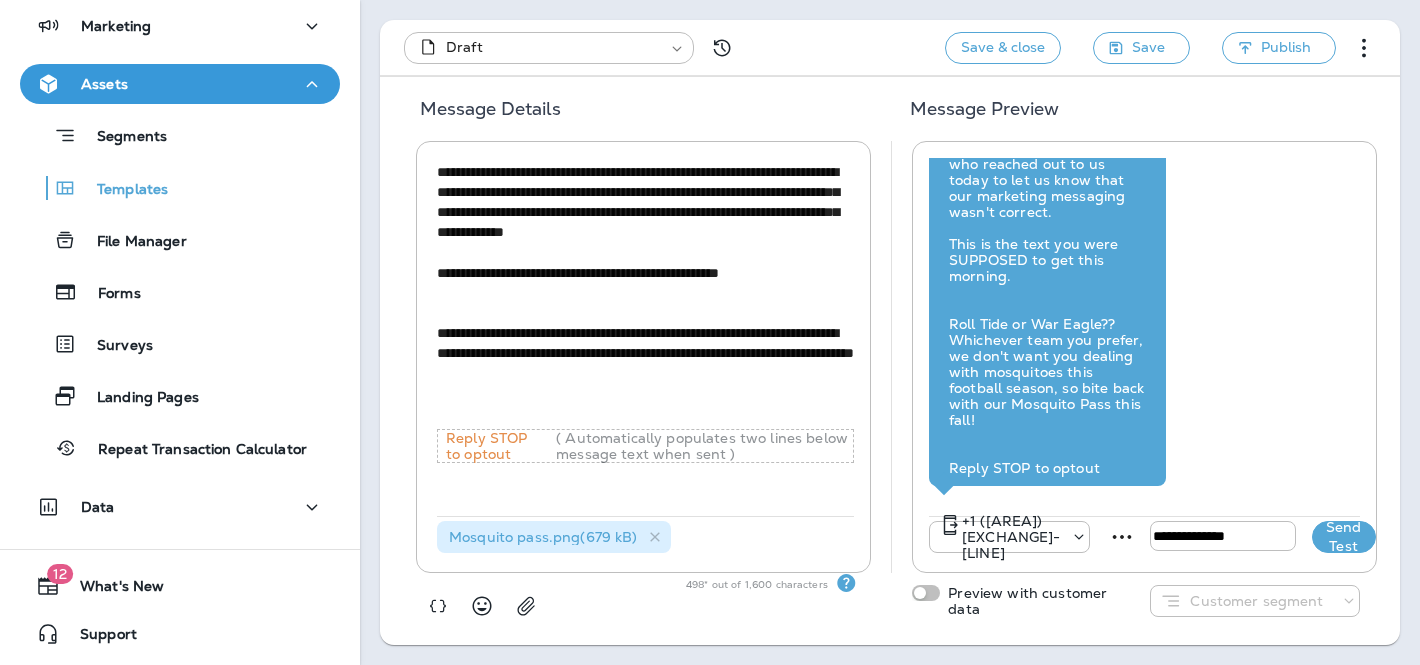 type on "**********" 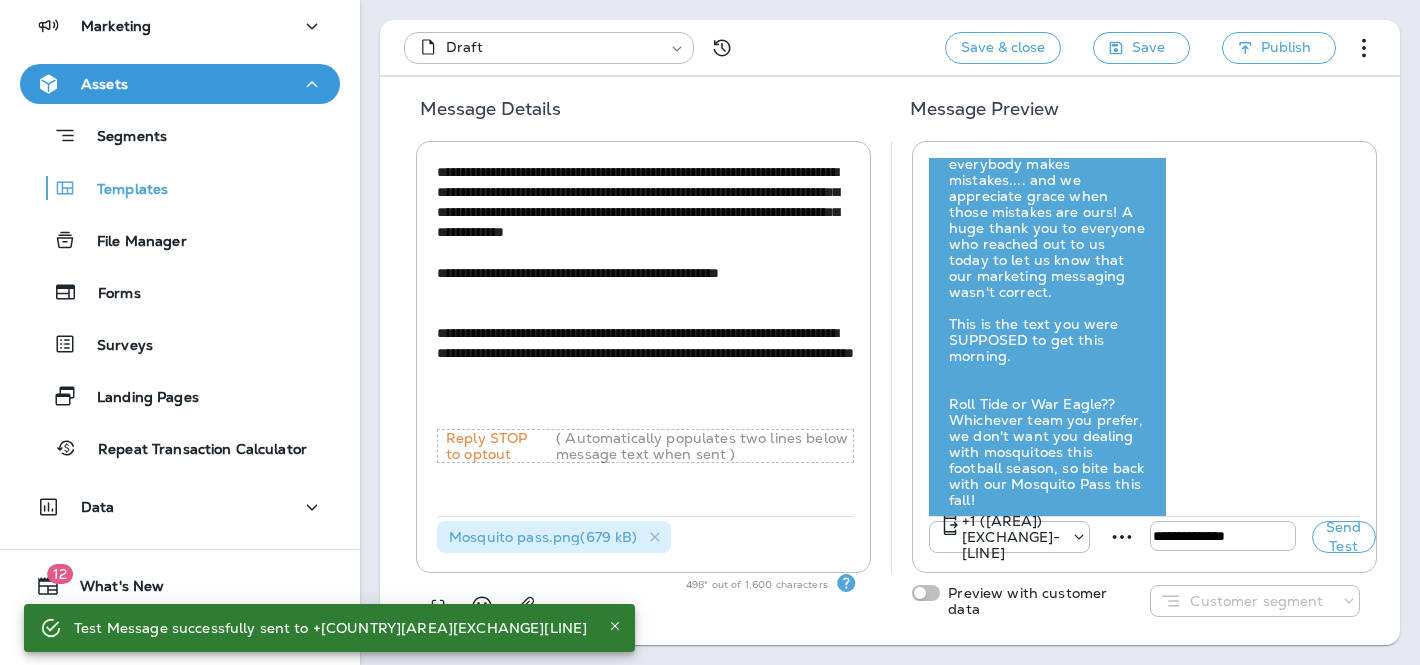 scroll, scrollTop: -191, scrollLeft: 0, axis: vertical 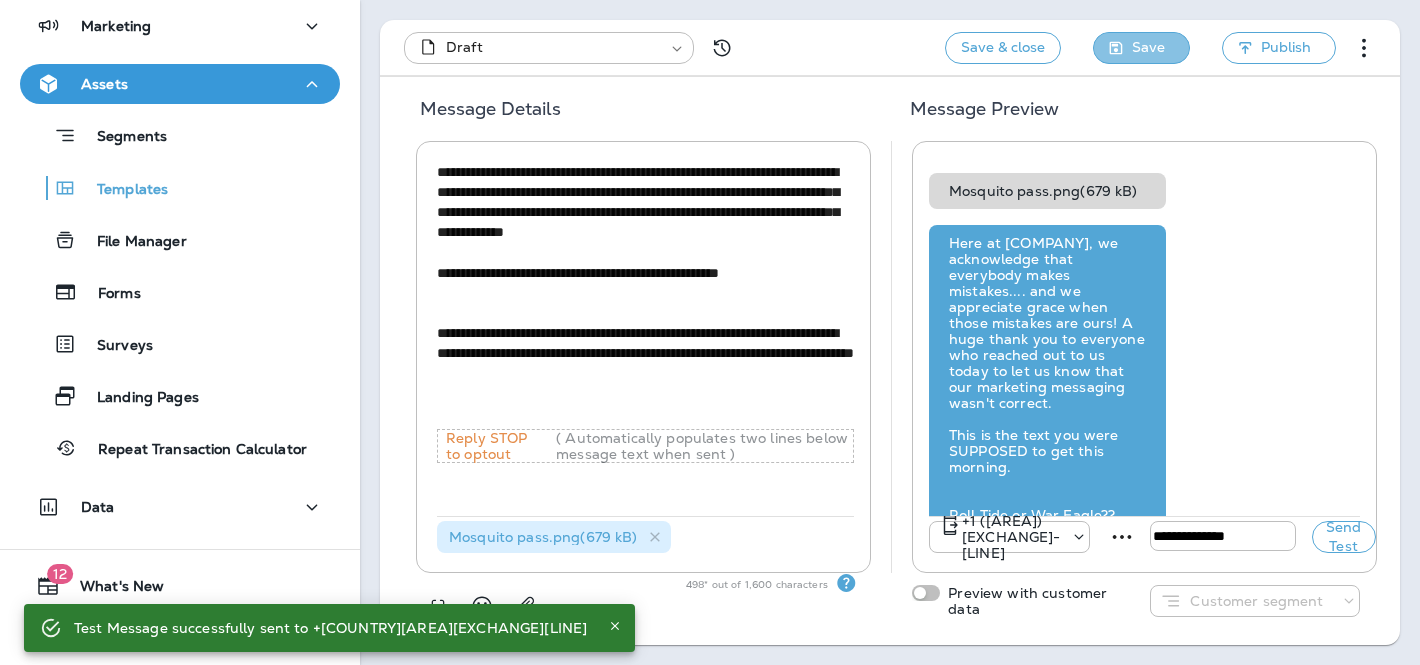 click 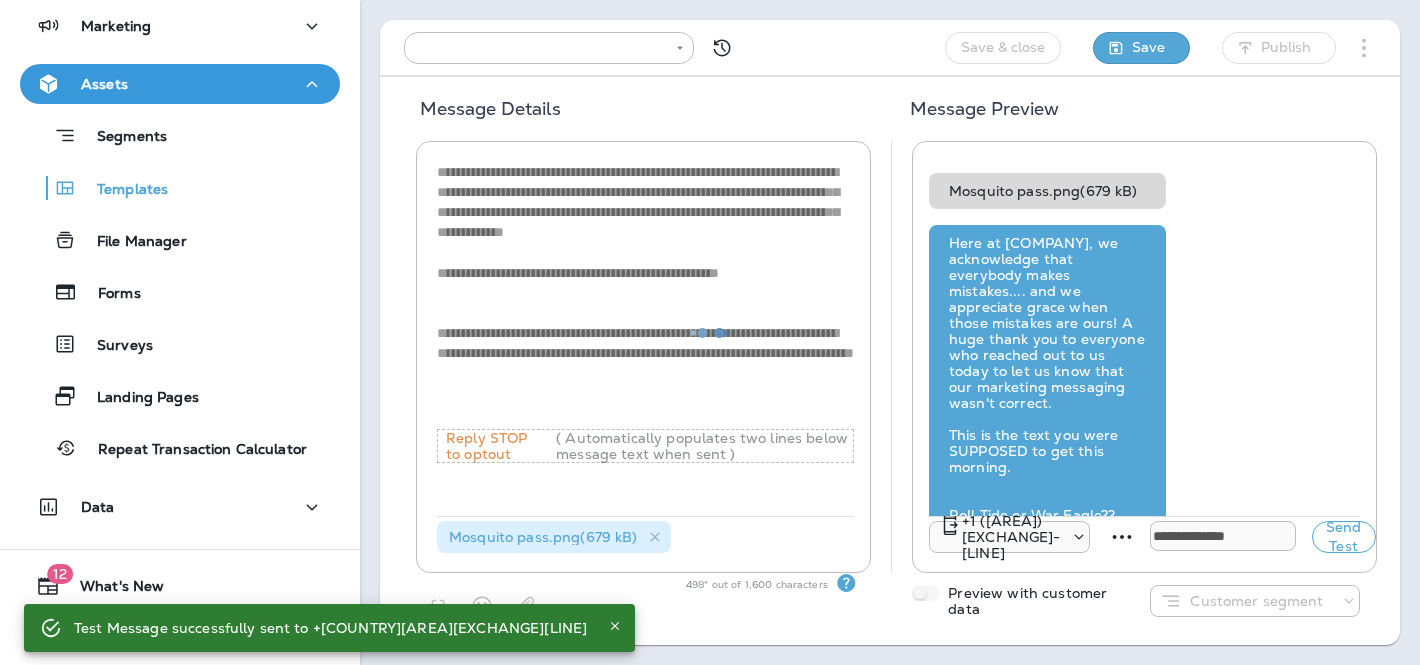 type on "**********" 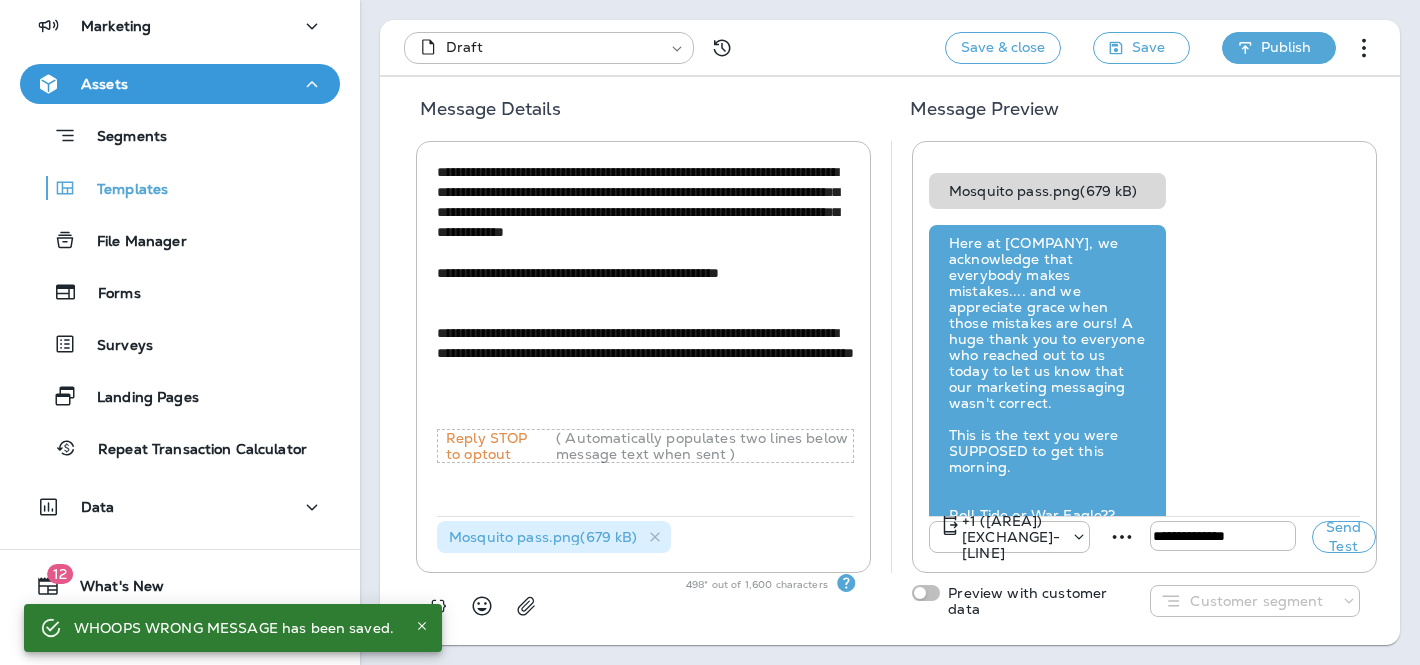 click on "Publish" at bounding box center [1279, 48] 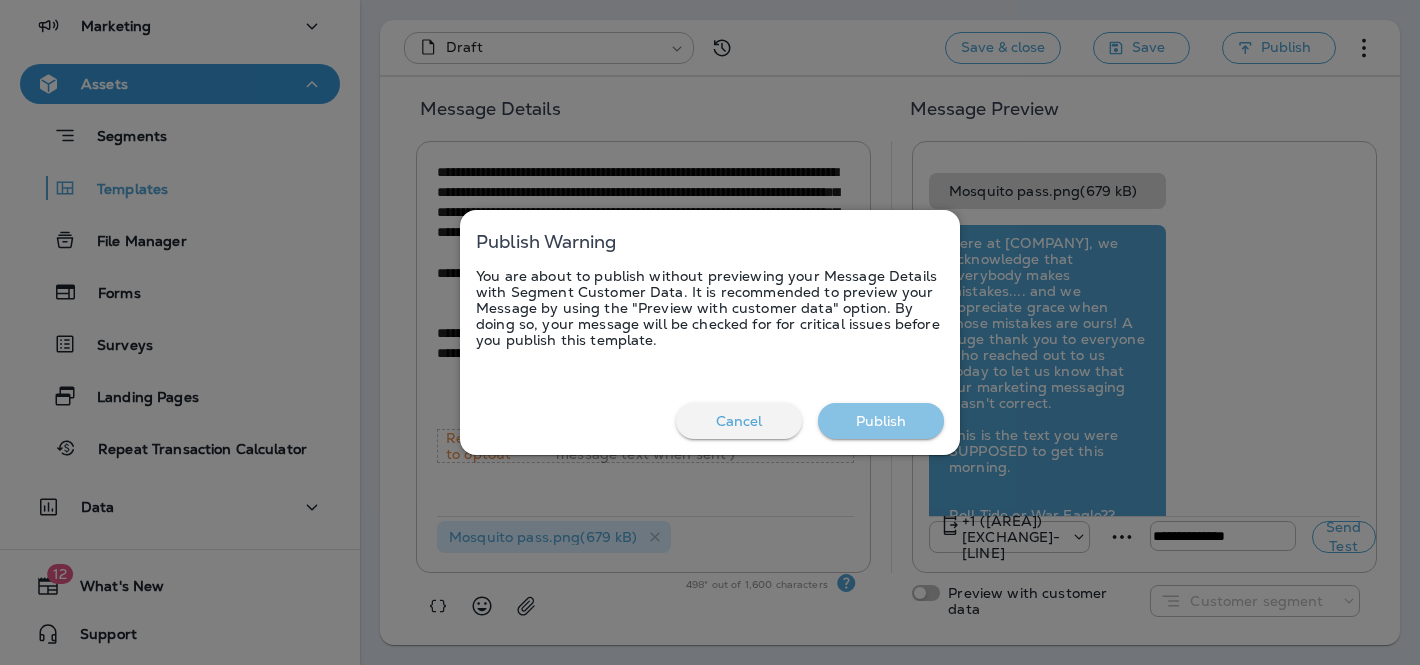 click on "Publish" at bounding box center (881, 421) 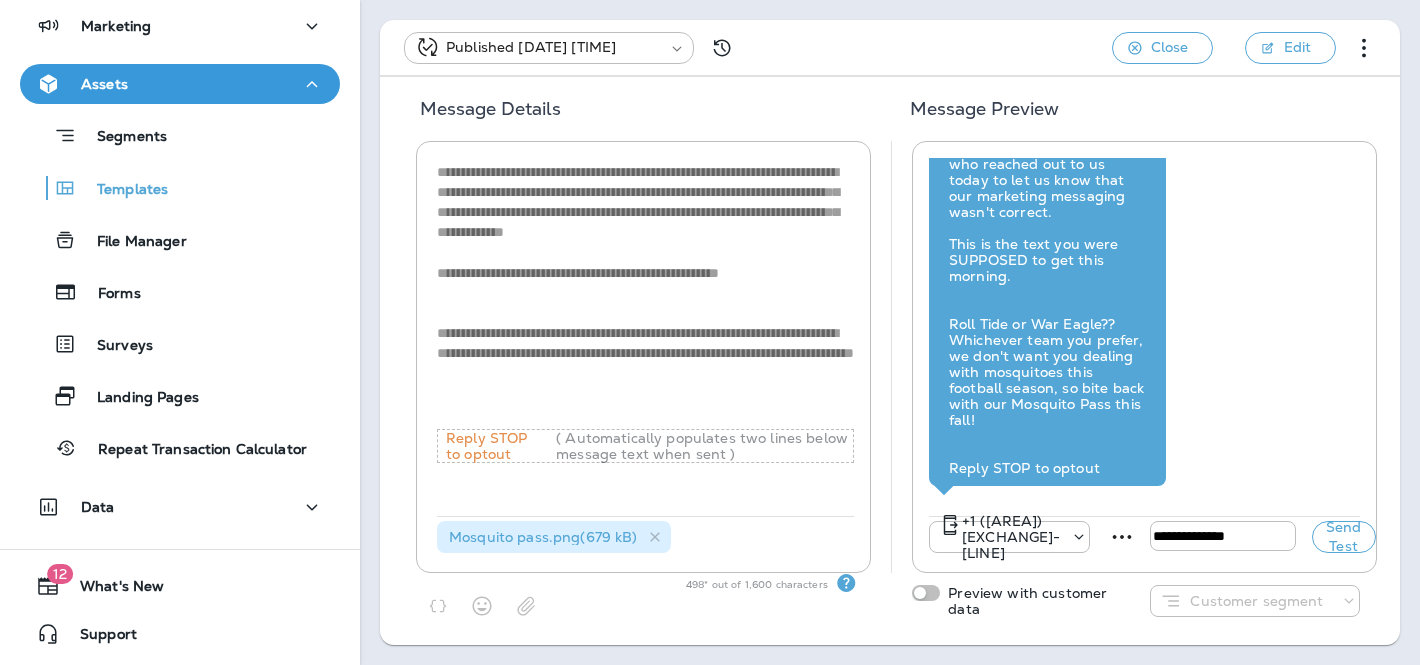 scroll, scrollTop: -191, scrollLeft: 0, axis: vertical 